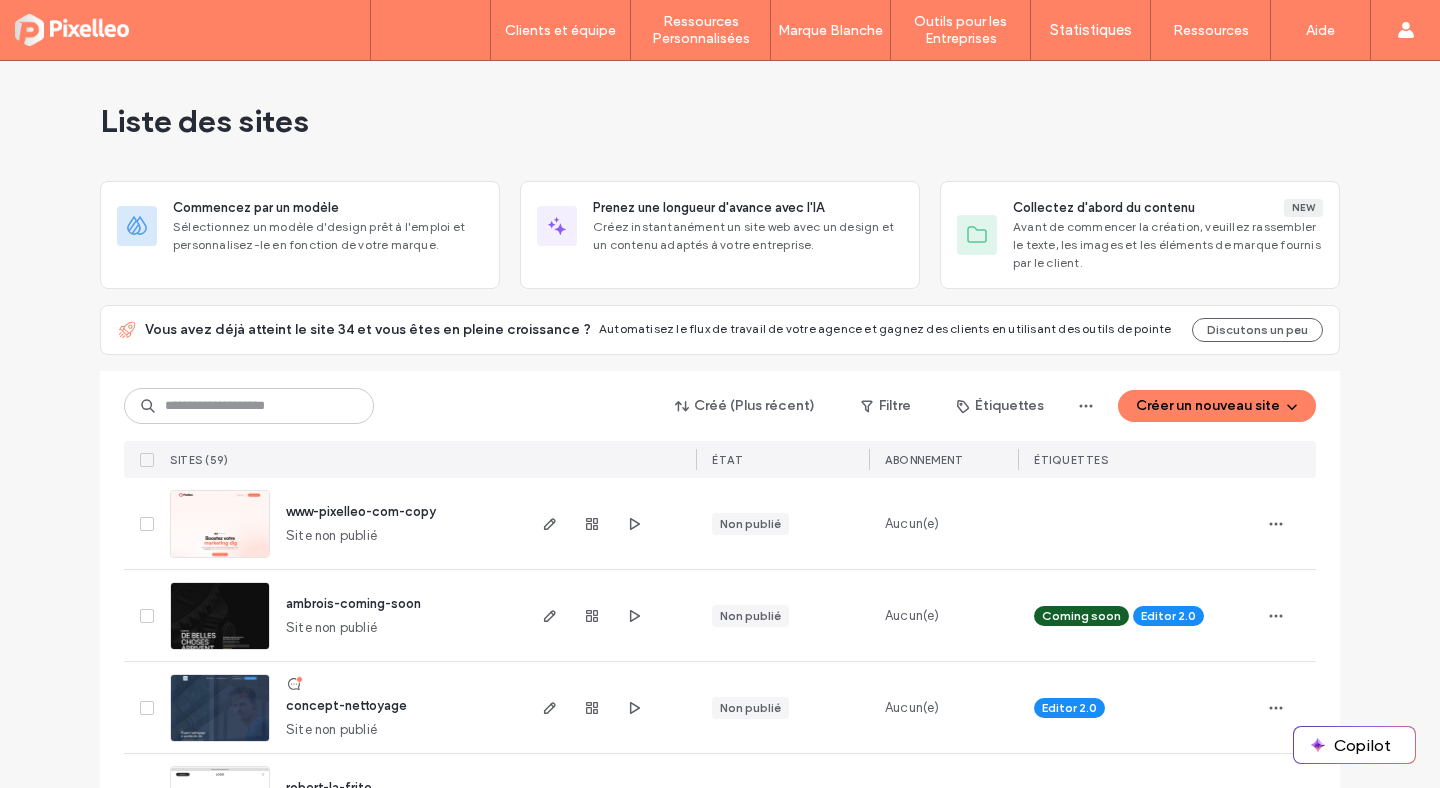 scroll, scrollTop: 0, scrollLeft: 0, axis: both 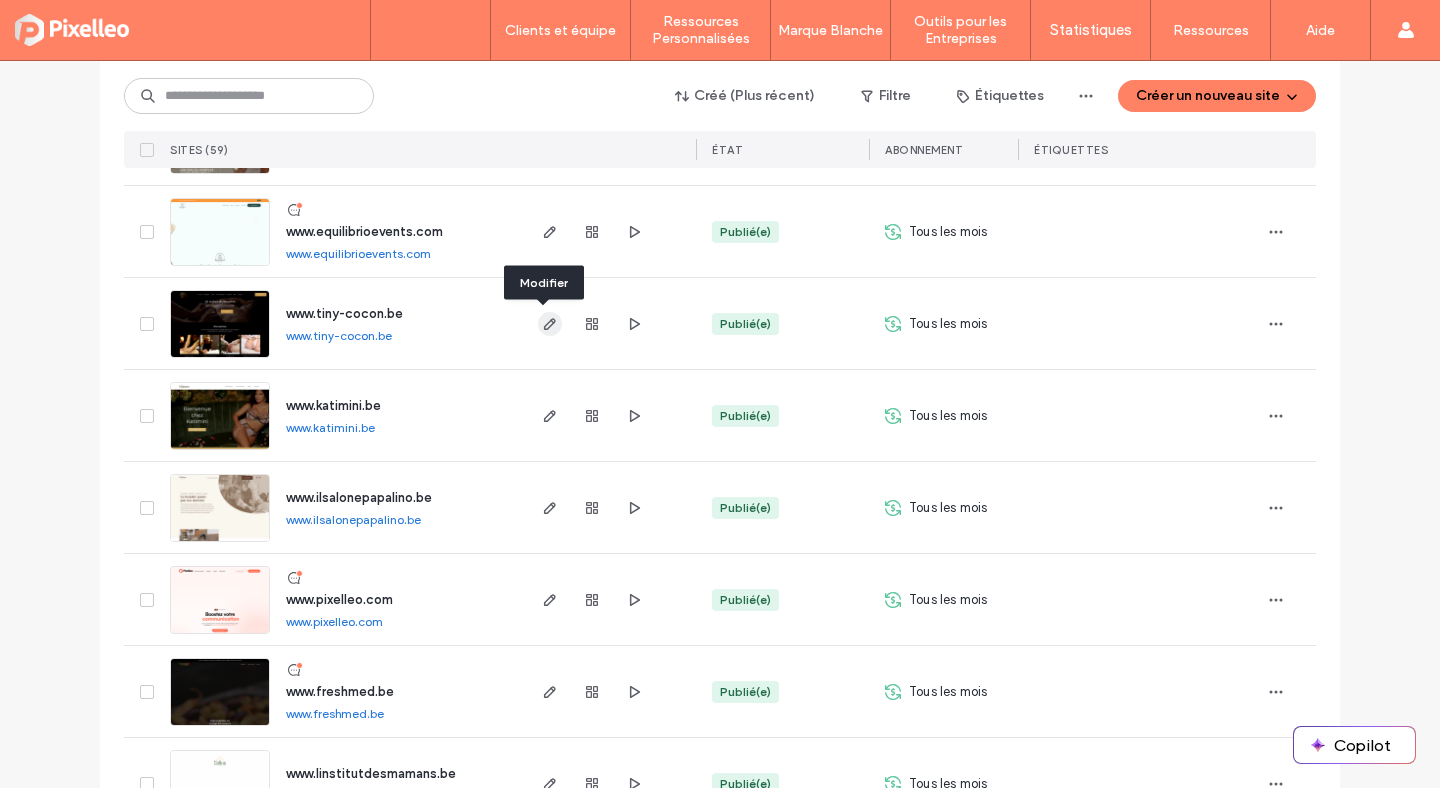 click 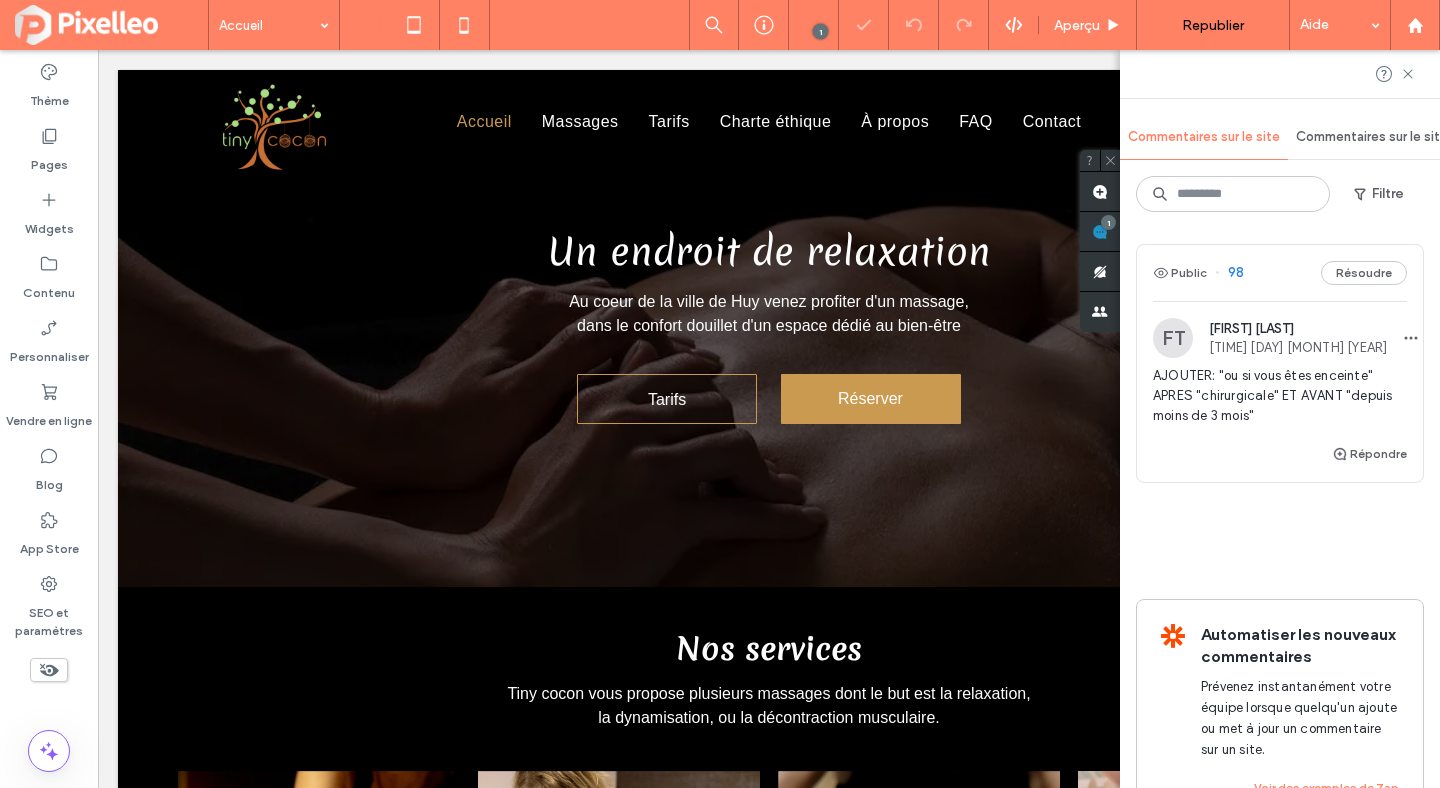 scroll, scrollTop: 0, scrollLeft: 0, axis: both 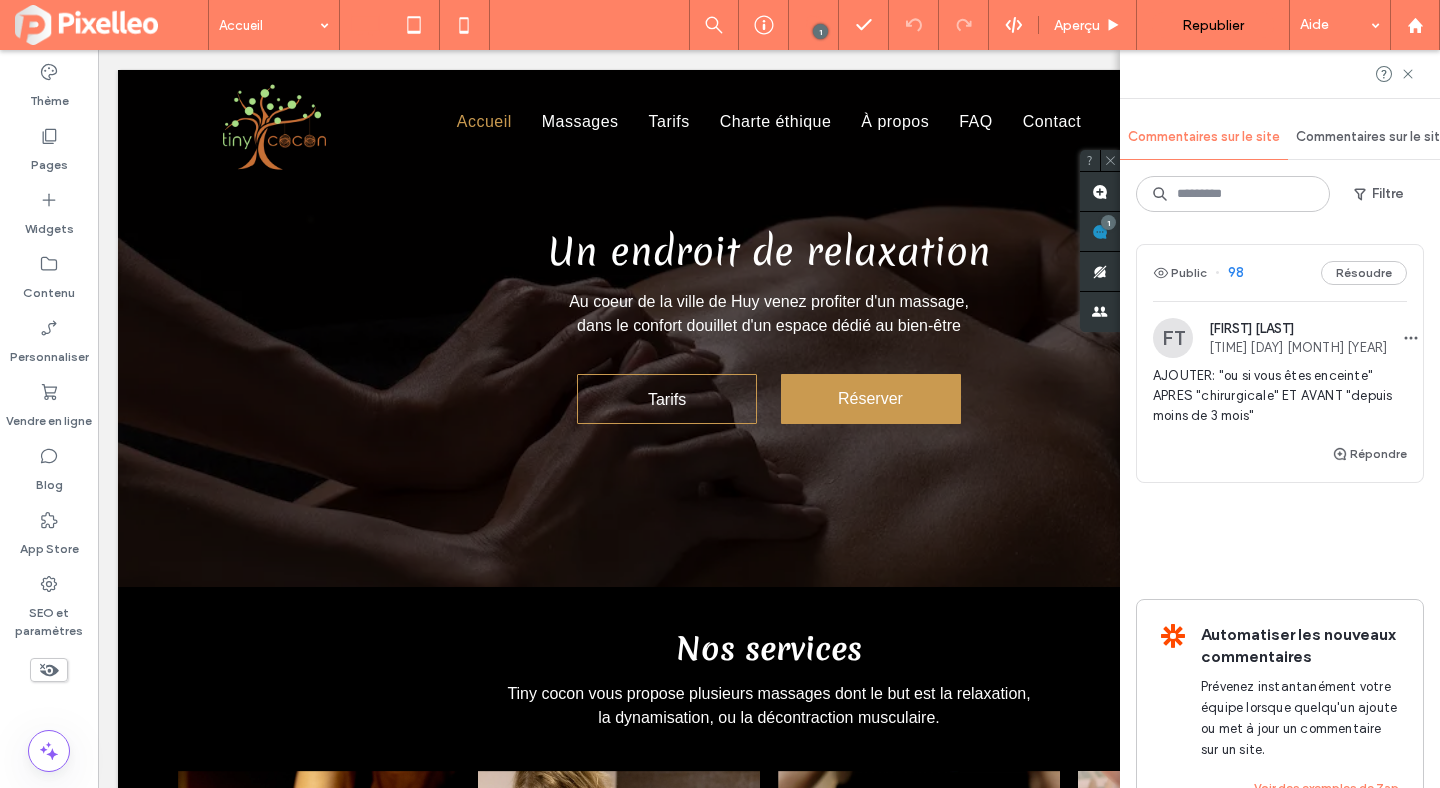 click on "AJOUTER: "ou si vous êtes enceinte" APRES "chirurgicale" ET AVANT "depuis moins de 3 mois"" at bounding box center [1280, 396] 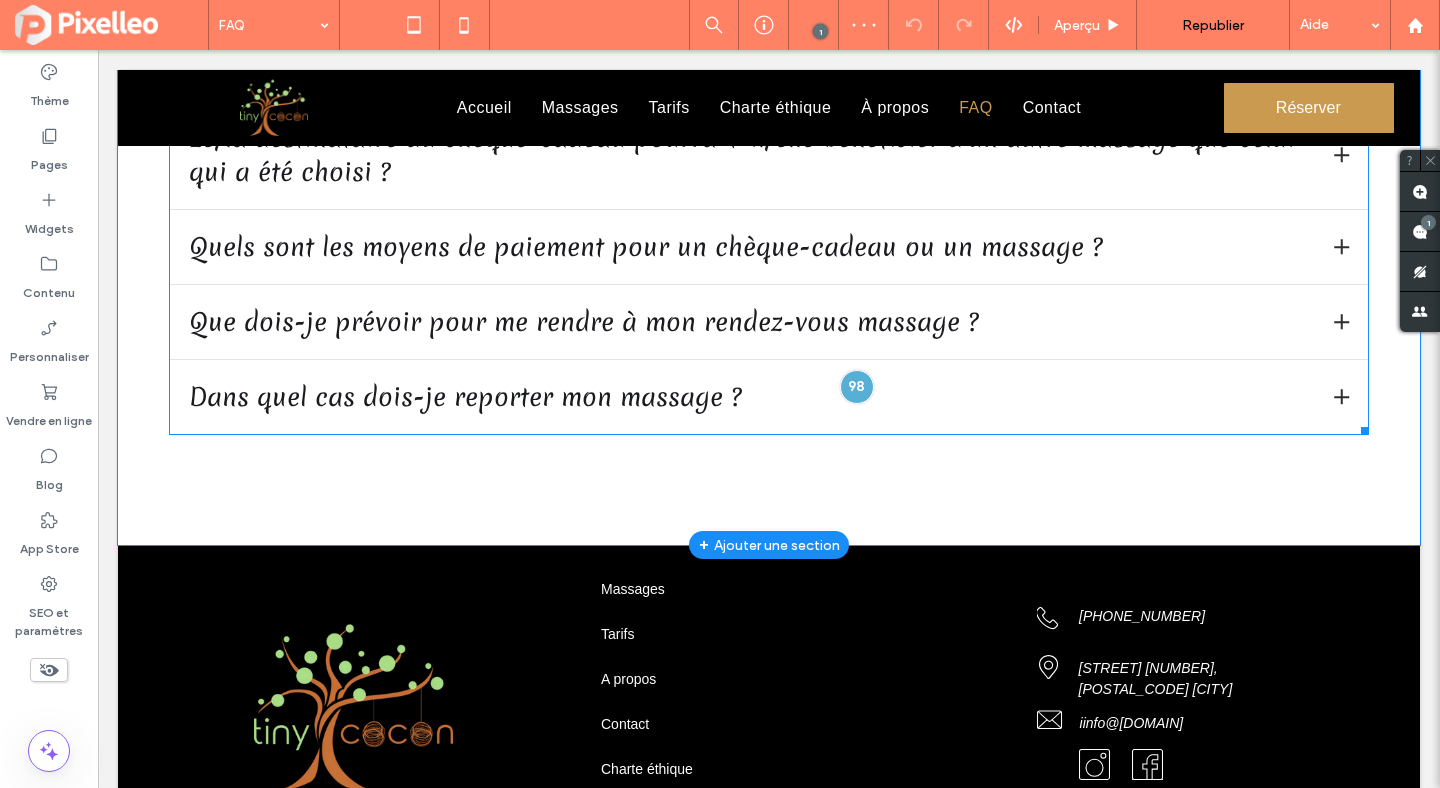 scroll, scrollTop: 561, scrollLeft: 0, axis: vertical 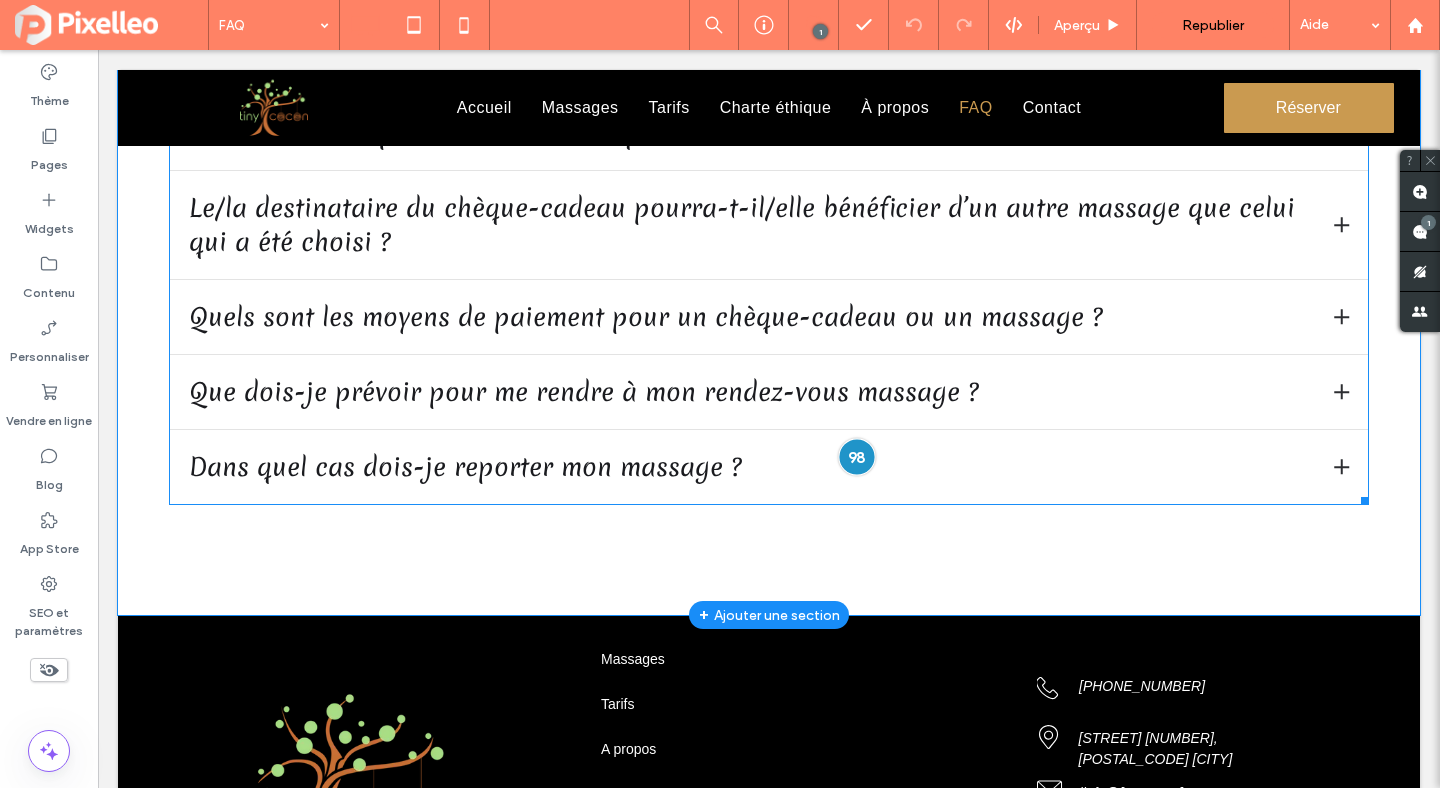 click at bounding box center (856, 456) 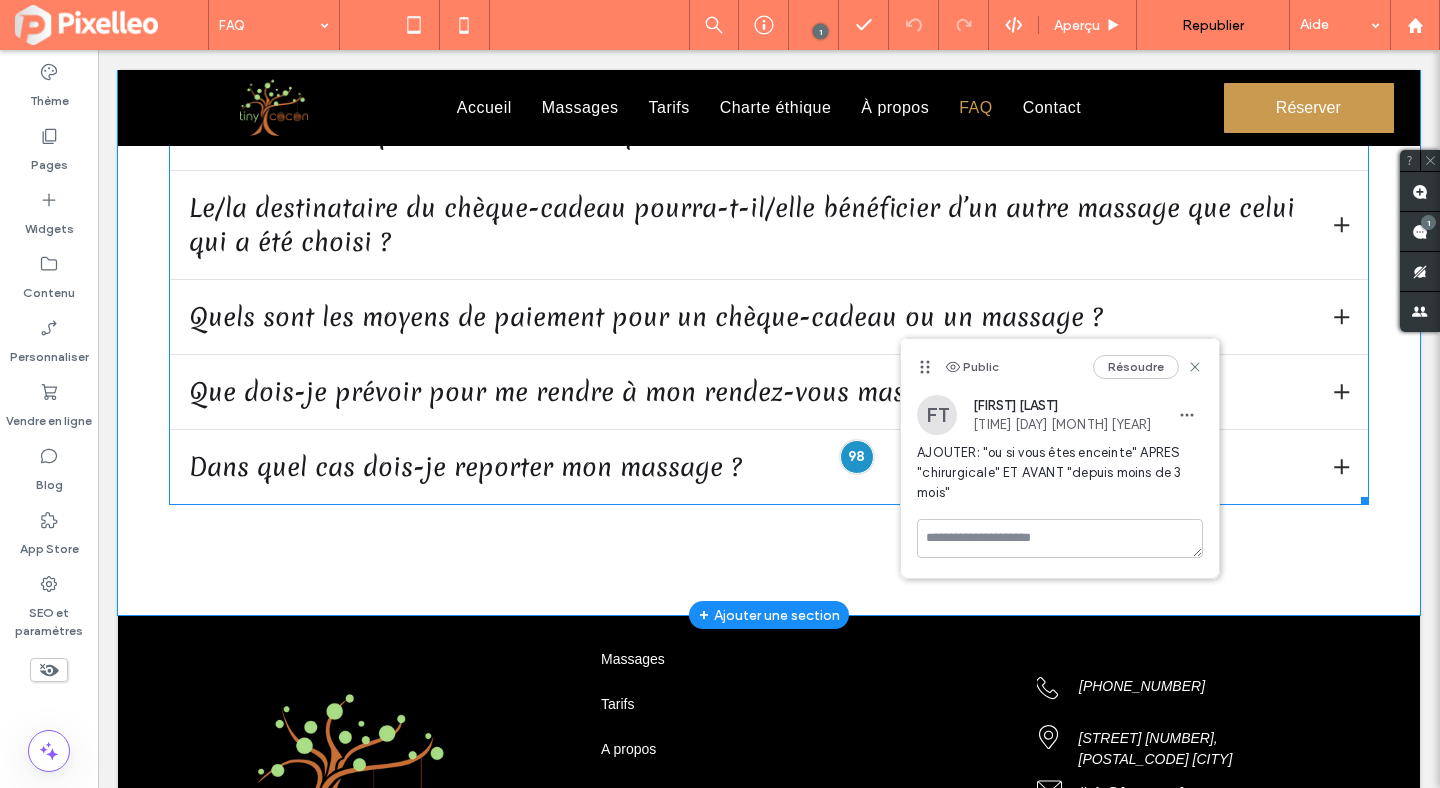 click at bounding box center (769, 230) 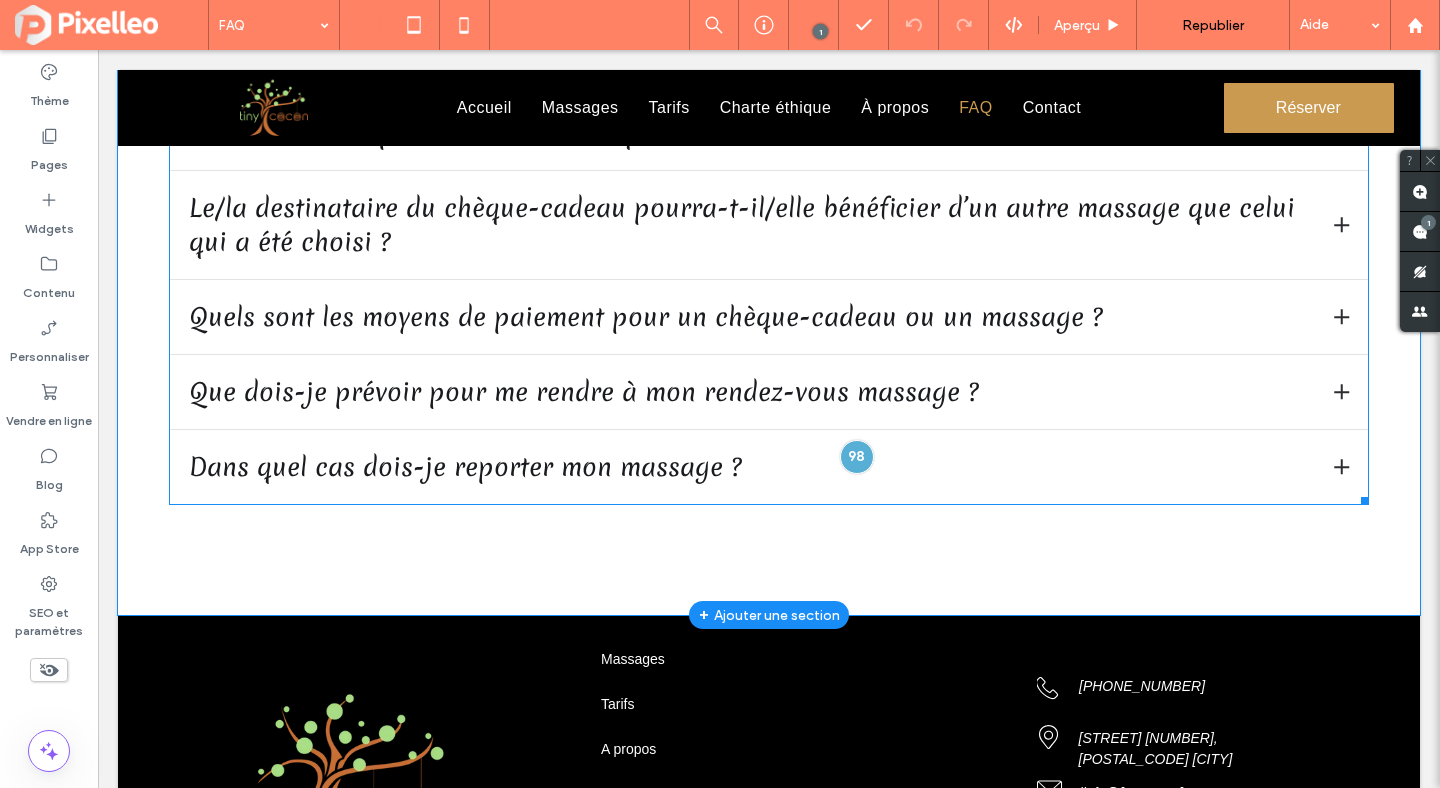 click at bounding box center (769, 230) 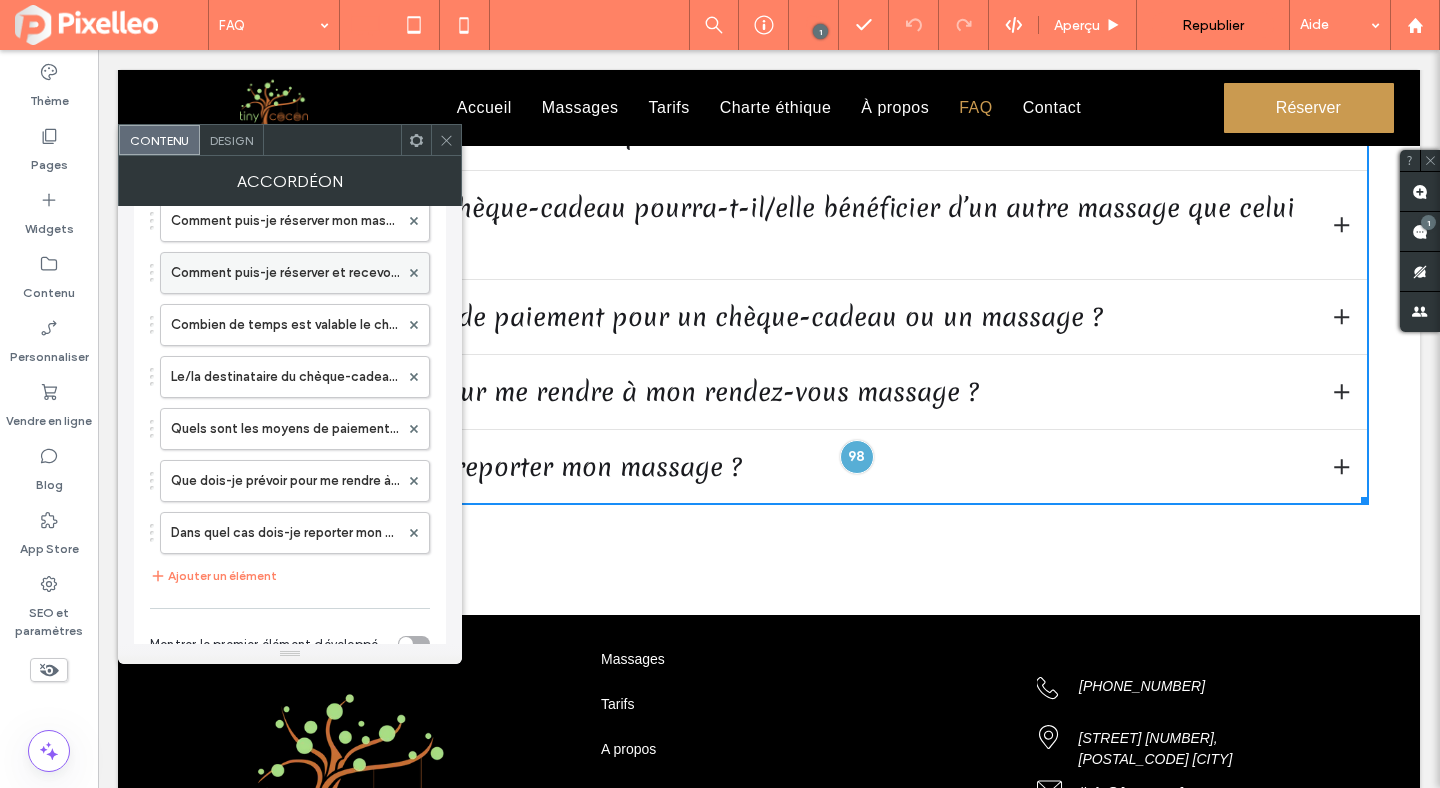scroll, scrollTop: 407, scrollLeft: 0, axis: vertical 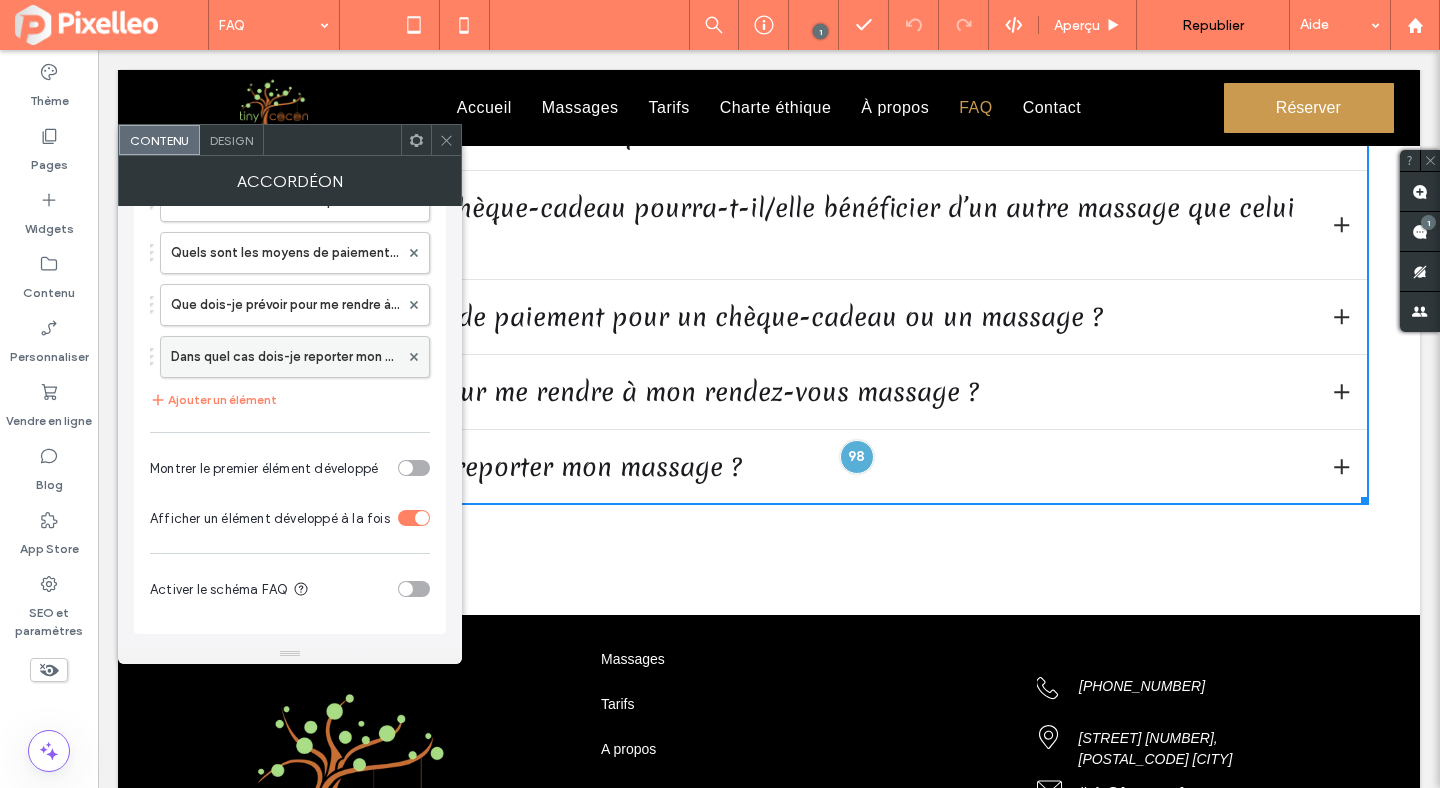 click on "Dans quel cas dois-je reporter mon massage ?" at bounding box center [285, 357] 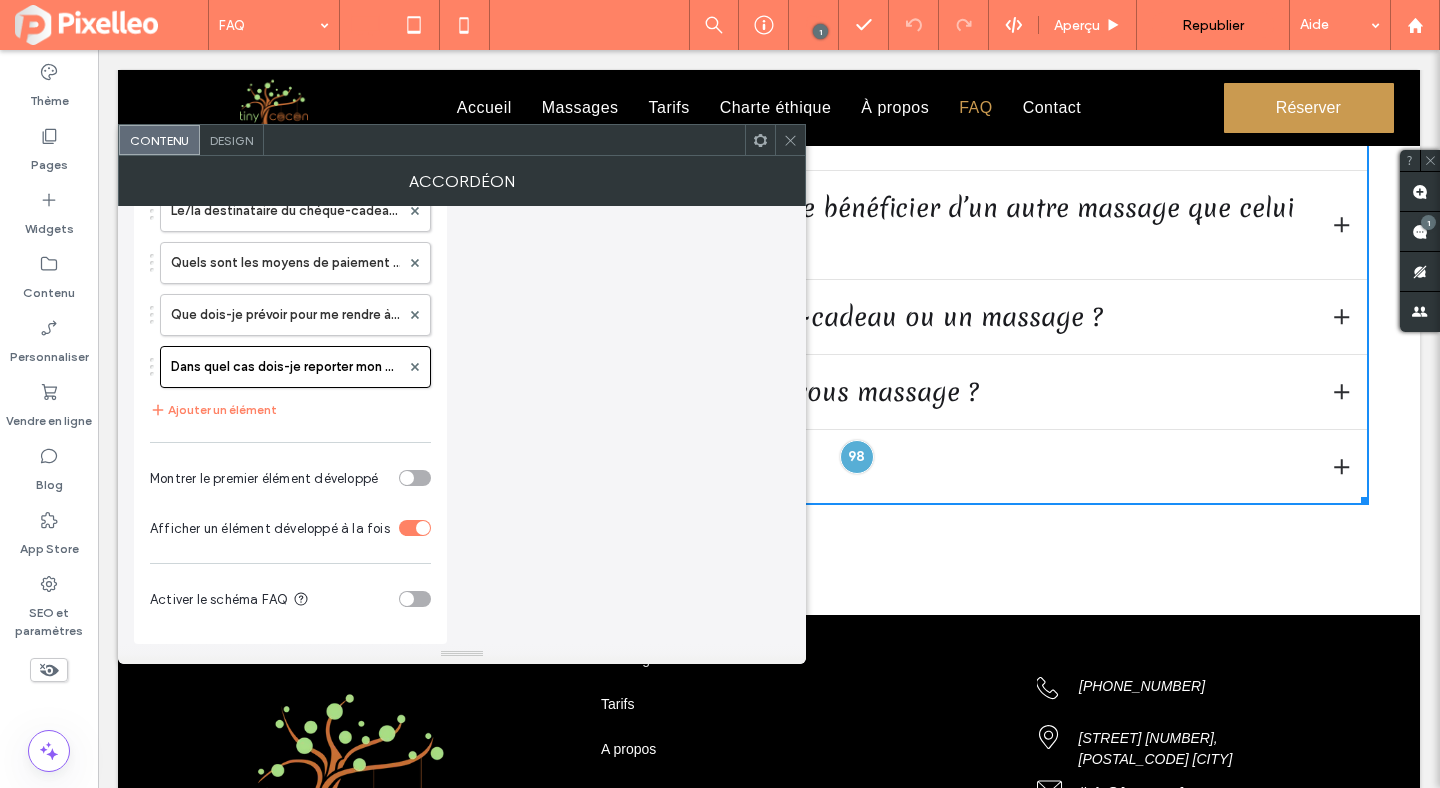 scroll, scrollTop: 0, scrollLeft: 0, axis: both 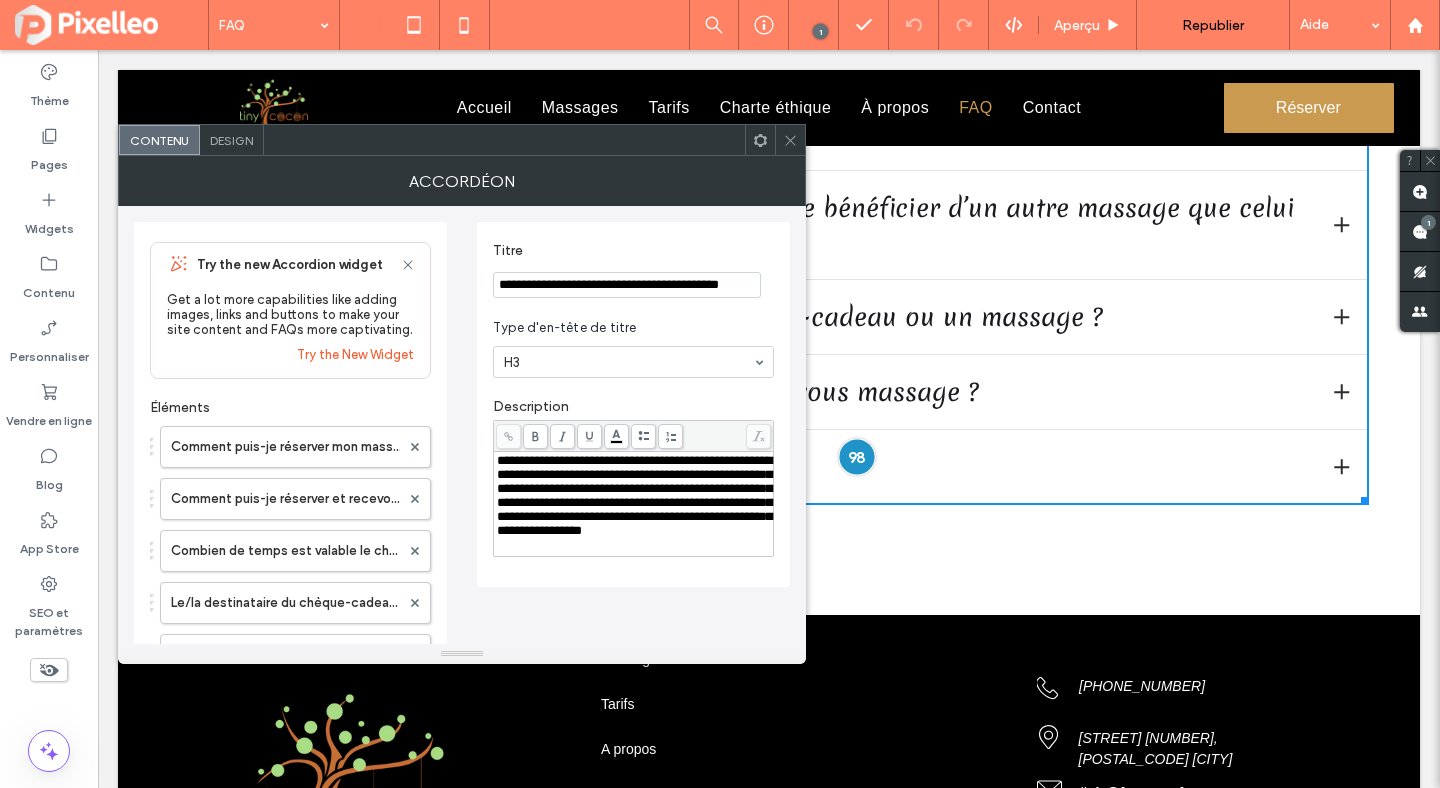 click at bounding box center (856, 456) 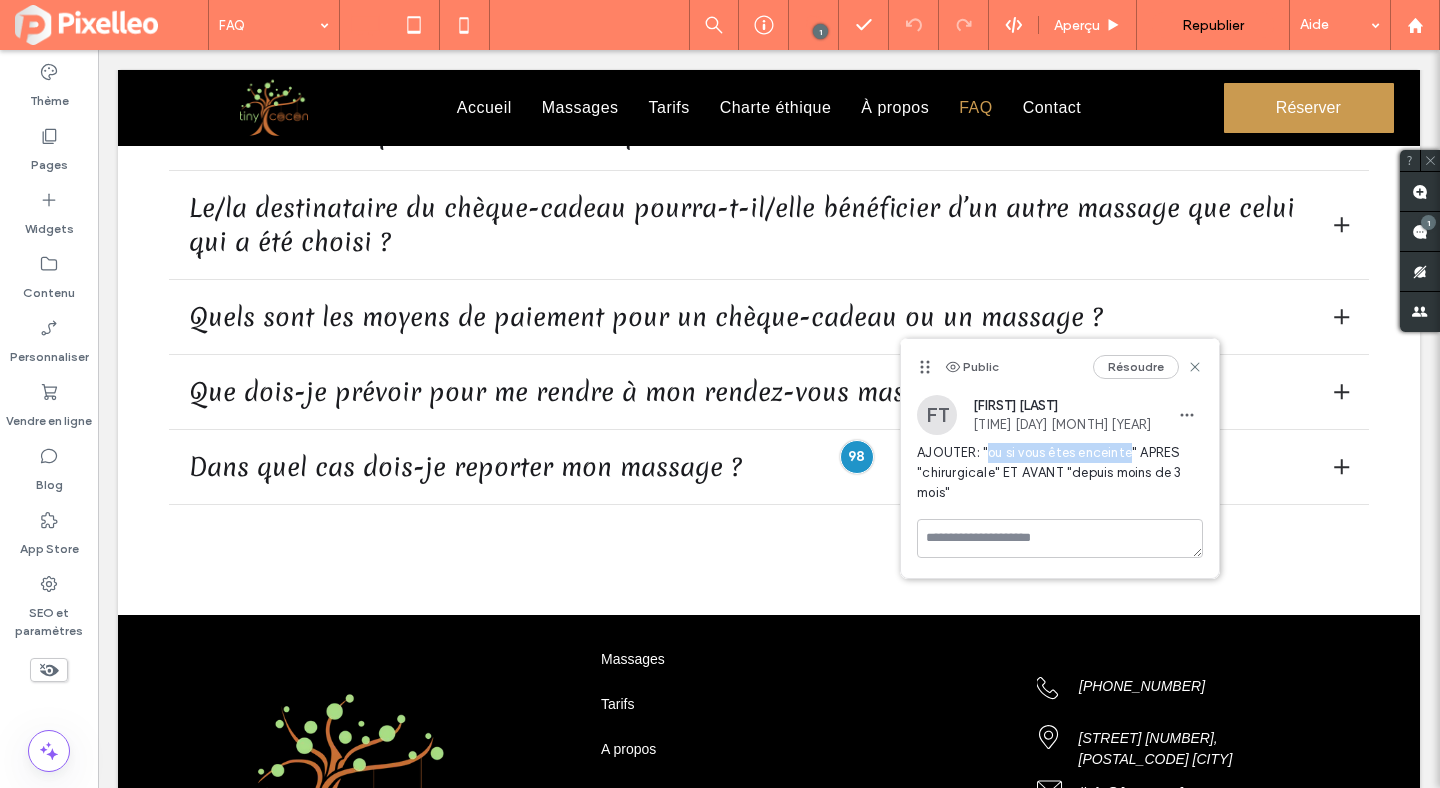 drag, startPoint x: 991, startPoint y: 457, endPoint x: 1130, endPoint y: 460, distance: 139.03236 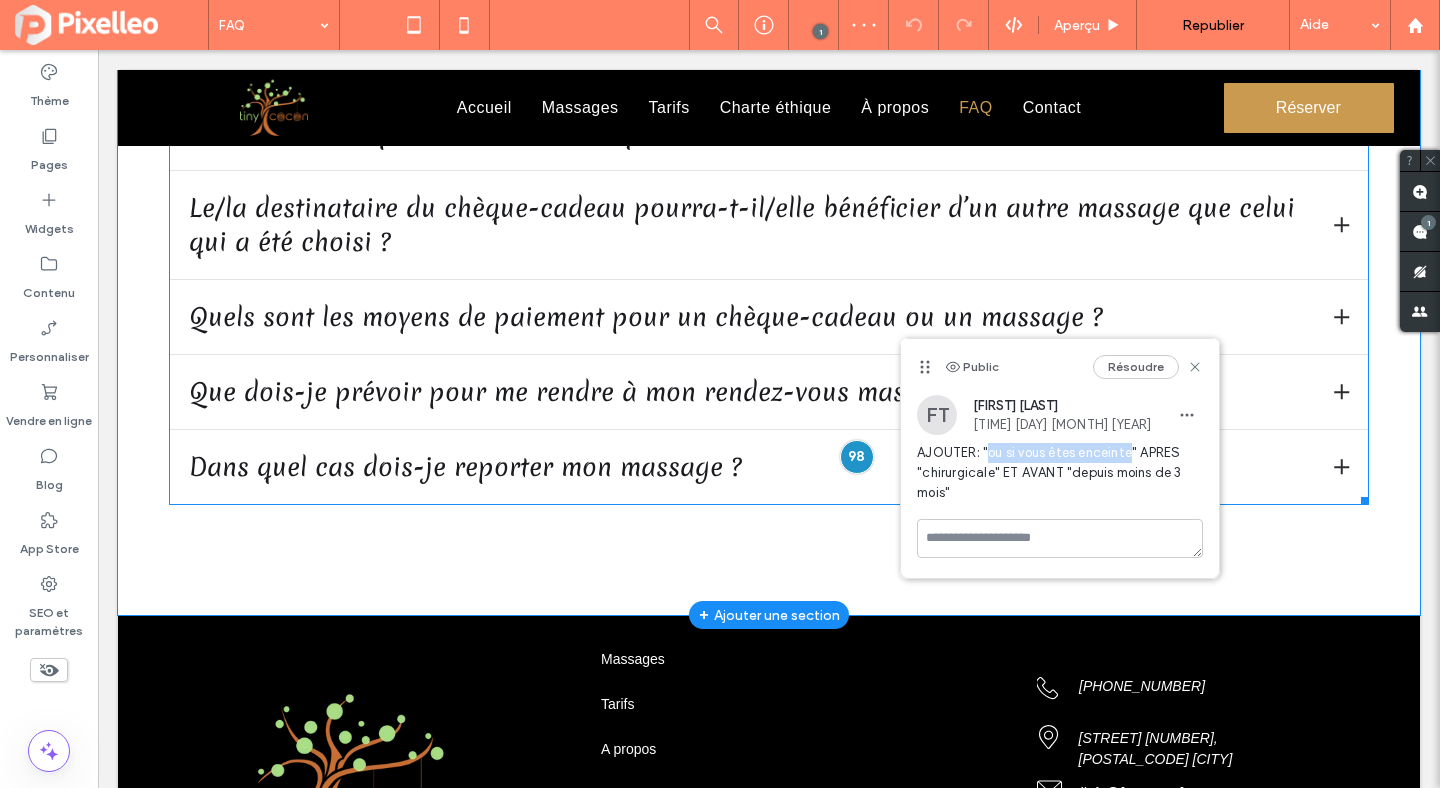 click at bounding box center (769, 230) 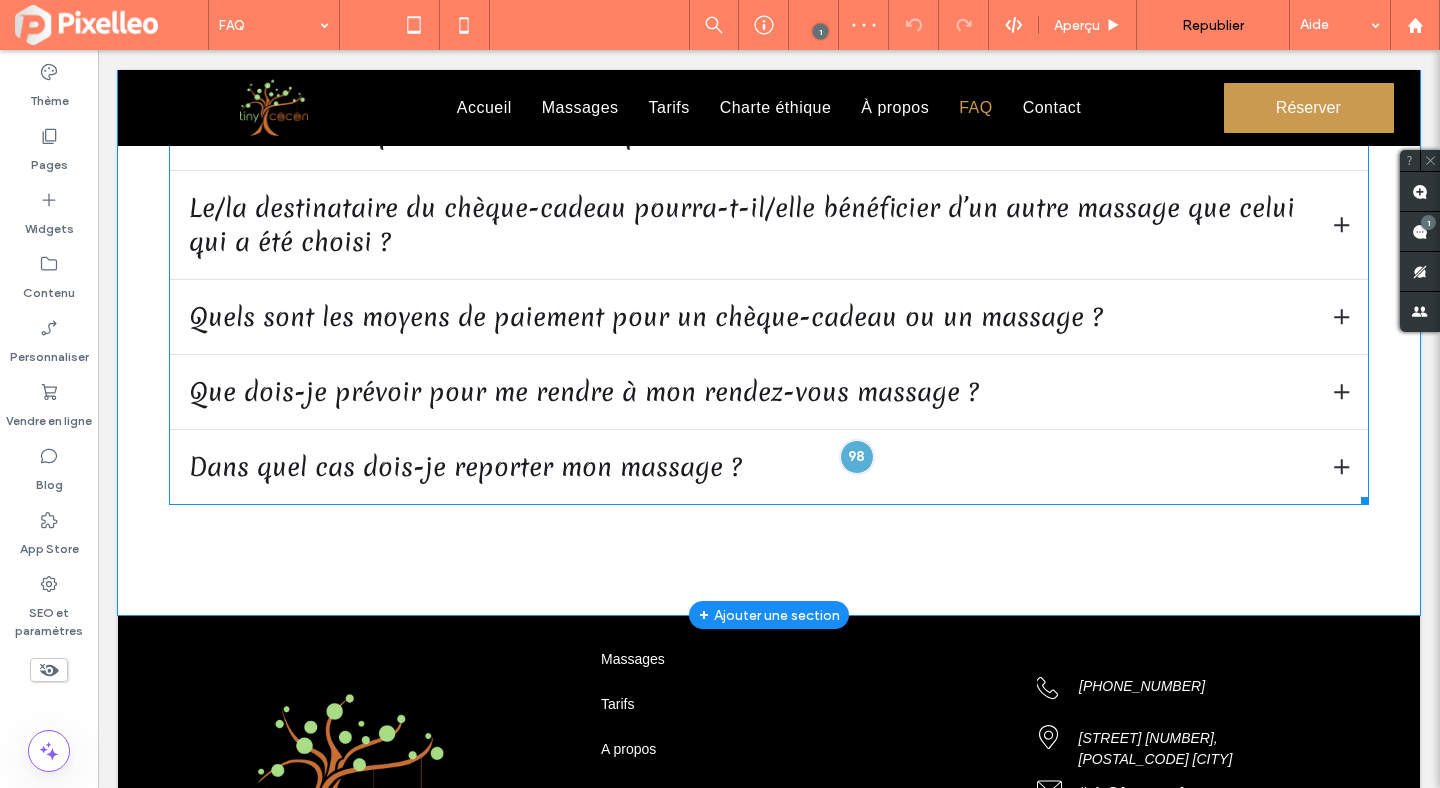 click at bounding box center [769, 230] 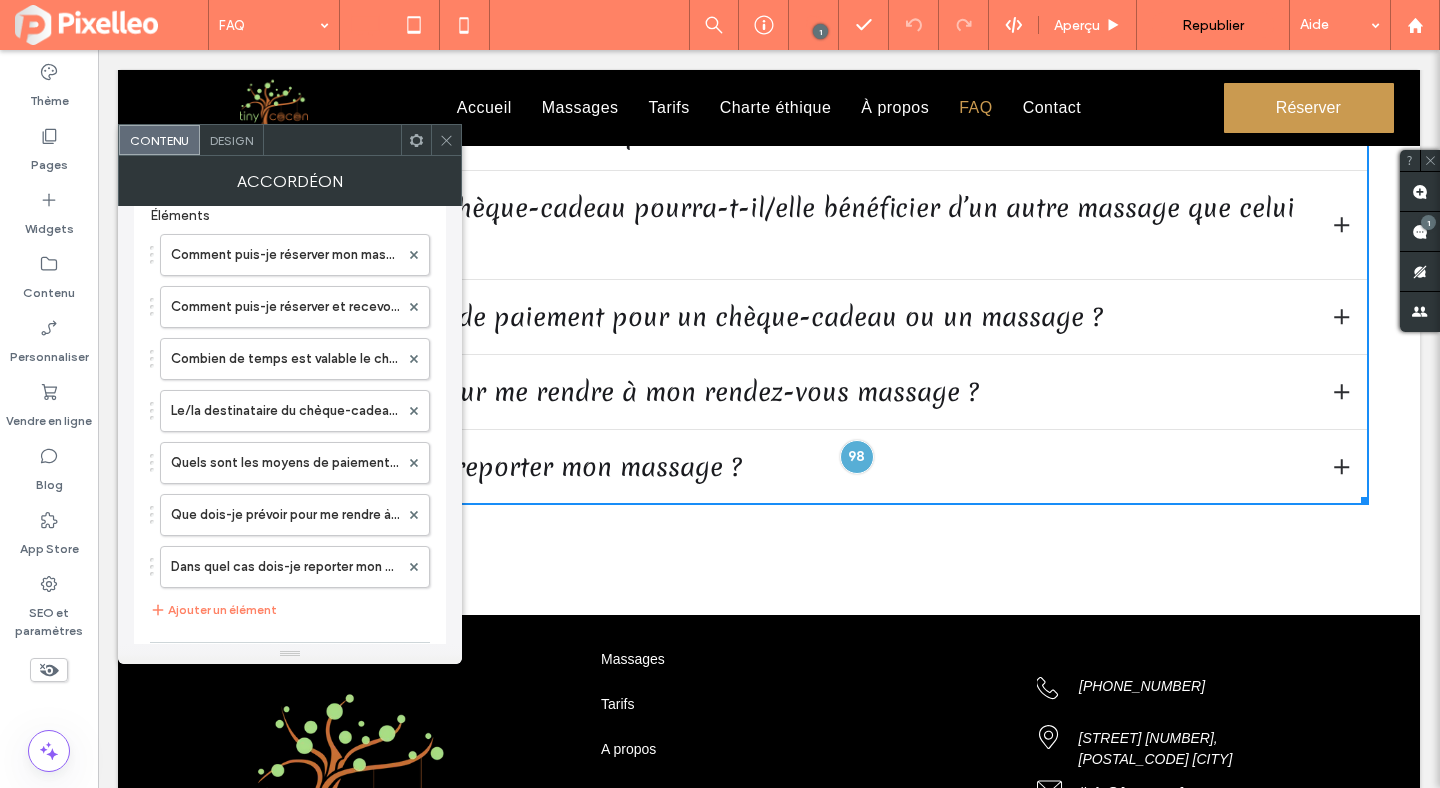scroll, scrollTop: 407, scrollLeft: 0, axis: vertical 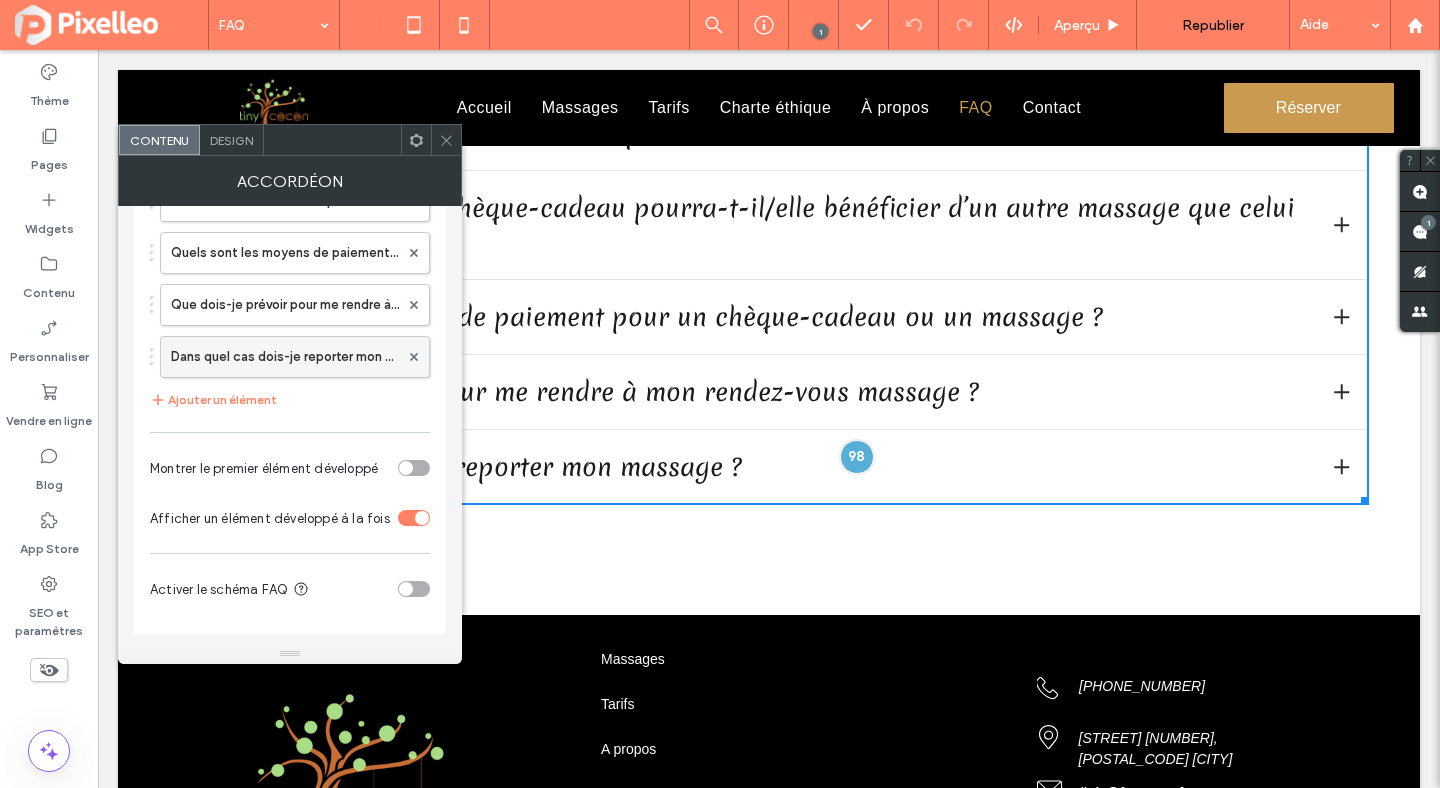 click on "Dans quel cas dois-je reporter mon massage ?" at bounding box center (285, 357) 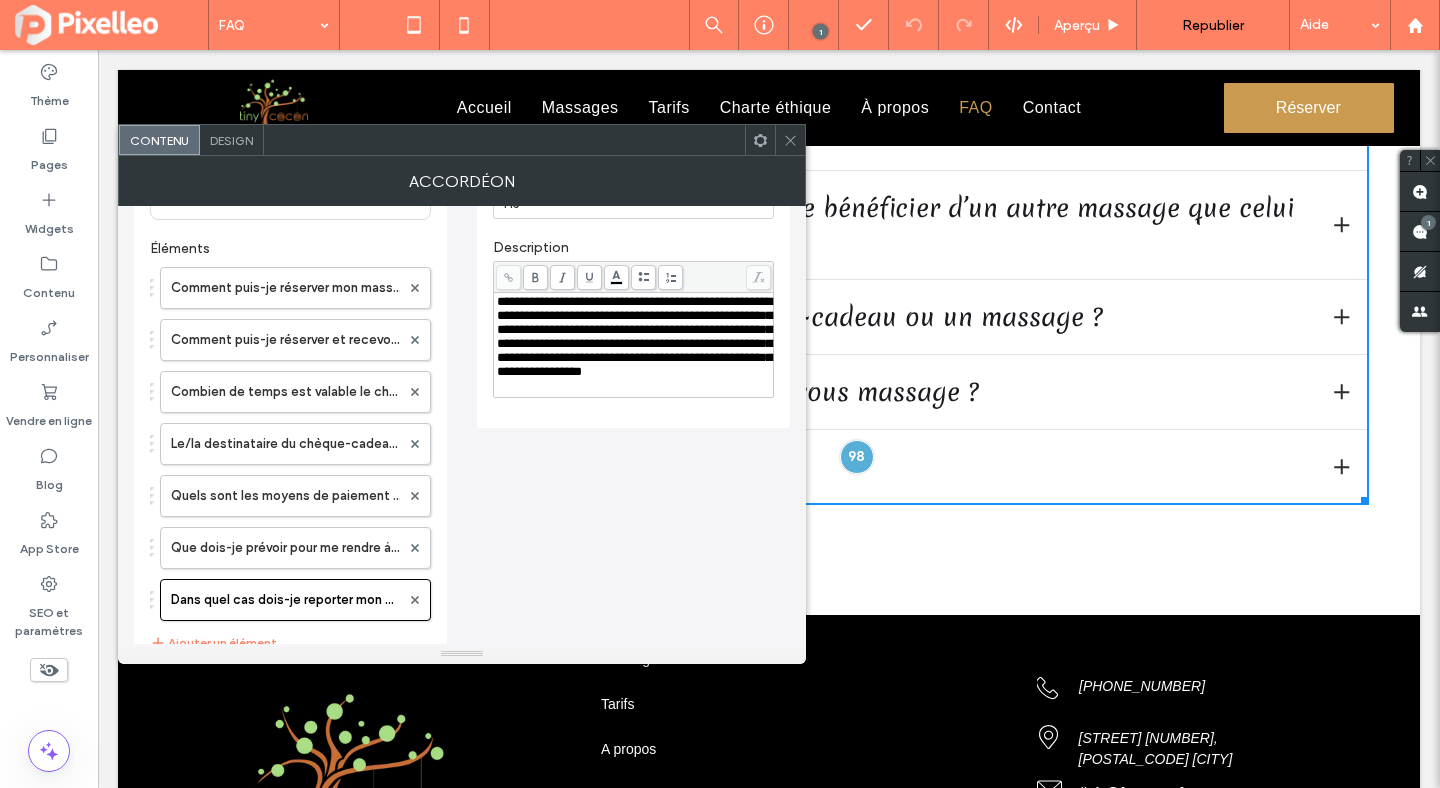 scroll, scrollTop: 0, scrollLeft: 0, axis: both 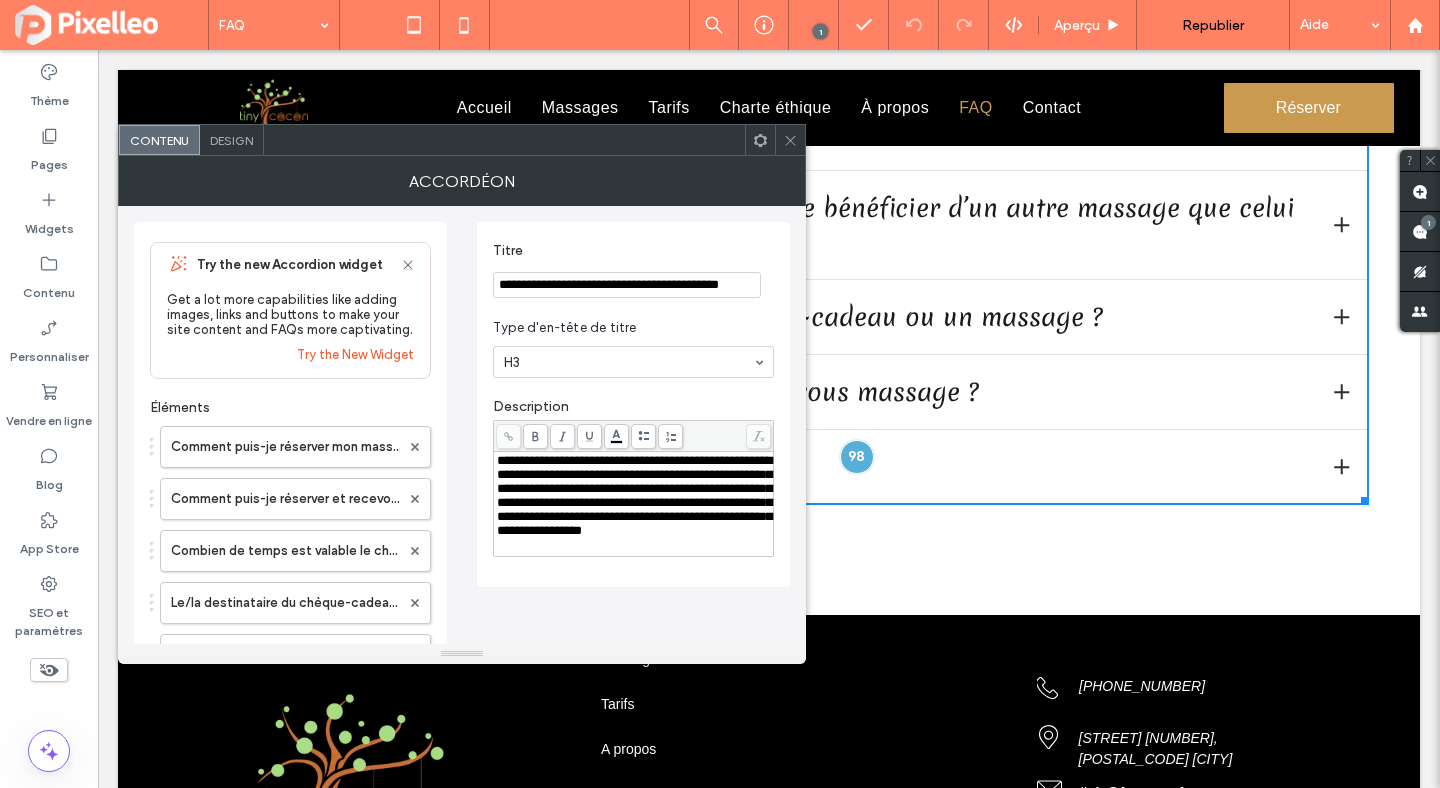 click on "**********" at bounding box center (634, 495) 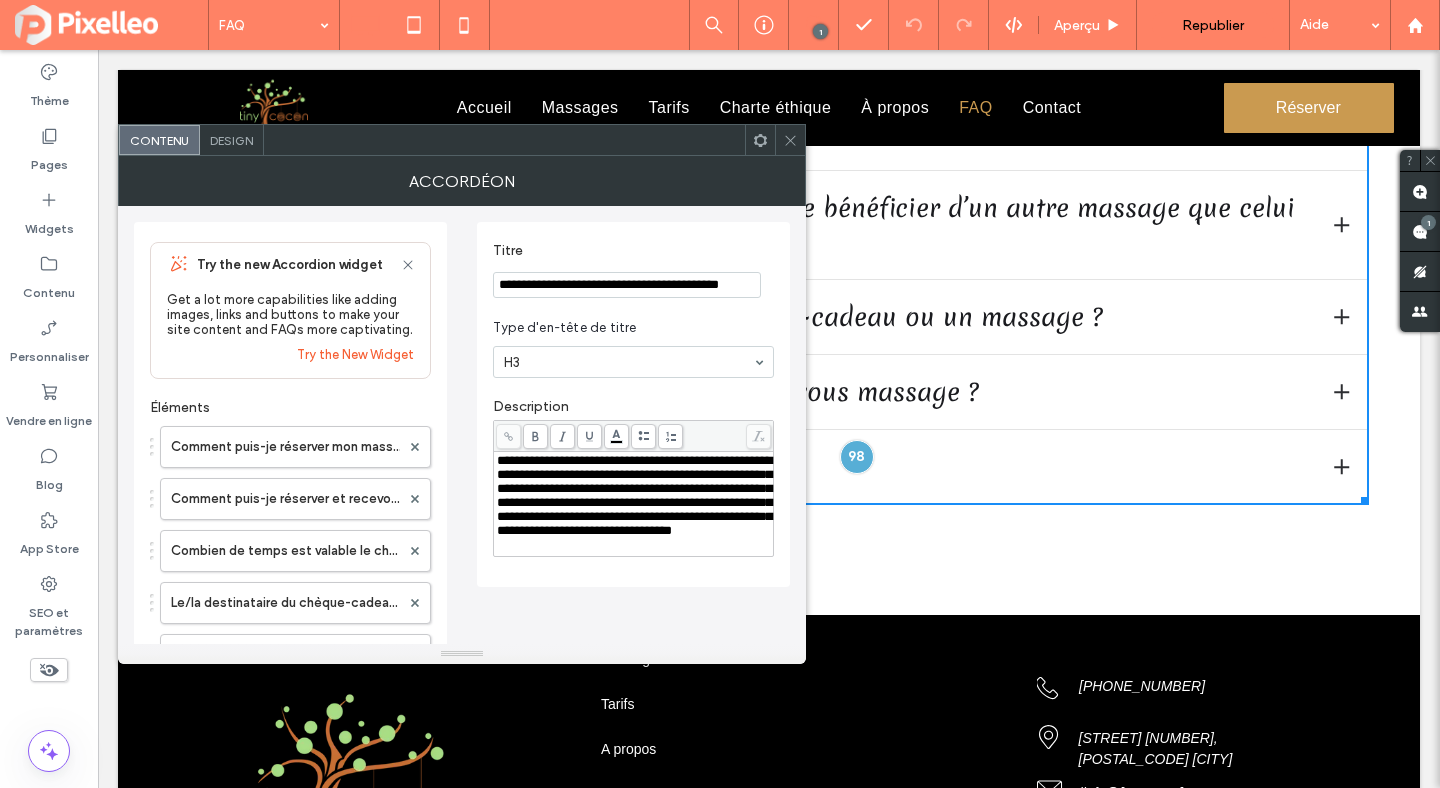 click on "**********" at bounding box center [634, 495] 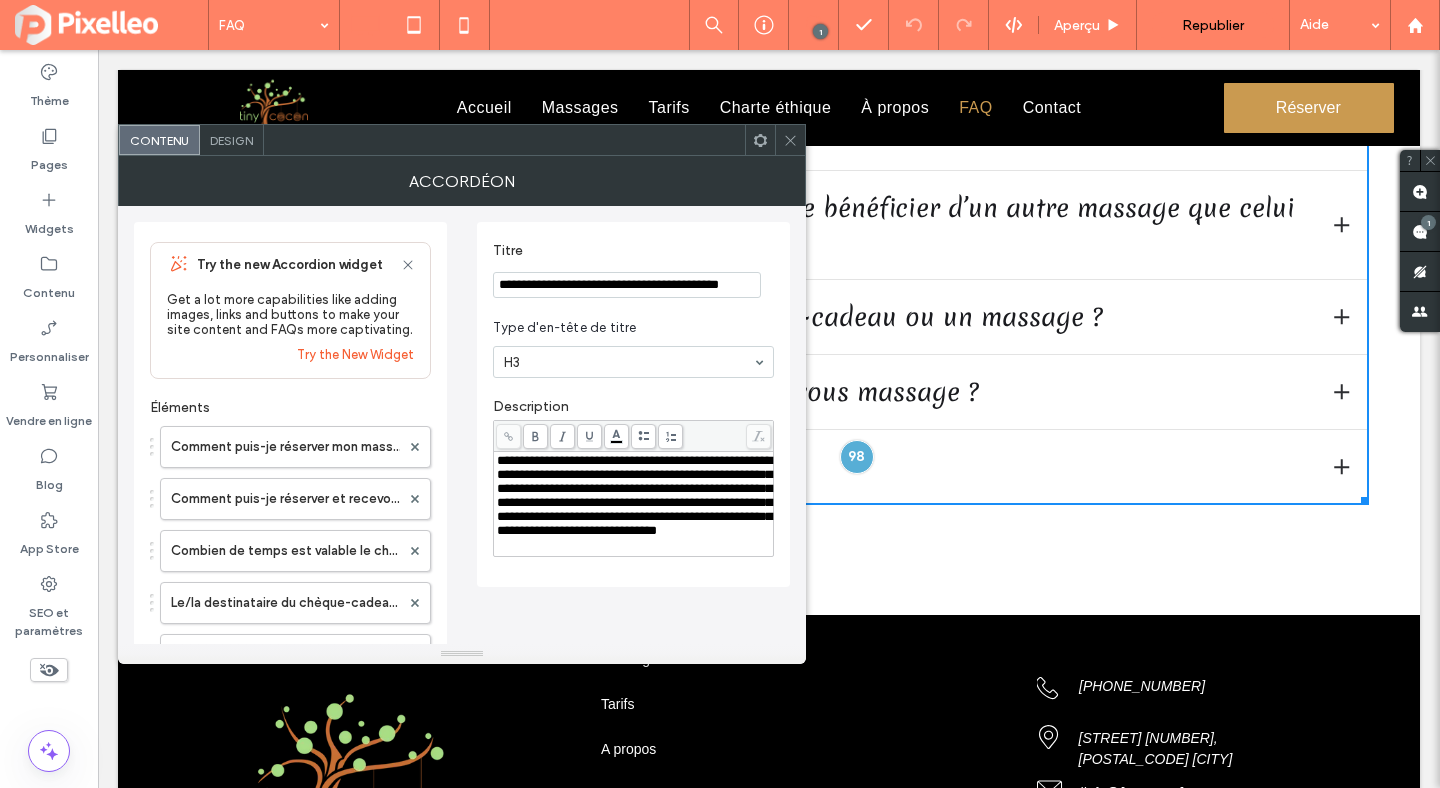 click on "**********" at bounding box center (634, 495) 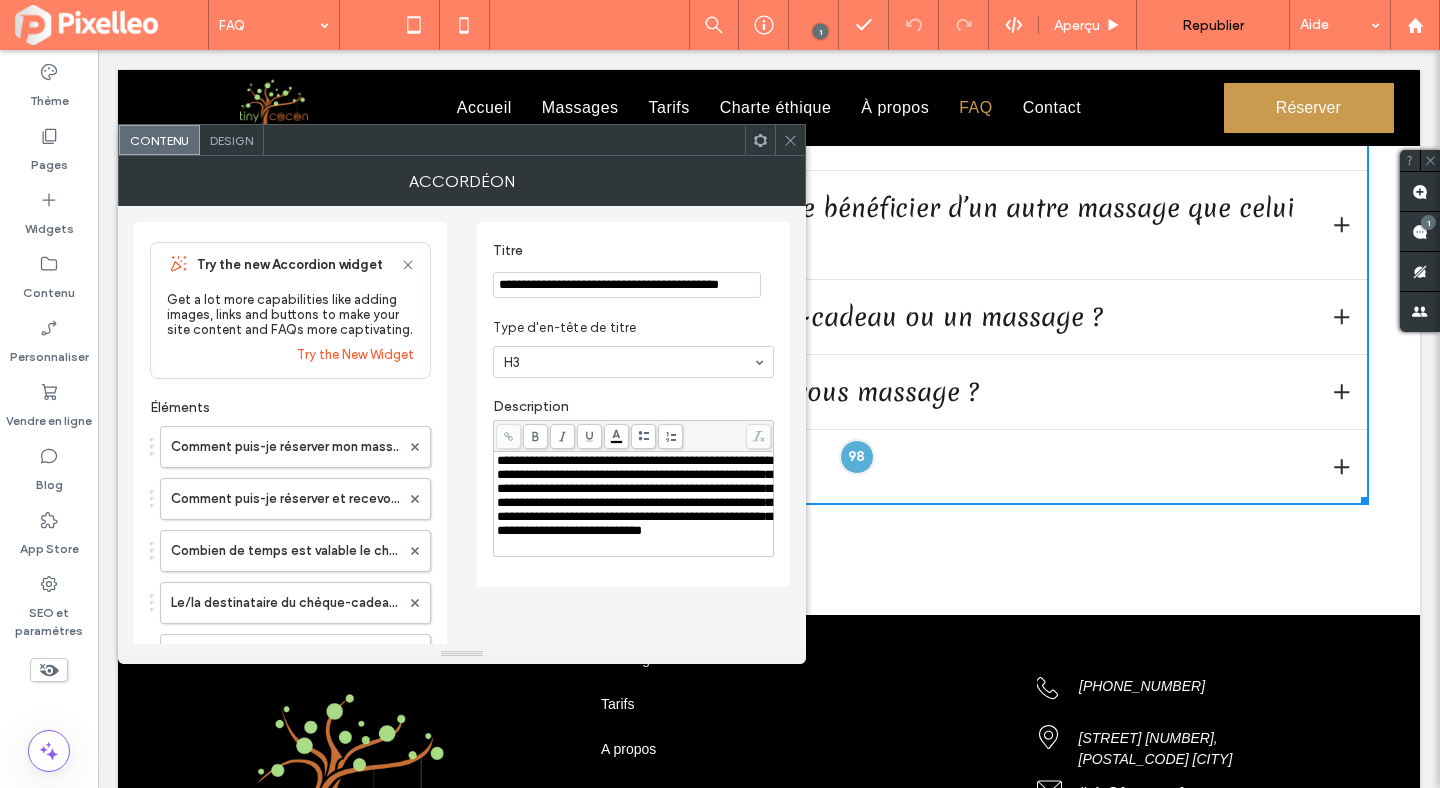 click on "**********" at bounding box center (634, 495) 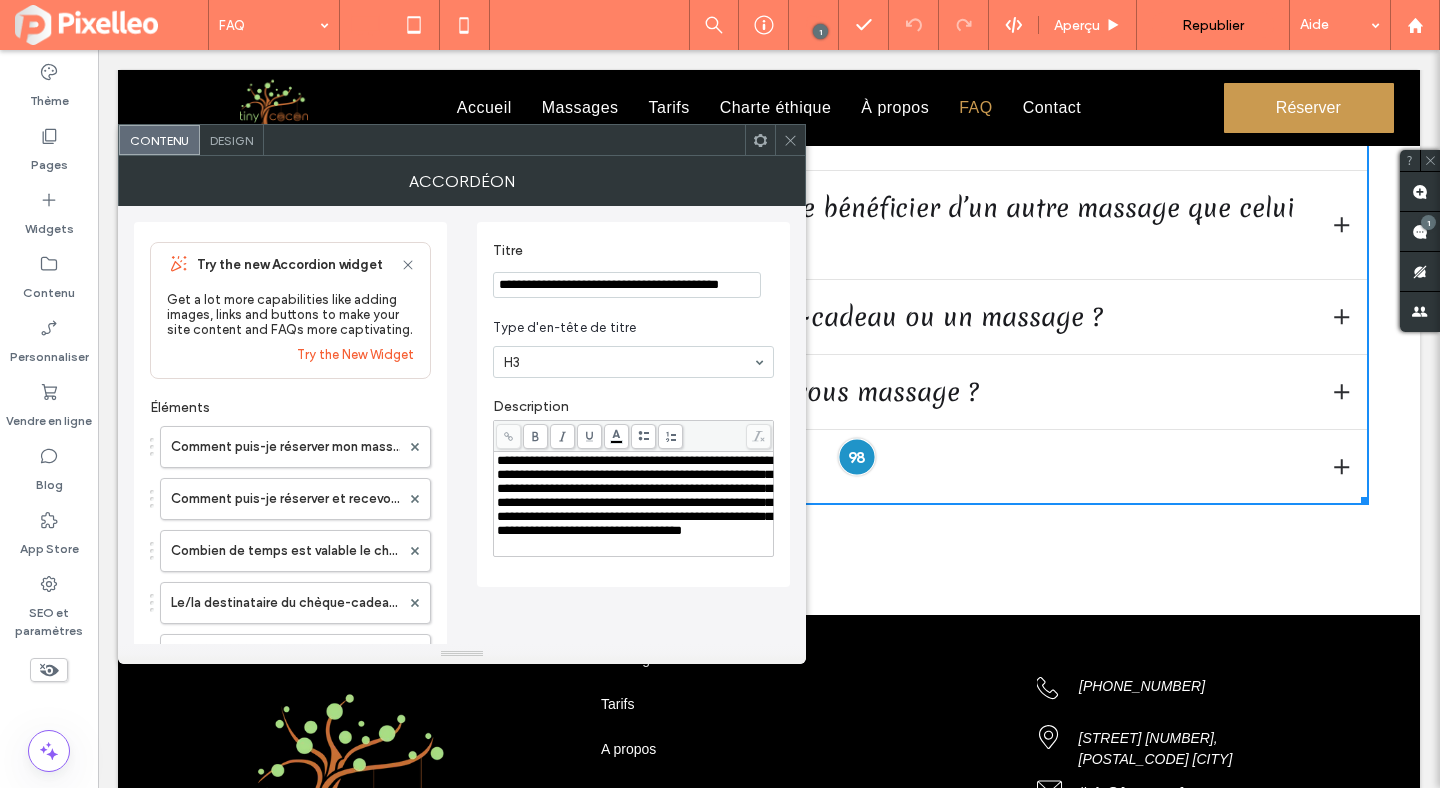 click at bounding box center (856, 456) 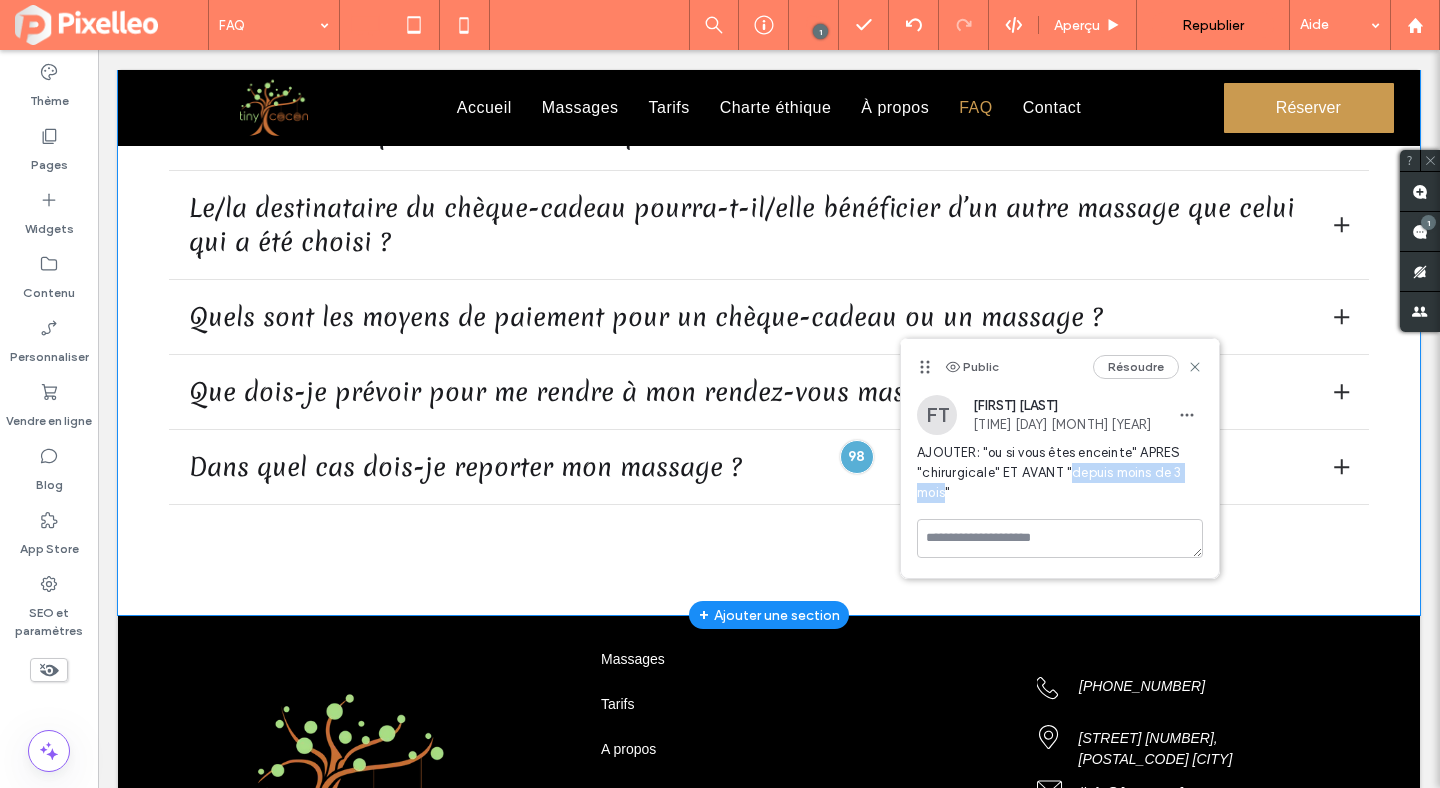 drag, startPoint x: 1068, startPoint y: 471, endPoint x: 944, endPoint y: 491, distance: 125.60255 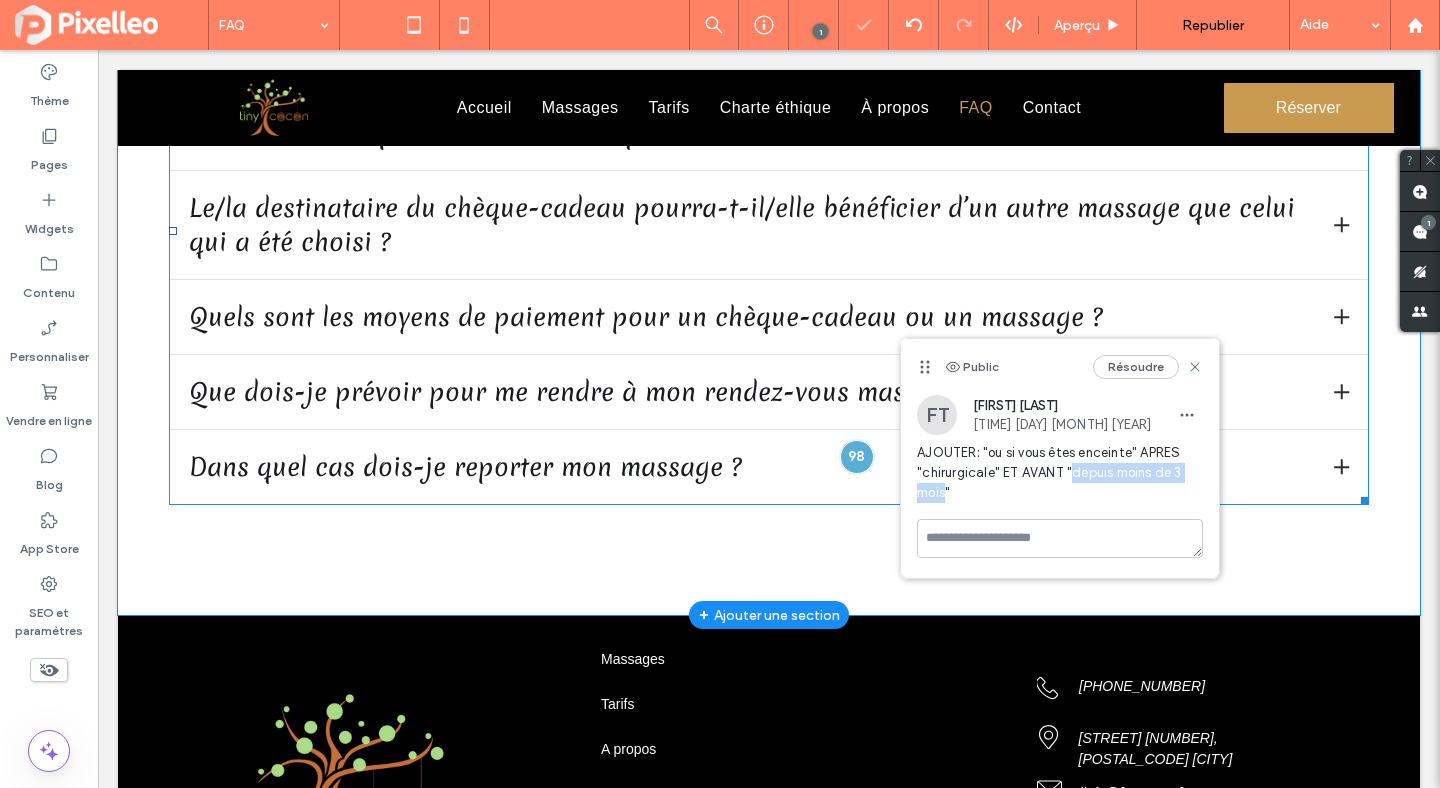 click at bounding box center [769, 230] 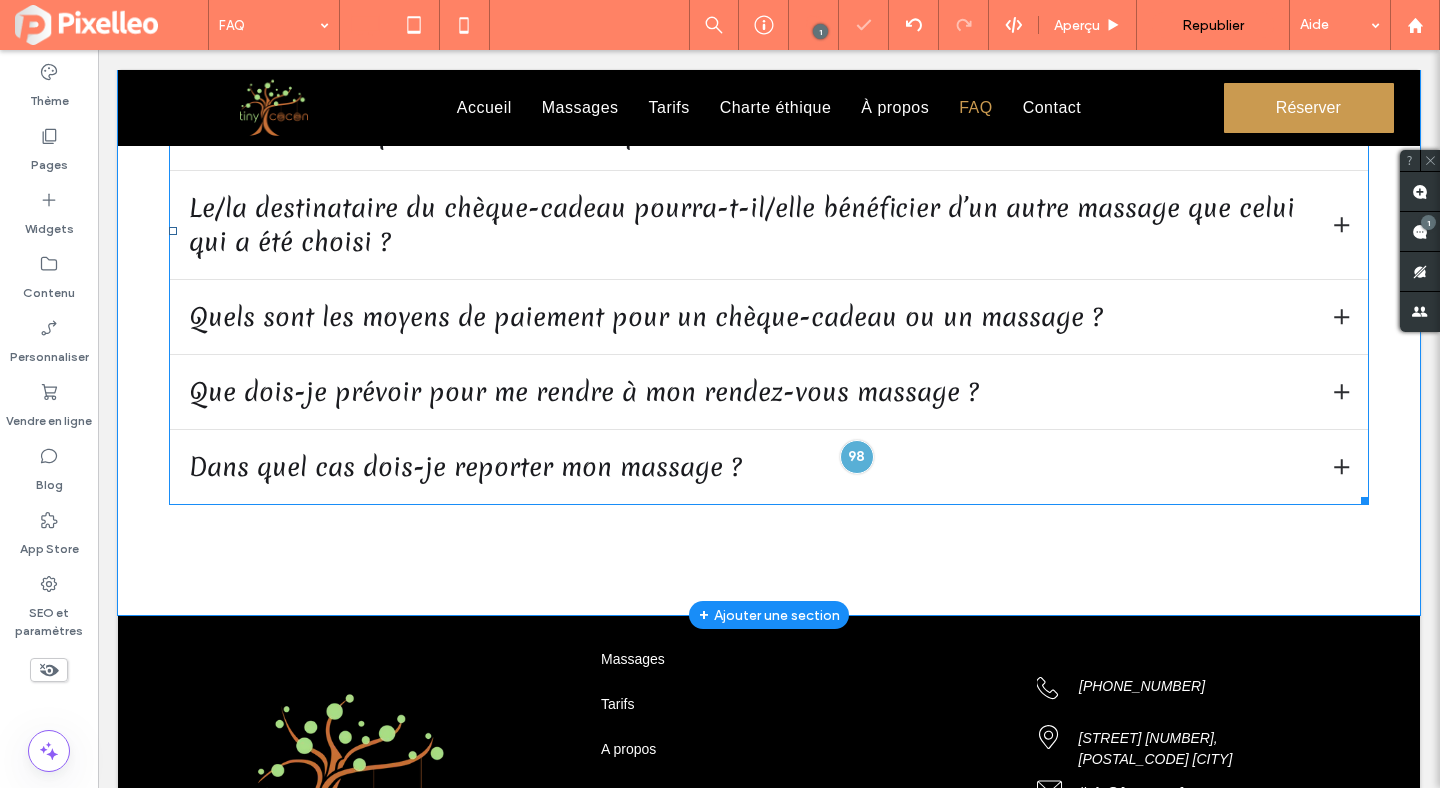 click at bounding box center [769, 230] 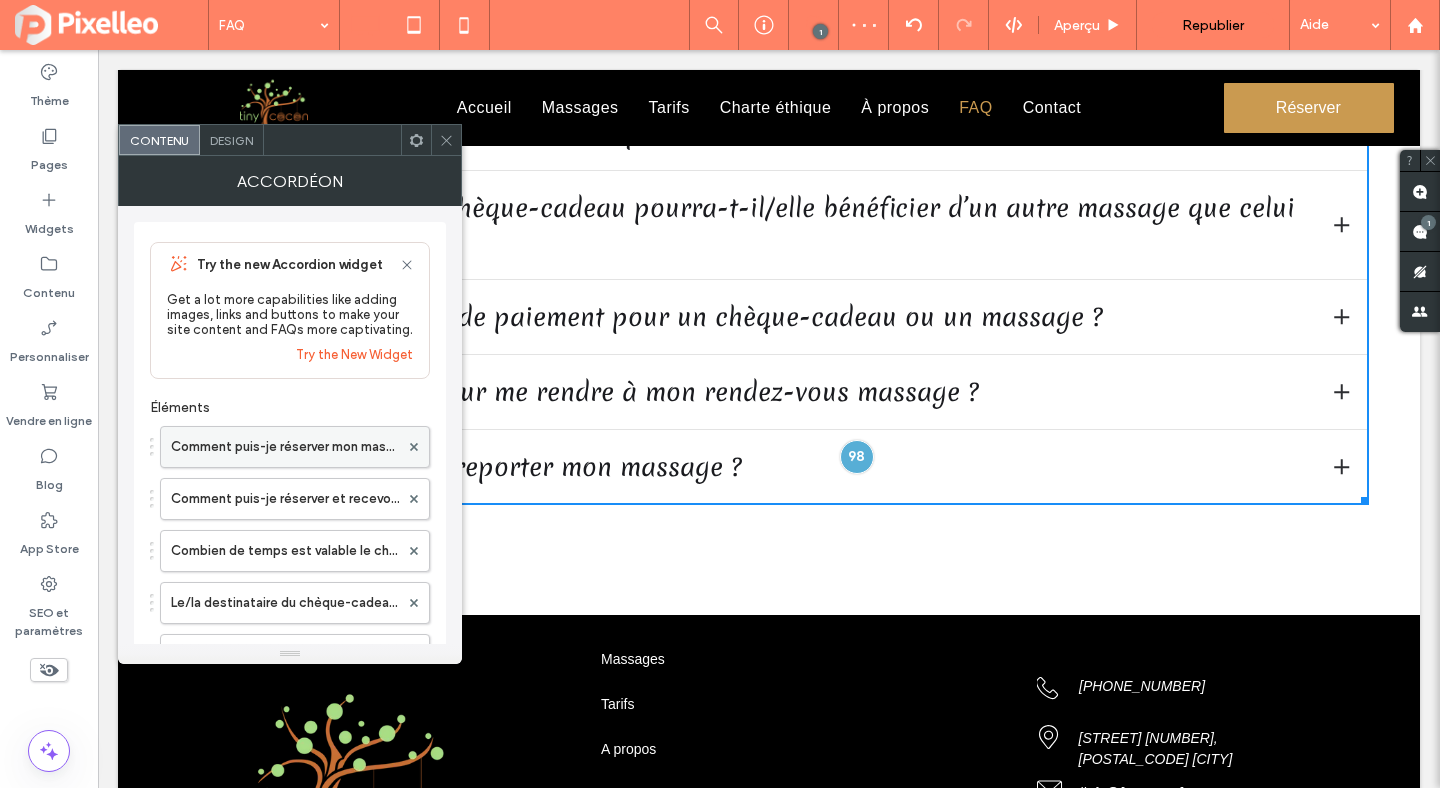 scroll, scrollTop: 352, scrollLeft: 0, axis: vertical 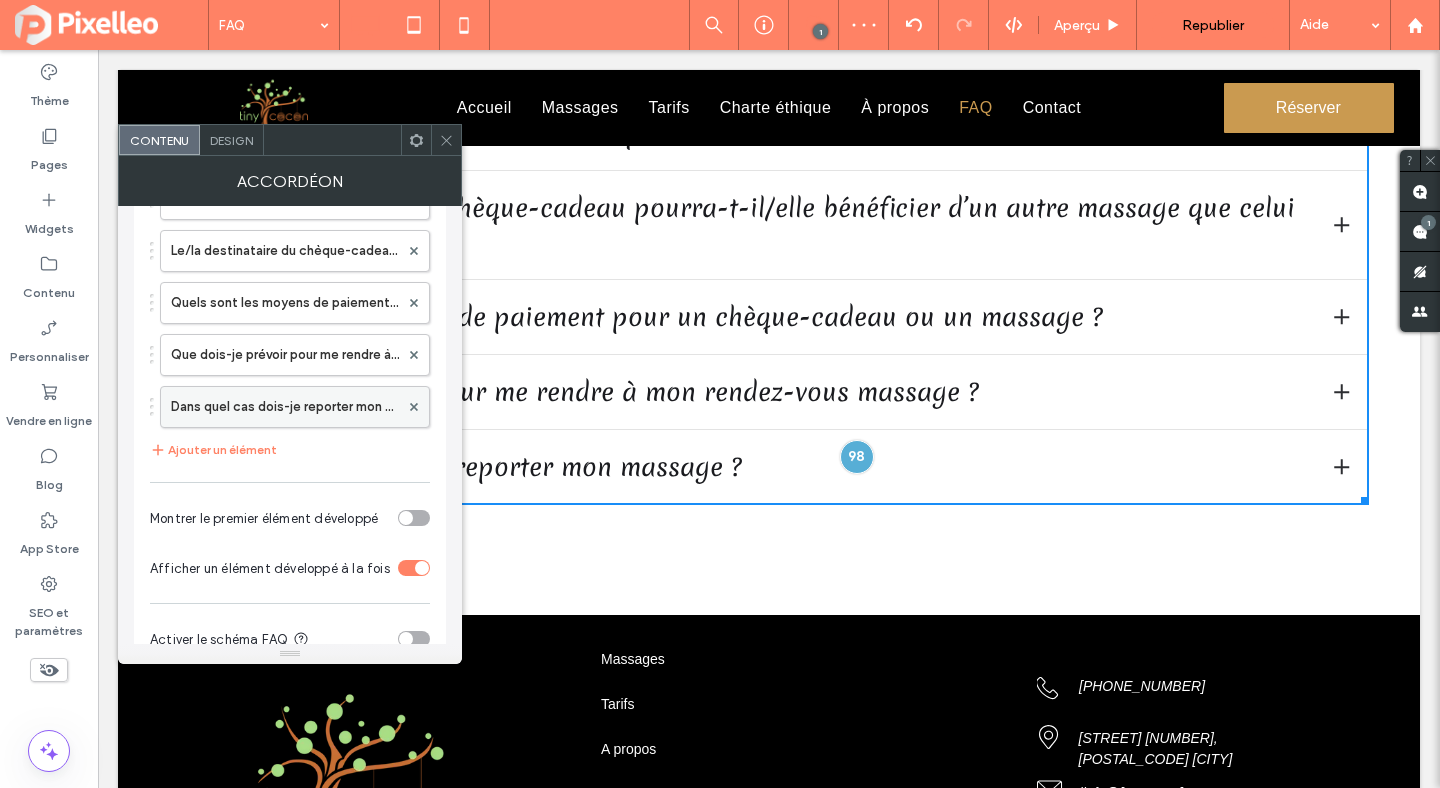 click on "Dans quel cas dois-je reporter mon massage ?" at bounding box center [285, 407] 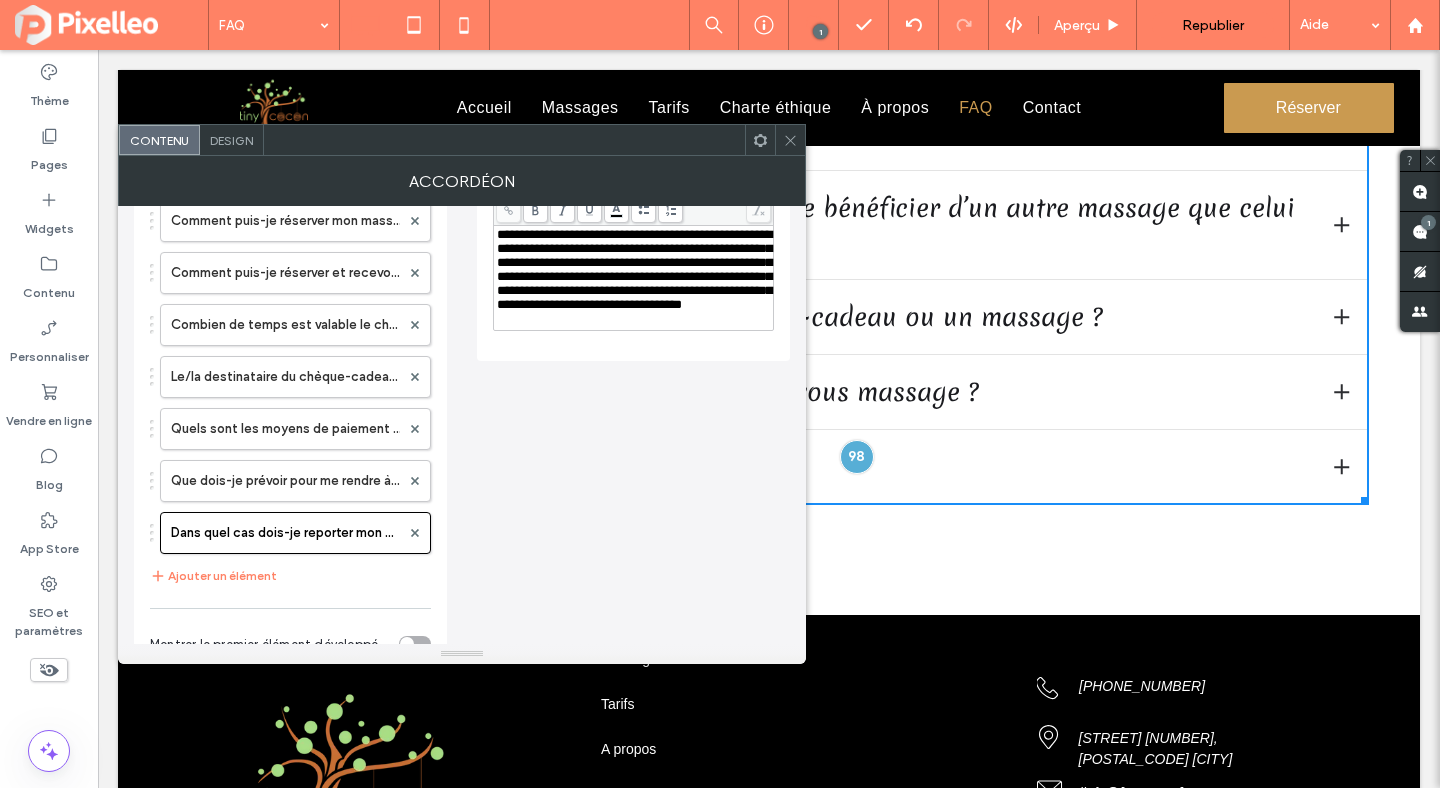 scroll, scrollTop: 0, scrollLeft: 0, axis: both 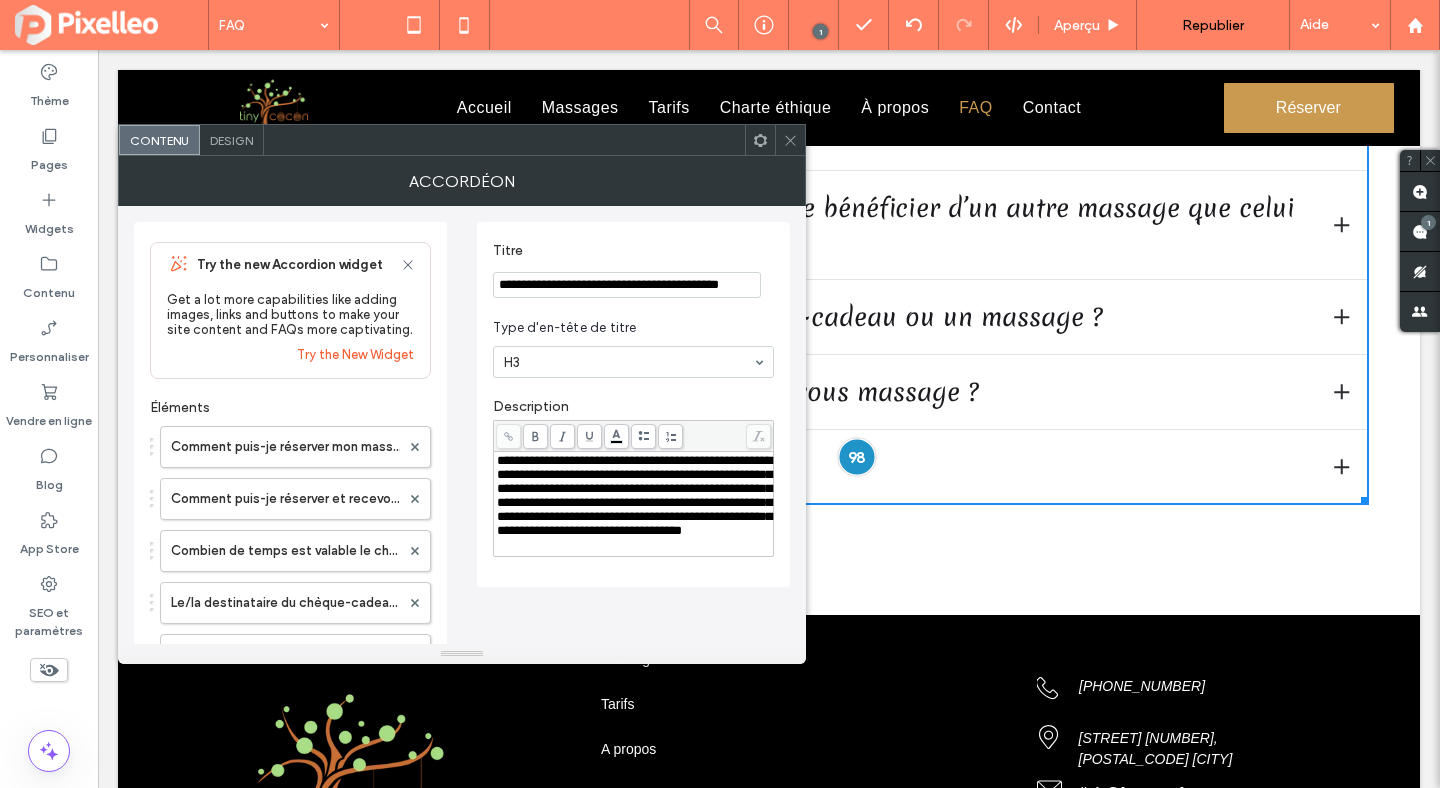 click at bounding box center [856, 456] 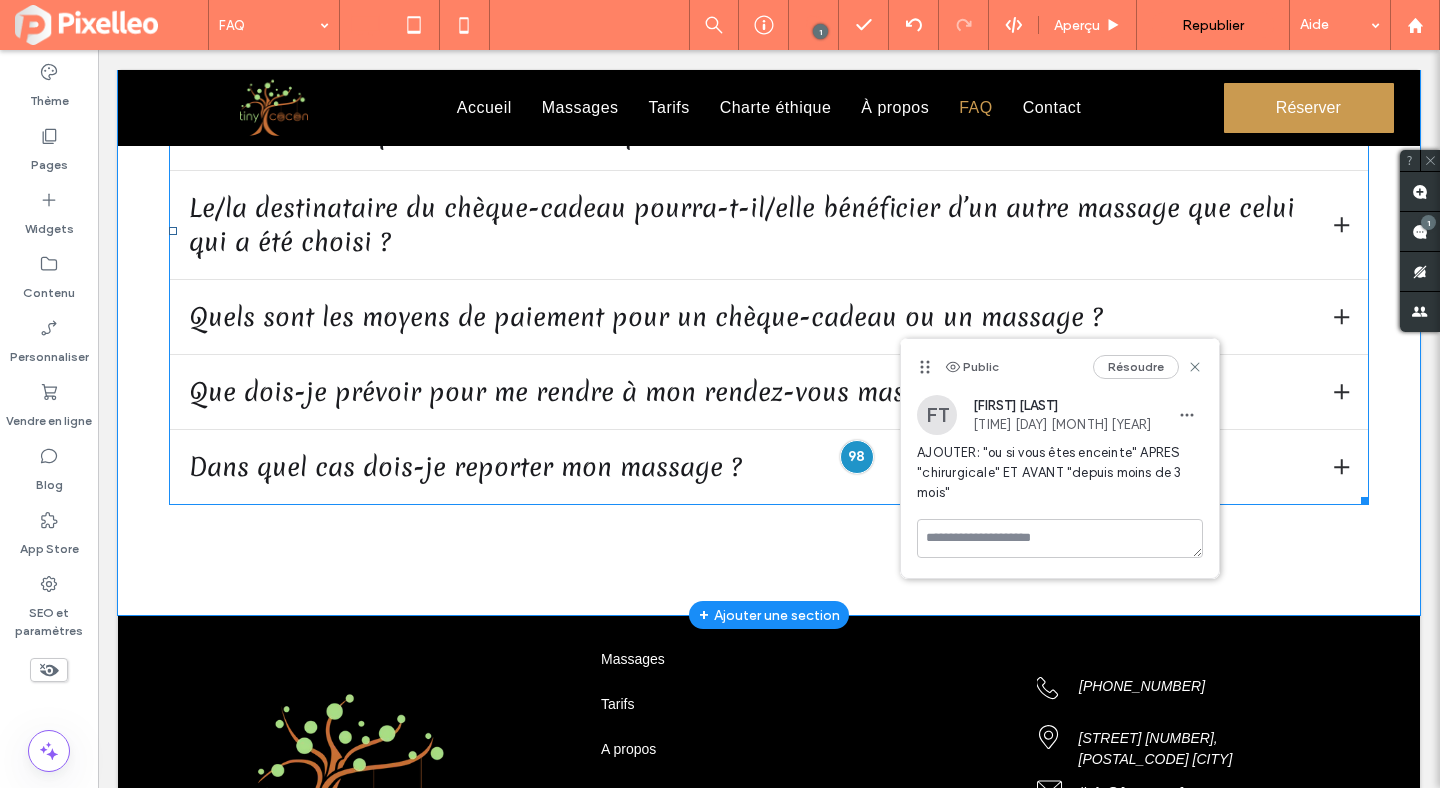 click at bounding box center (769, 230) 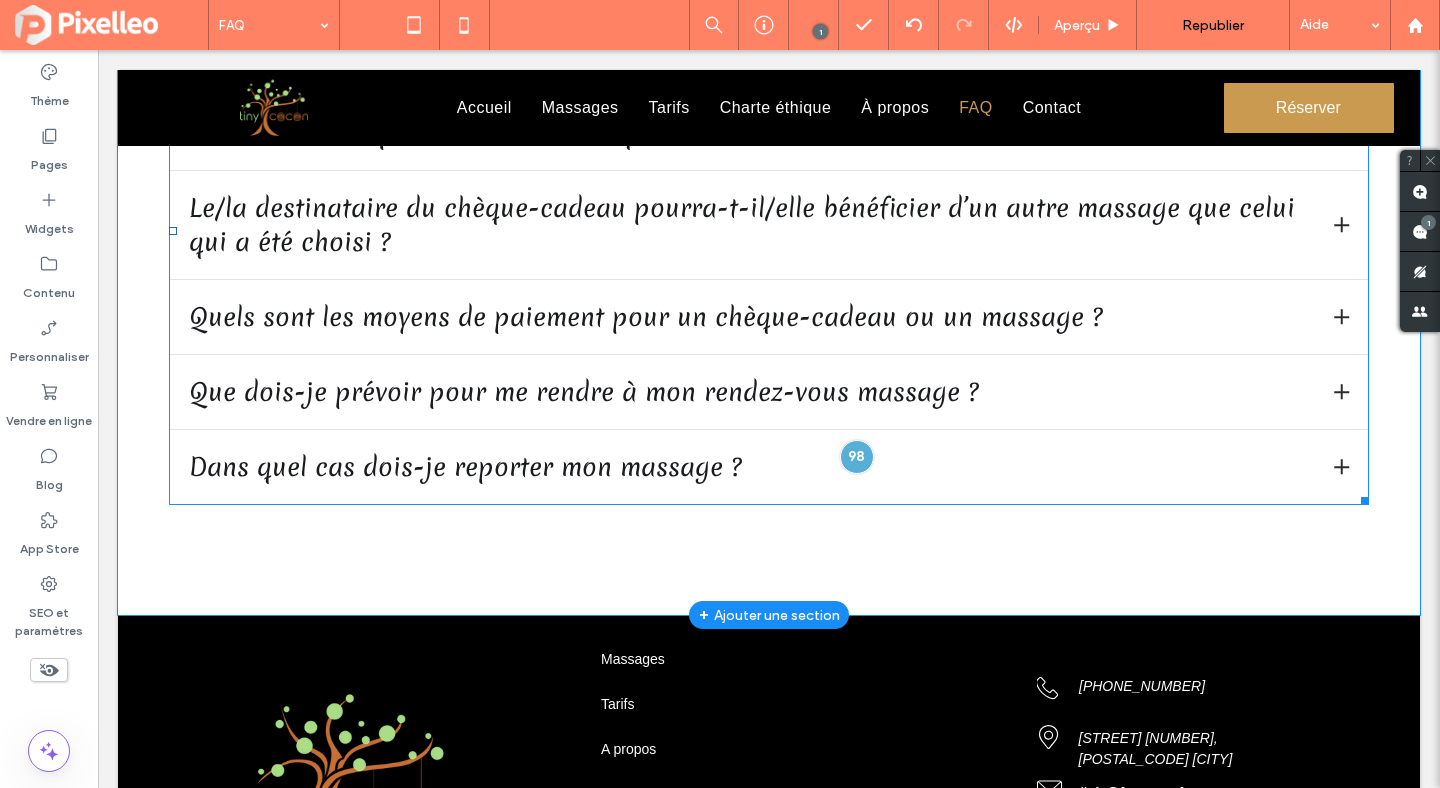 click at bounding box center (769, 230) 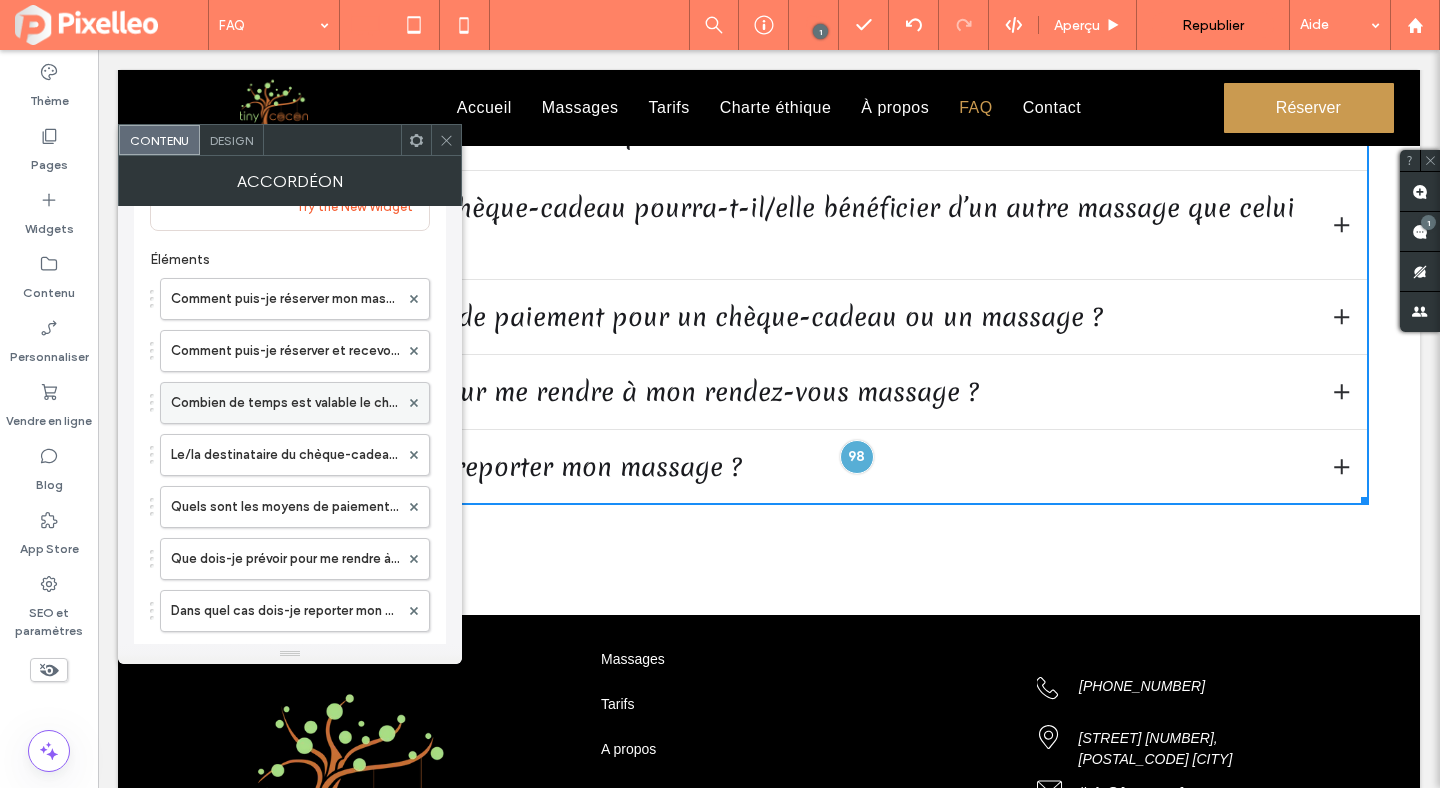 scroll, scrollTop: 400, scrollLeft: 0, axis: vertical 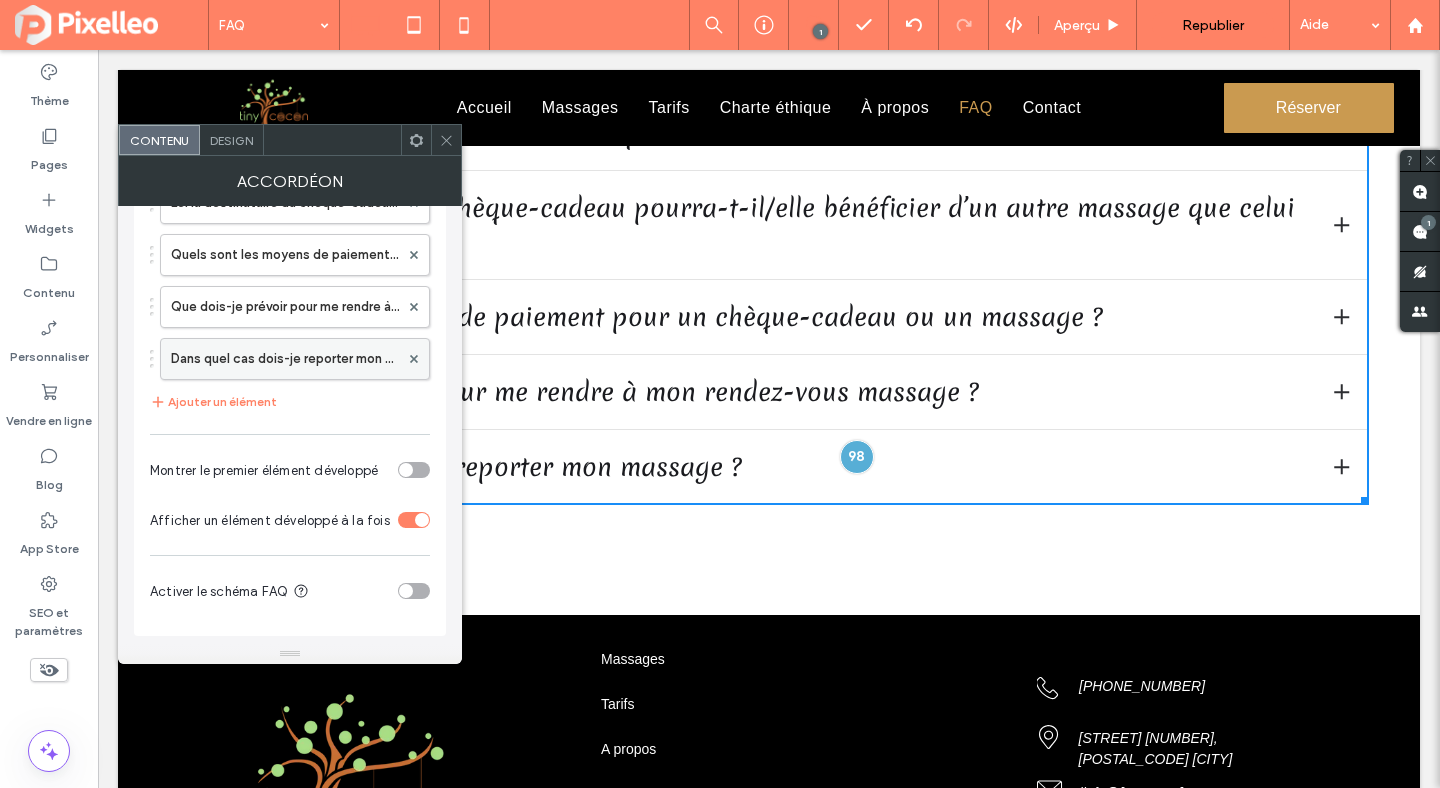 click on "Dans quel cas dois-je reporter mon massage ?" at bounding box center (285, 359) 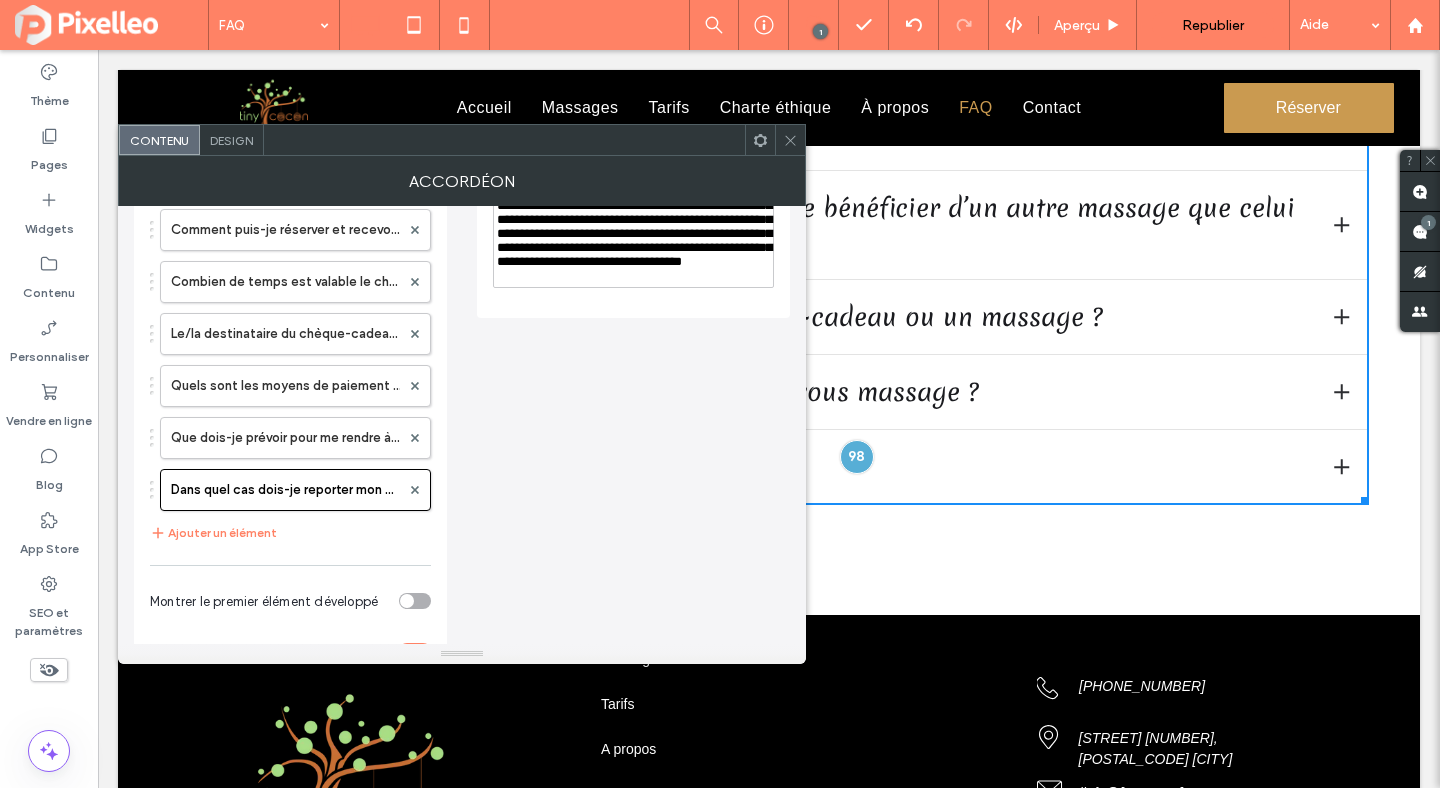 scroll, scrollTop: 0, scrollLeft: 0, axis: both 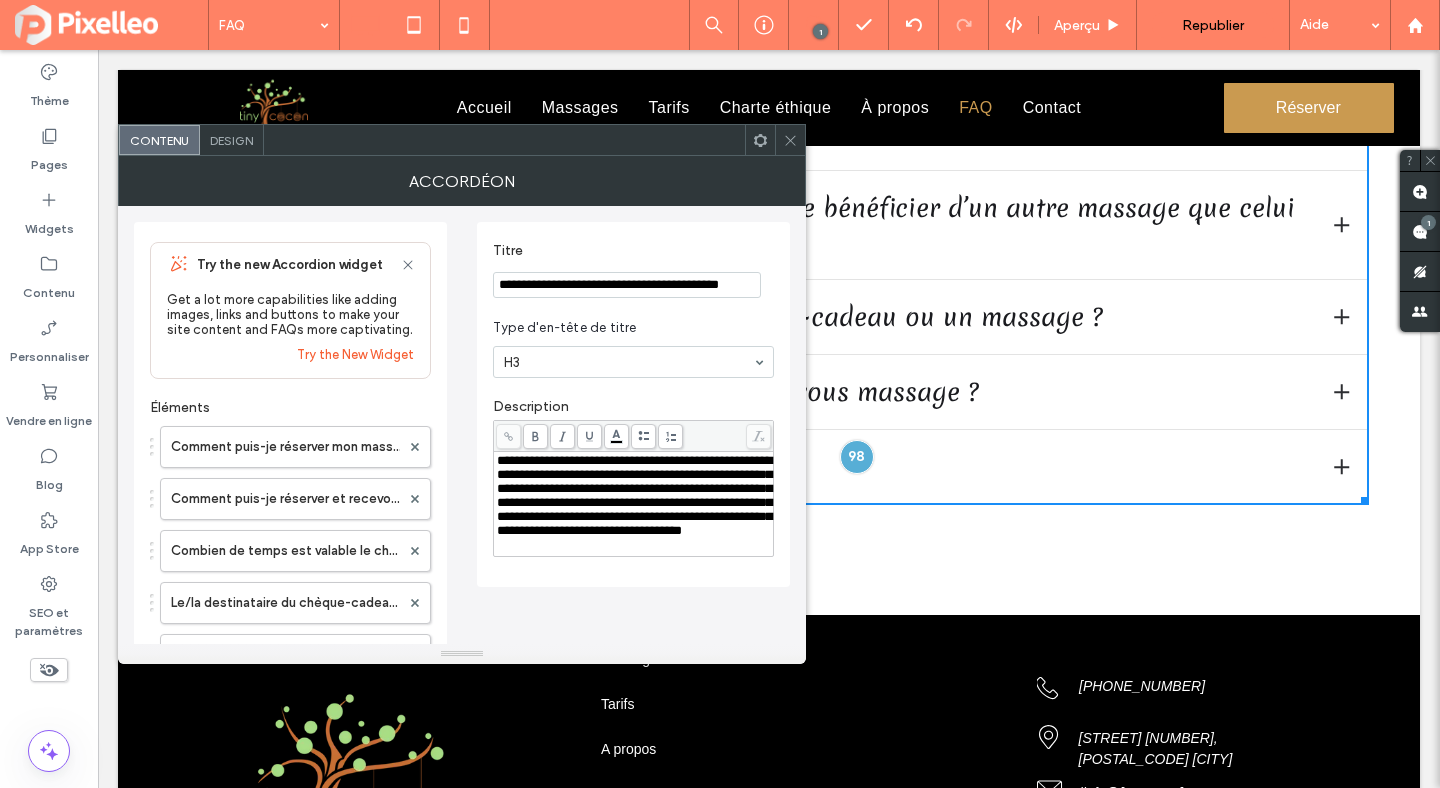 click on "**********" at bounding box center [634, 495] 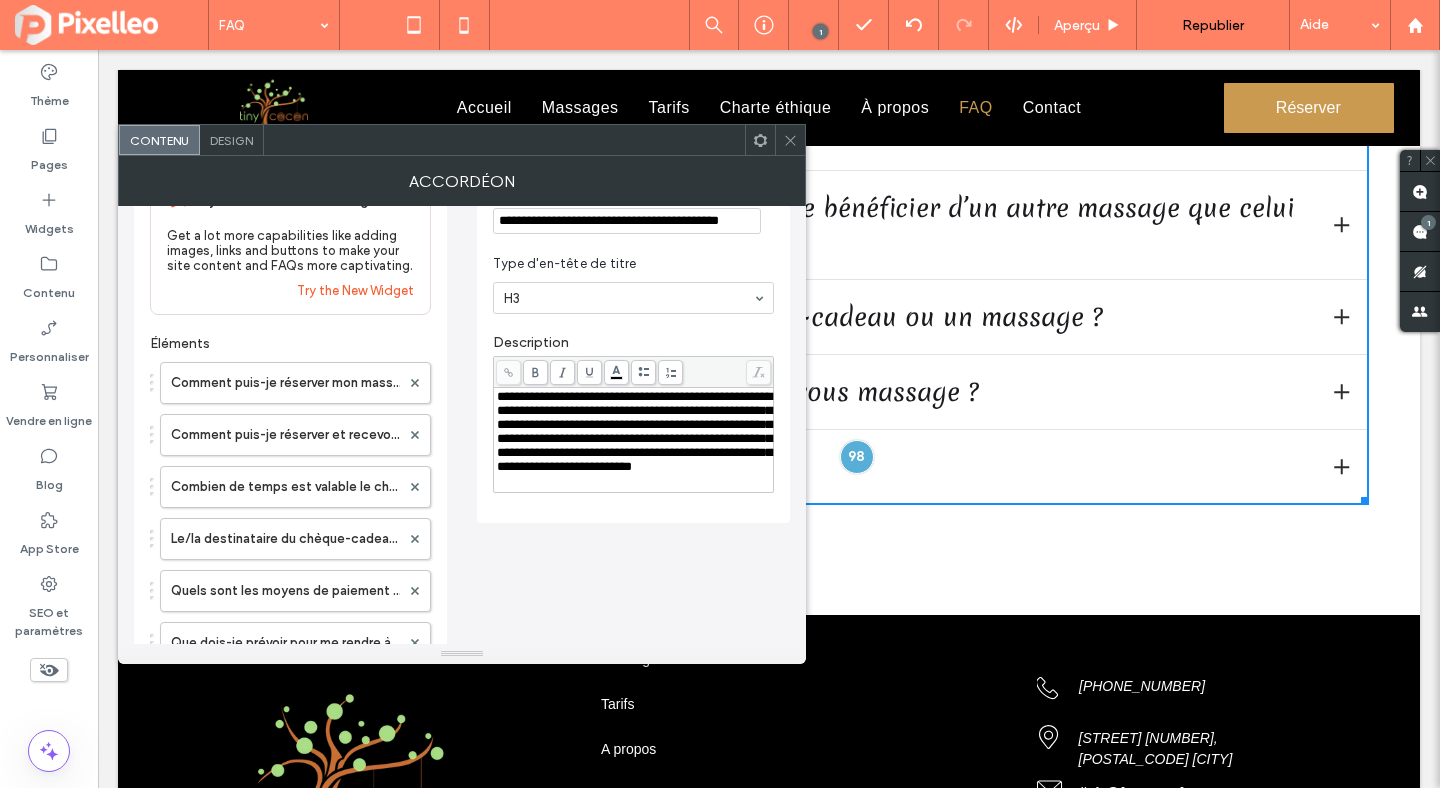 scroll, scrollTop: 74, scrollLeft: 0, axis: vertical 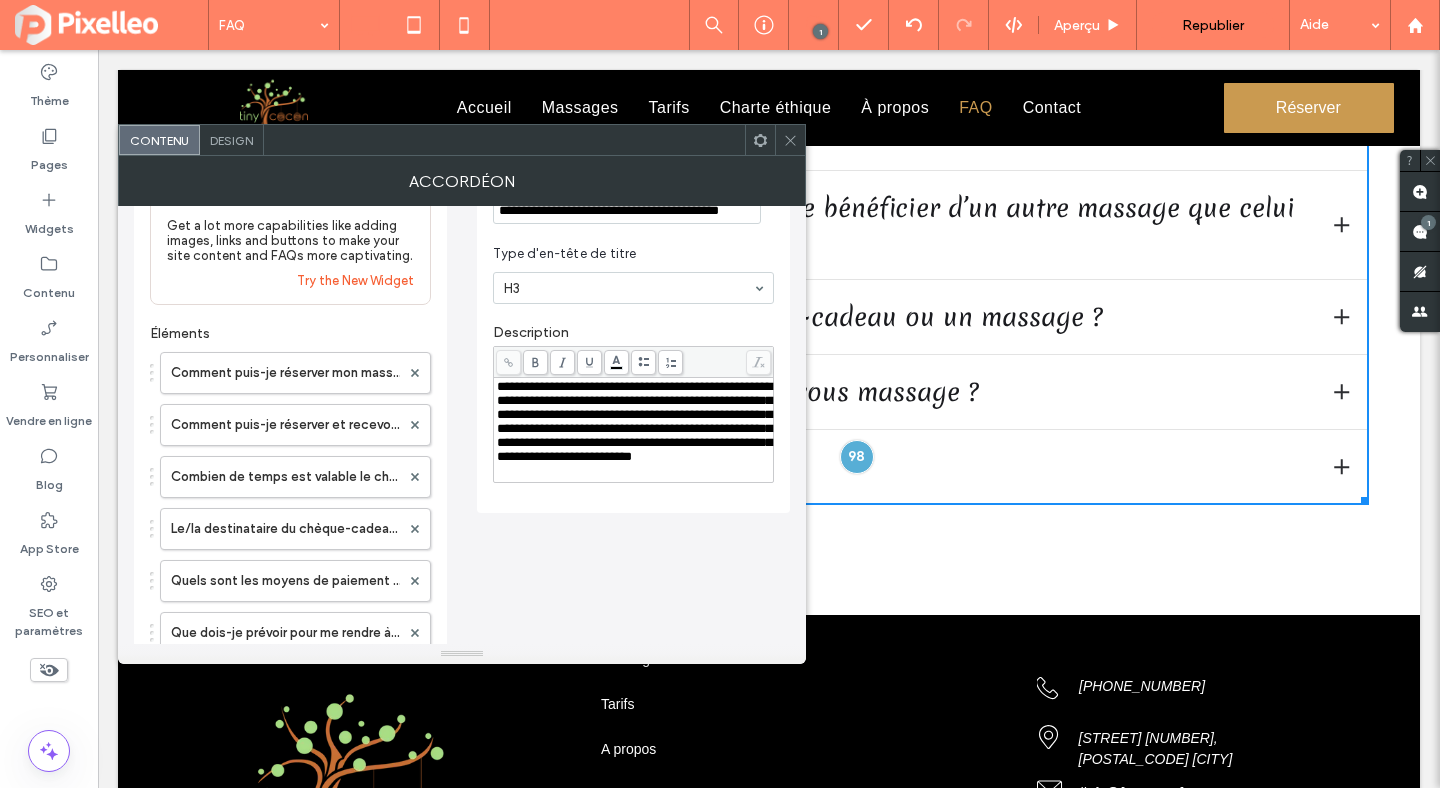 click on "**********" at bounding box center [634, 422] 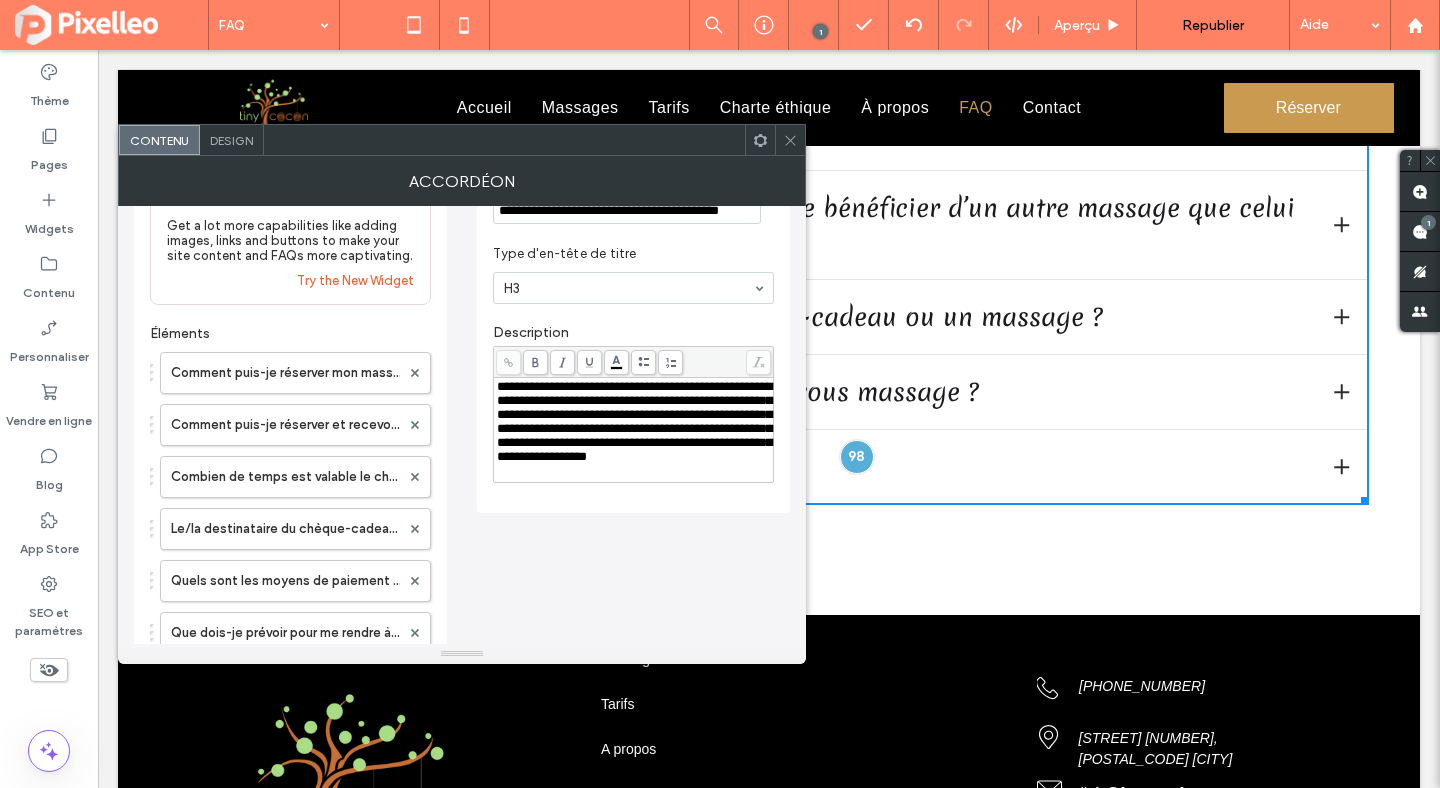 type 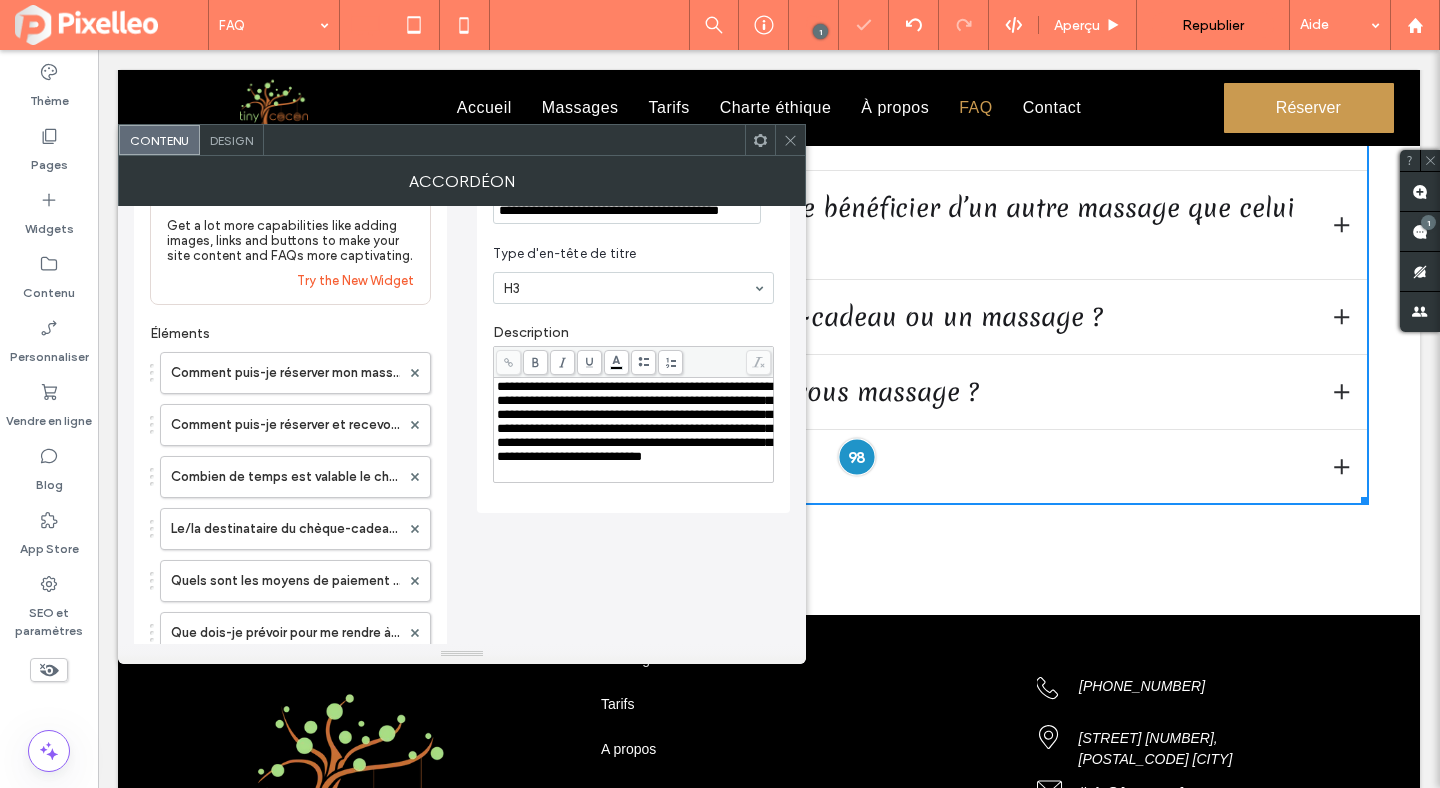 click at bounding box center (856, 456) 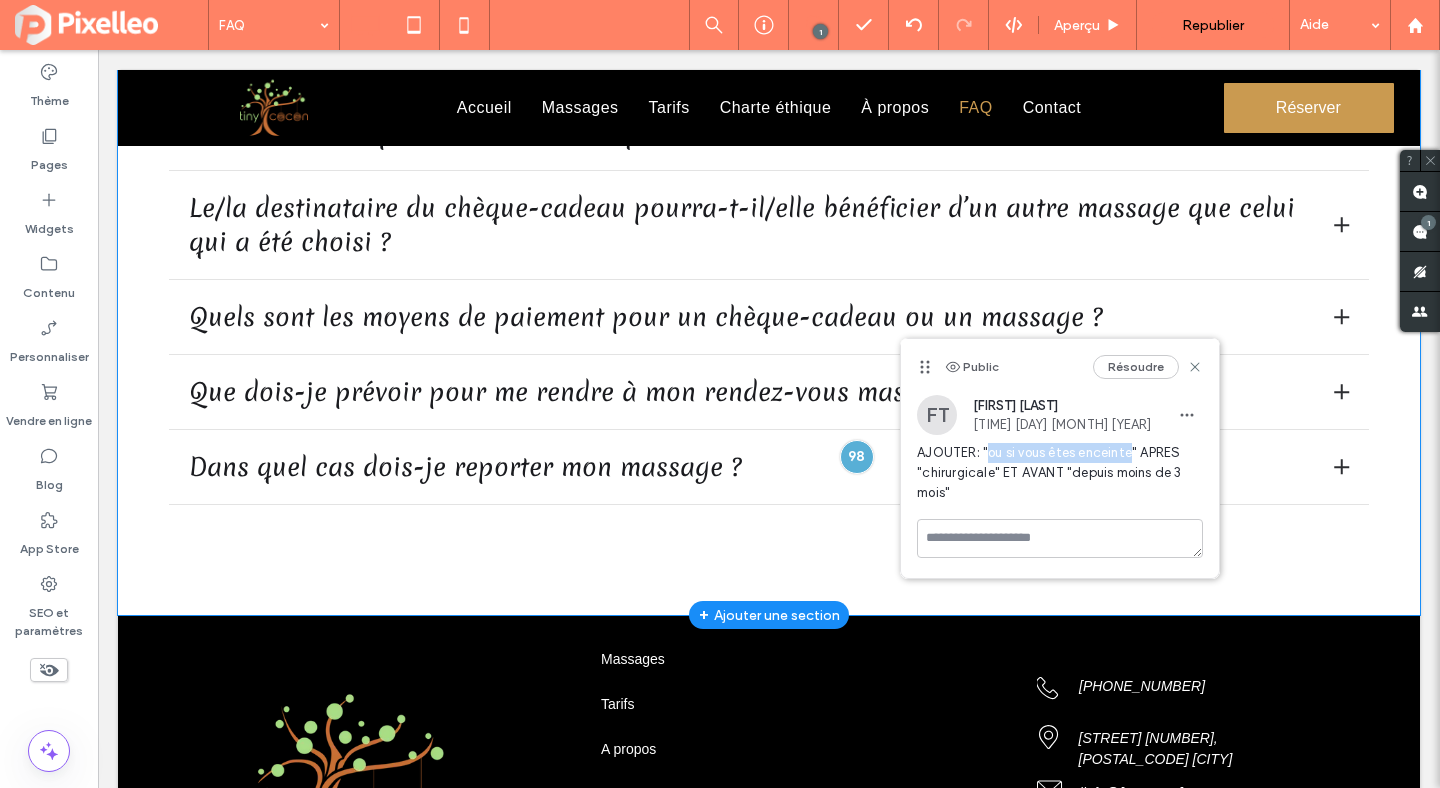 drag, startPoint x: 990, startPoint y: 453, endPoint x: 1131, endPoint y: 447, distance: 141.12761 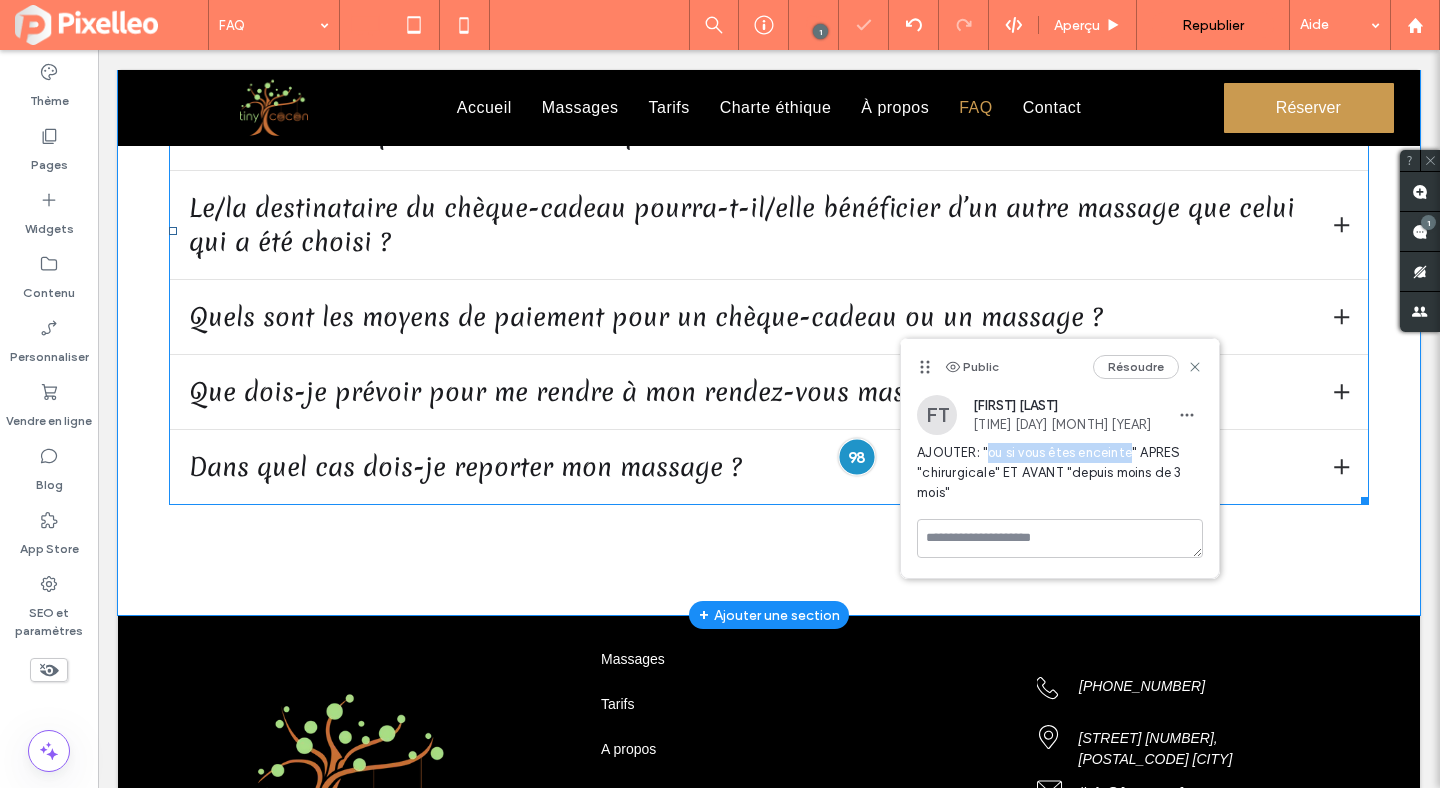 click at bounding box center [856, 456] 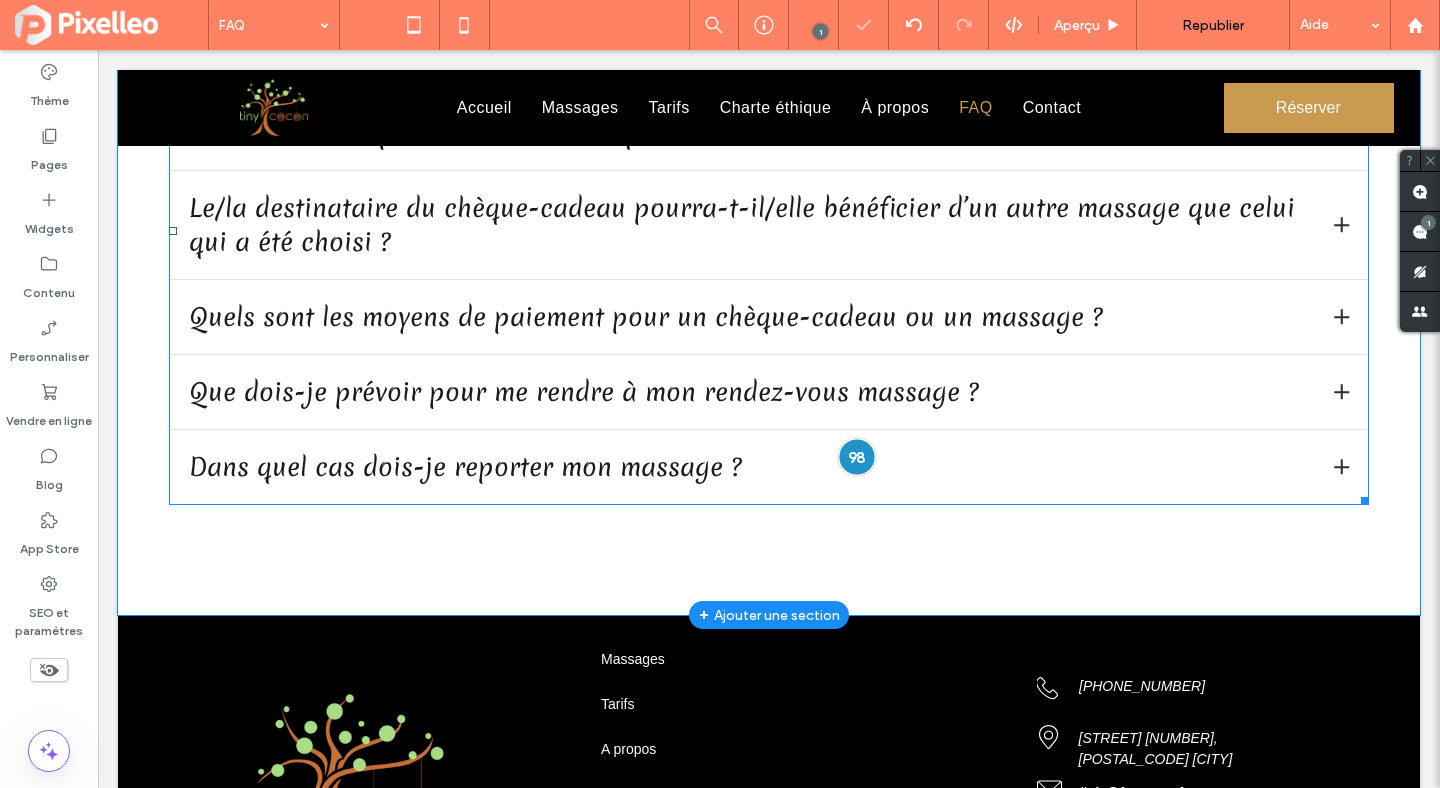 click at bounding box center [856, 456] 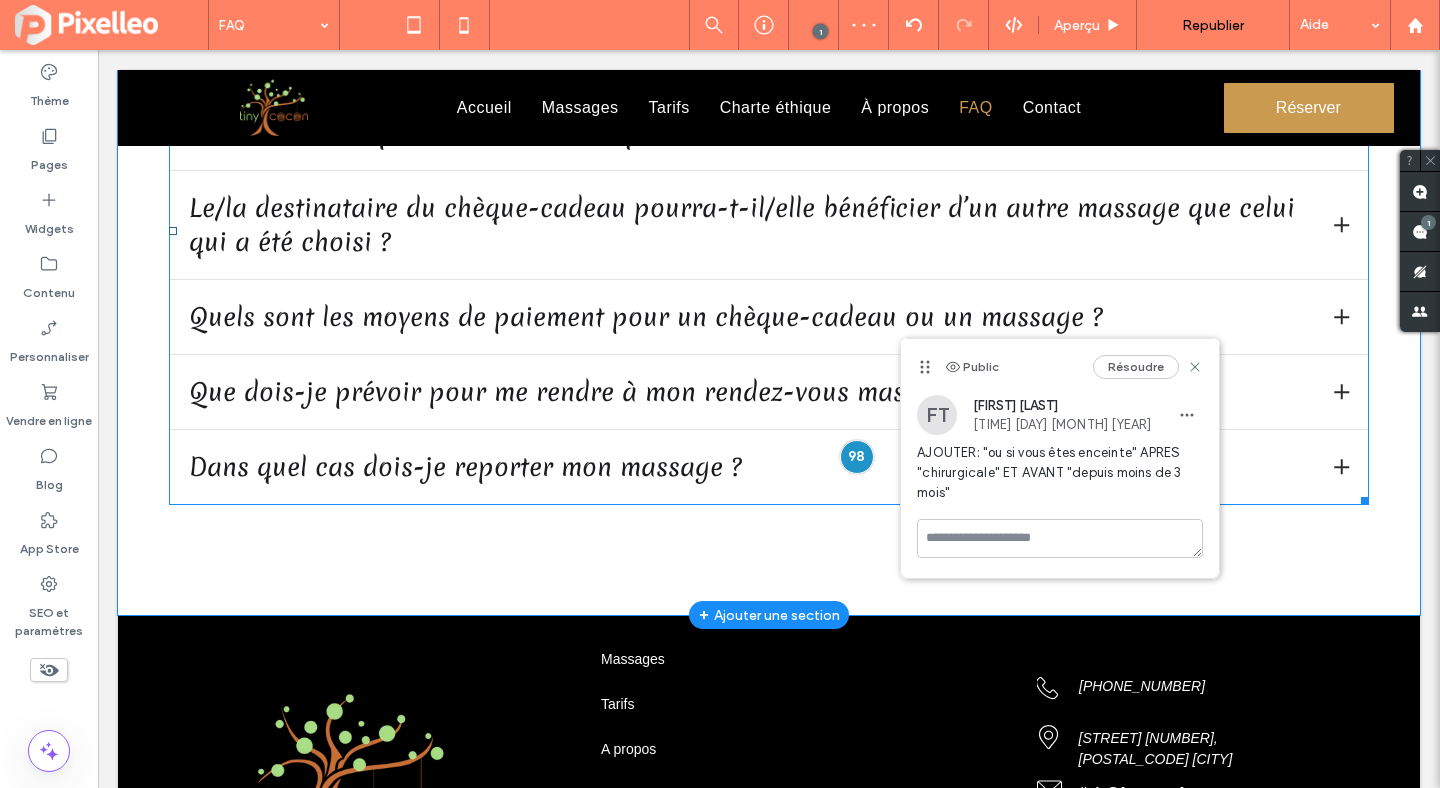 click at bounding box center [769, 230] 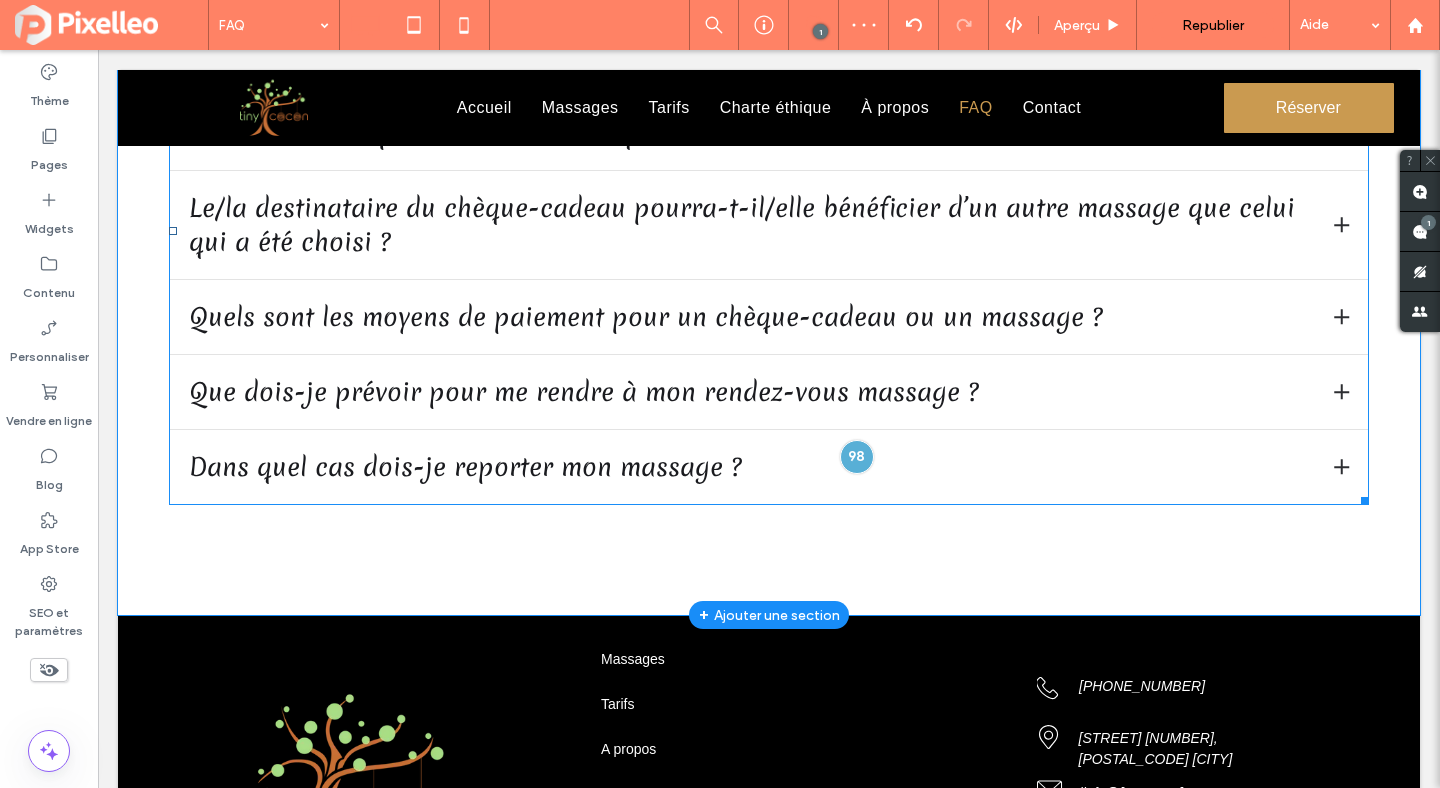 click at bounding box center [769, 230] 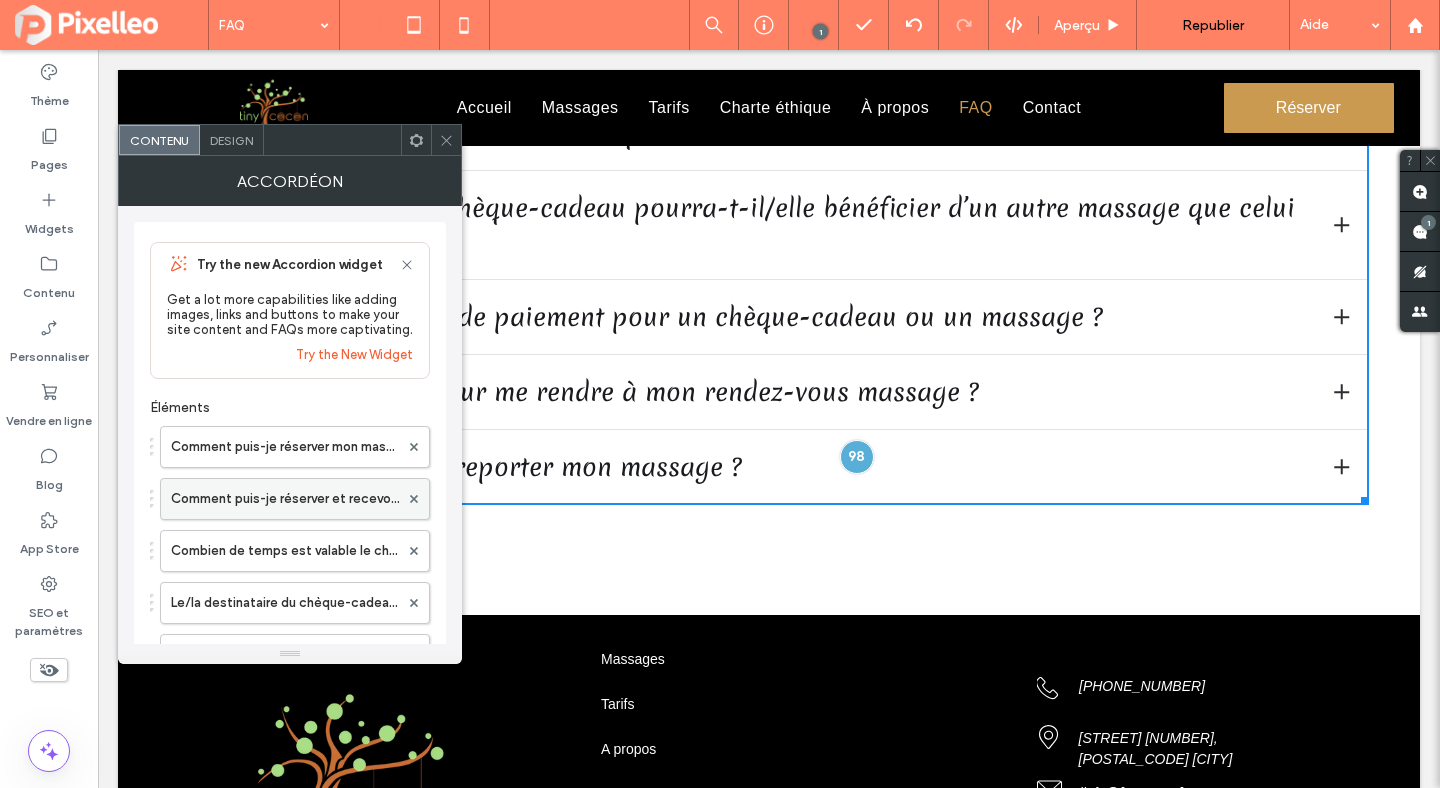 scroll, scrollTop: 407, scrollLeft: 0, axis: vertical 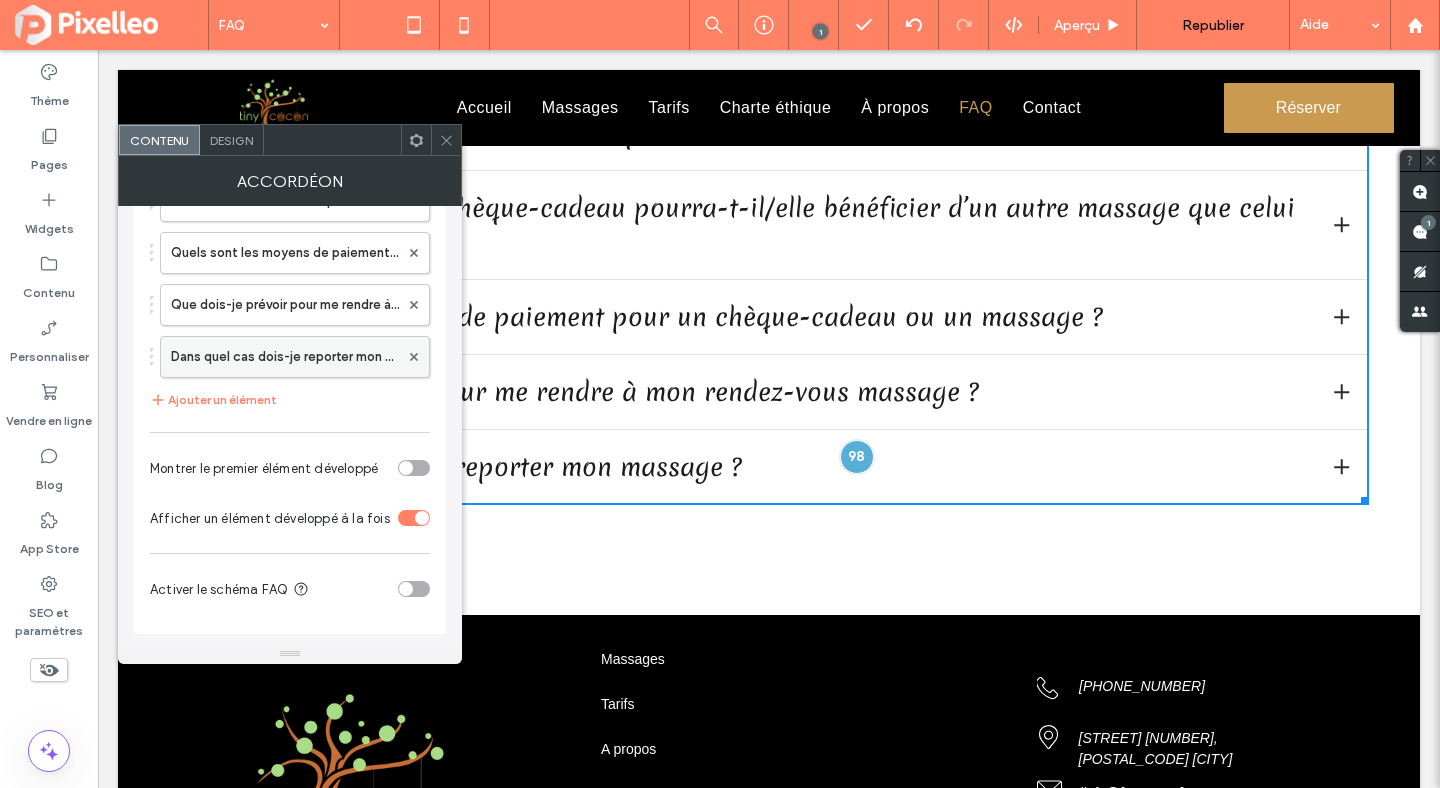 click on "Dans quel cas dois-je reporter mon massage ?" at bounding box center (285, 357) 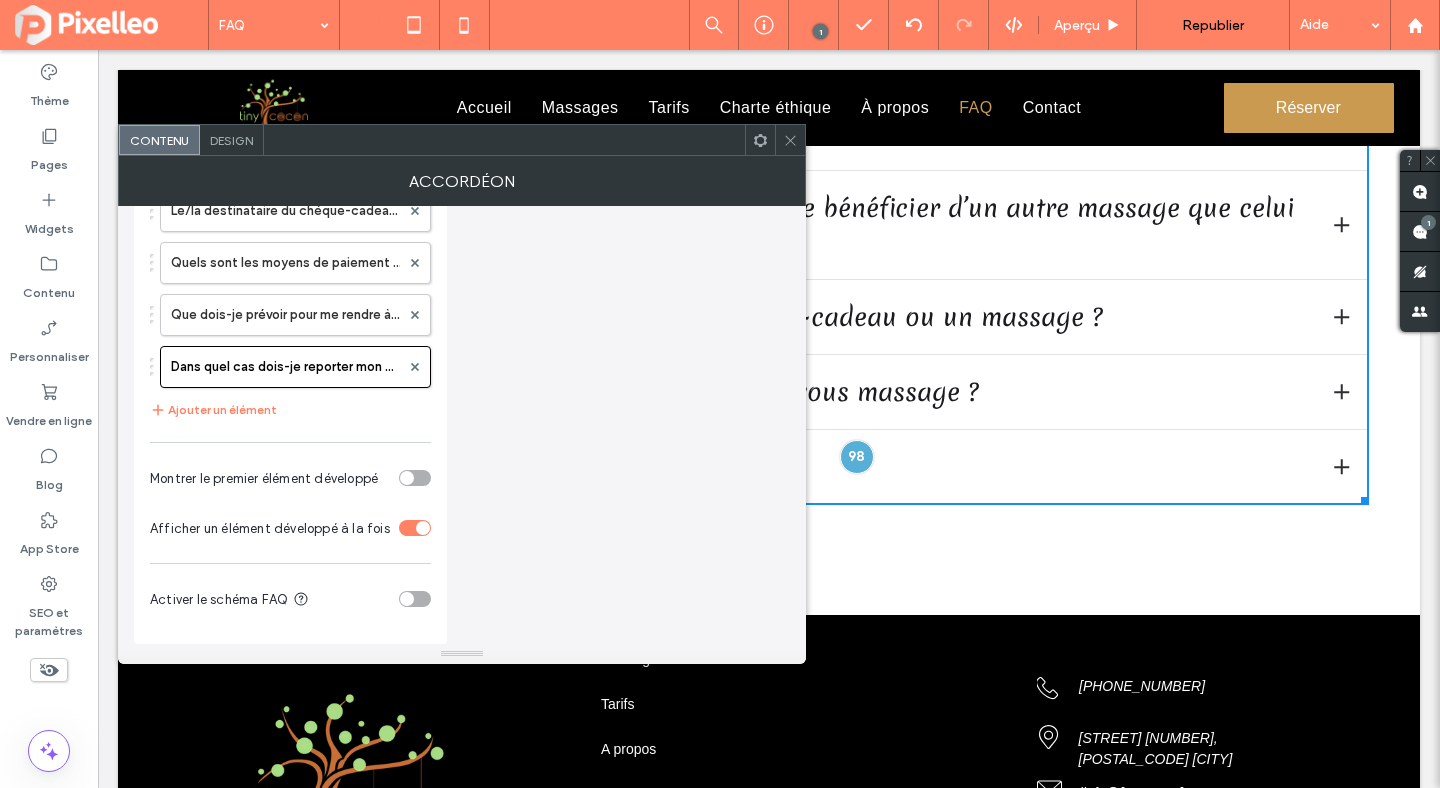 scroll, scrollTop: 0, scrollLeft: 0, axis: both 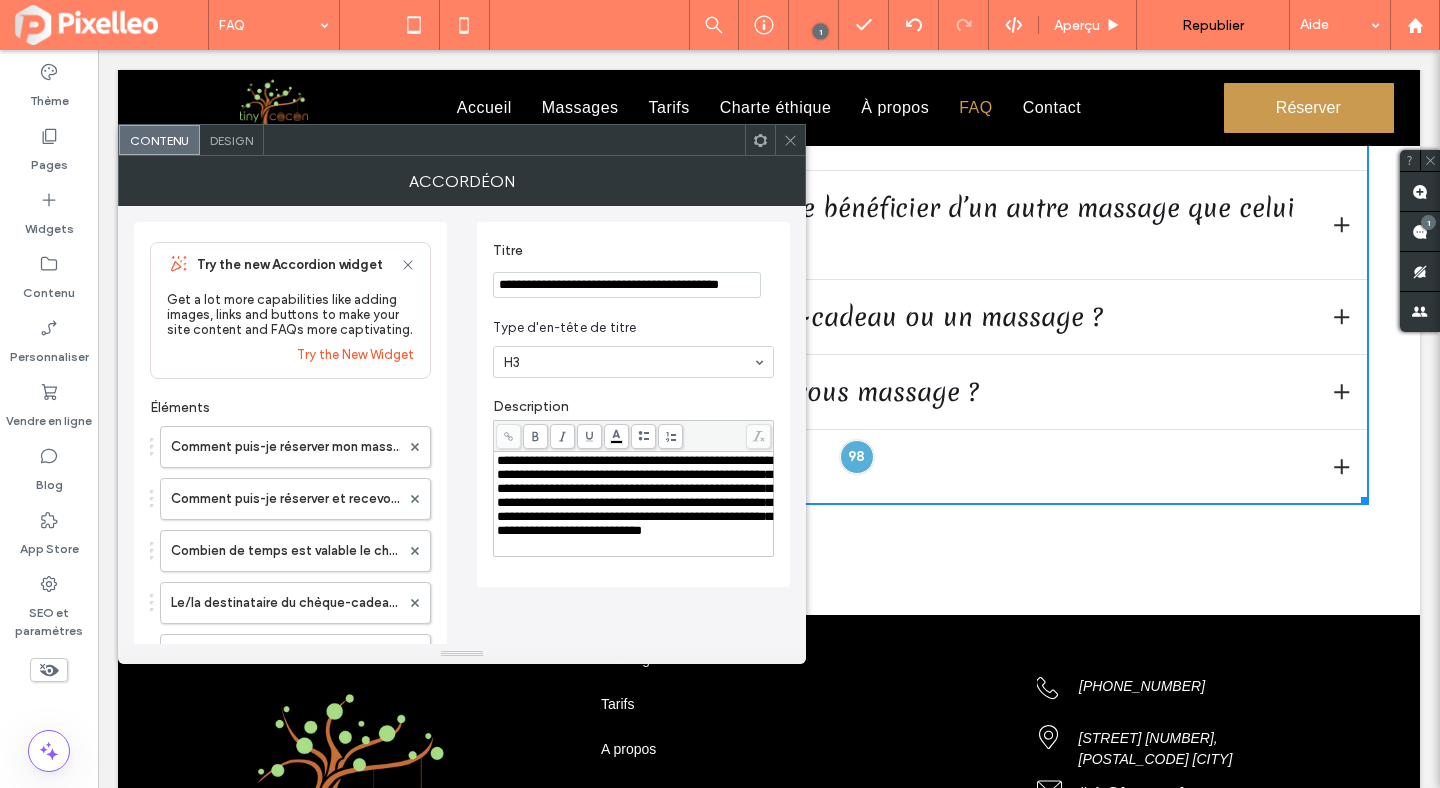 click on "**********" at bounding box center (634, 495) 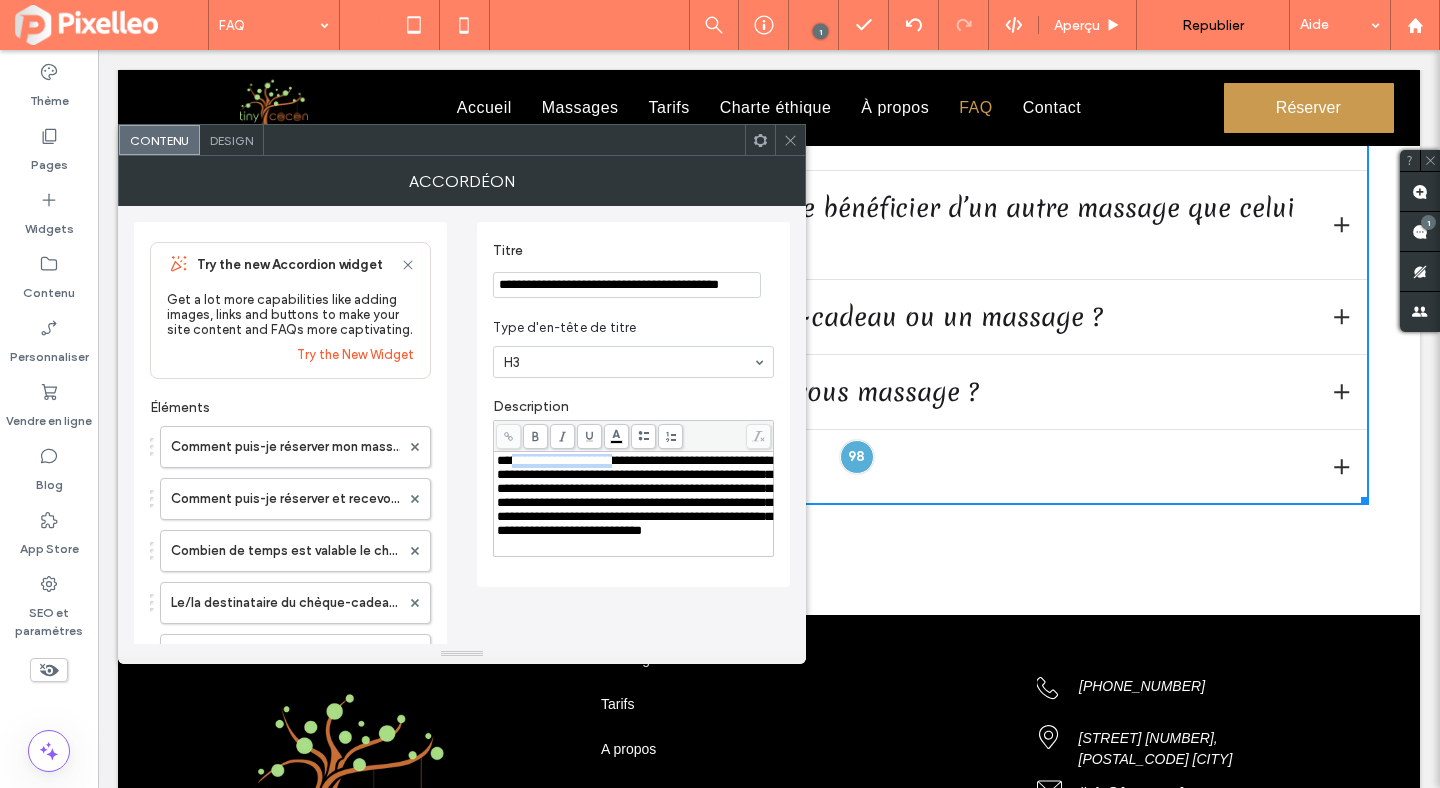 drag, startPoint x: 629, startPoint y: 464, endPoint x: 512, endPoint y: 462, distance: 117.01709 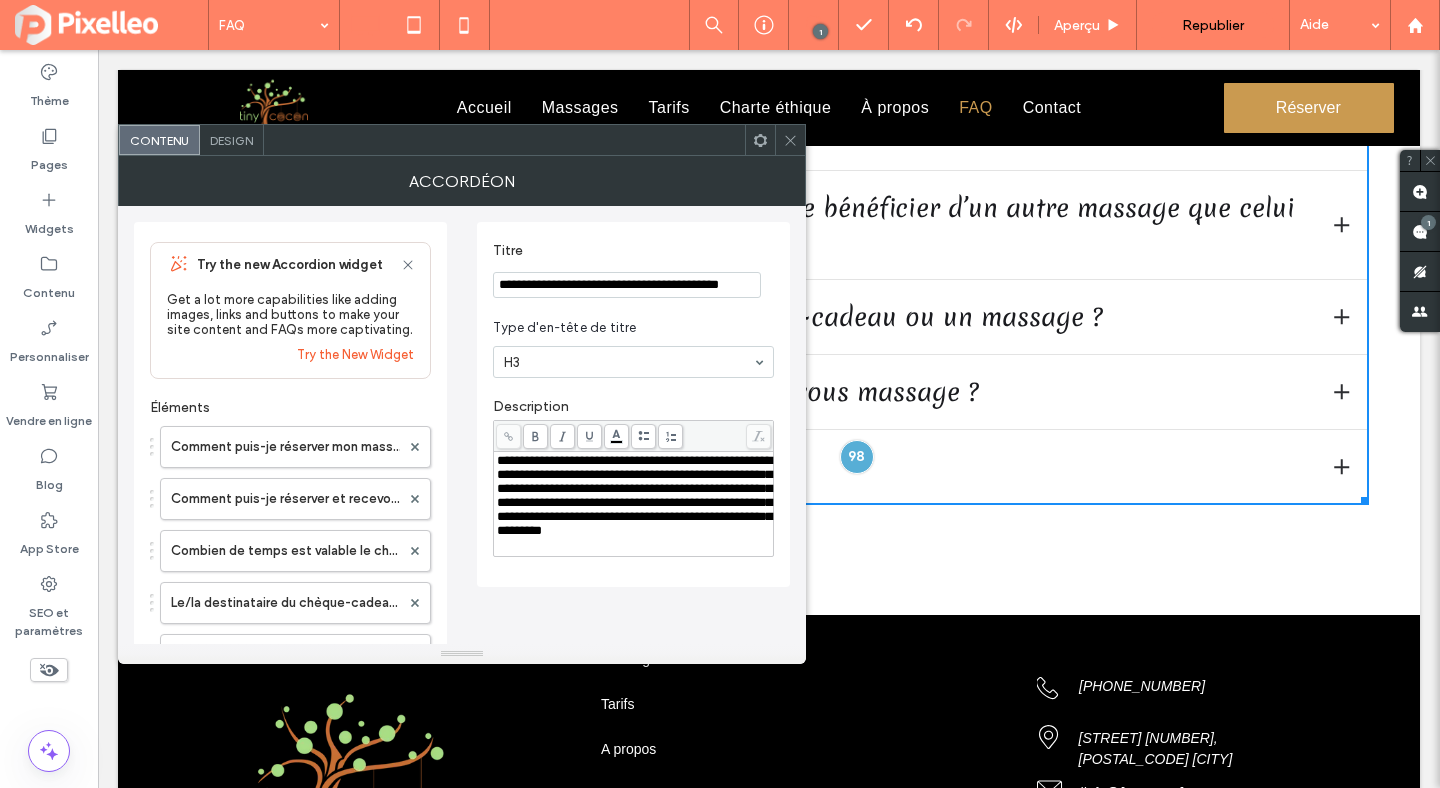 type 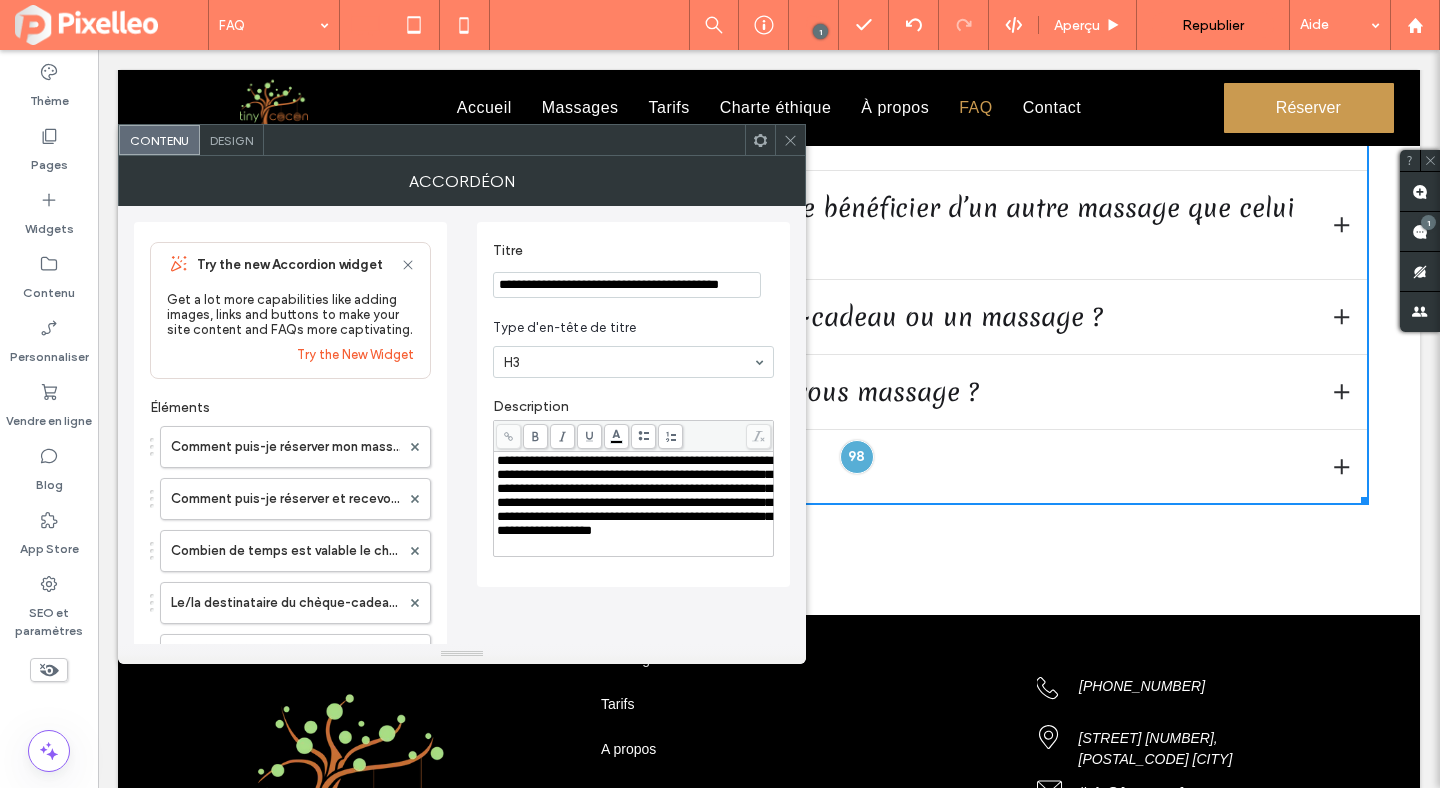 click on "**********" at bounding box center (634, 495) 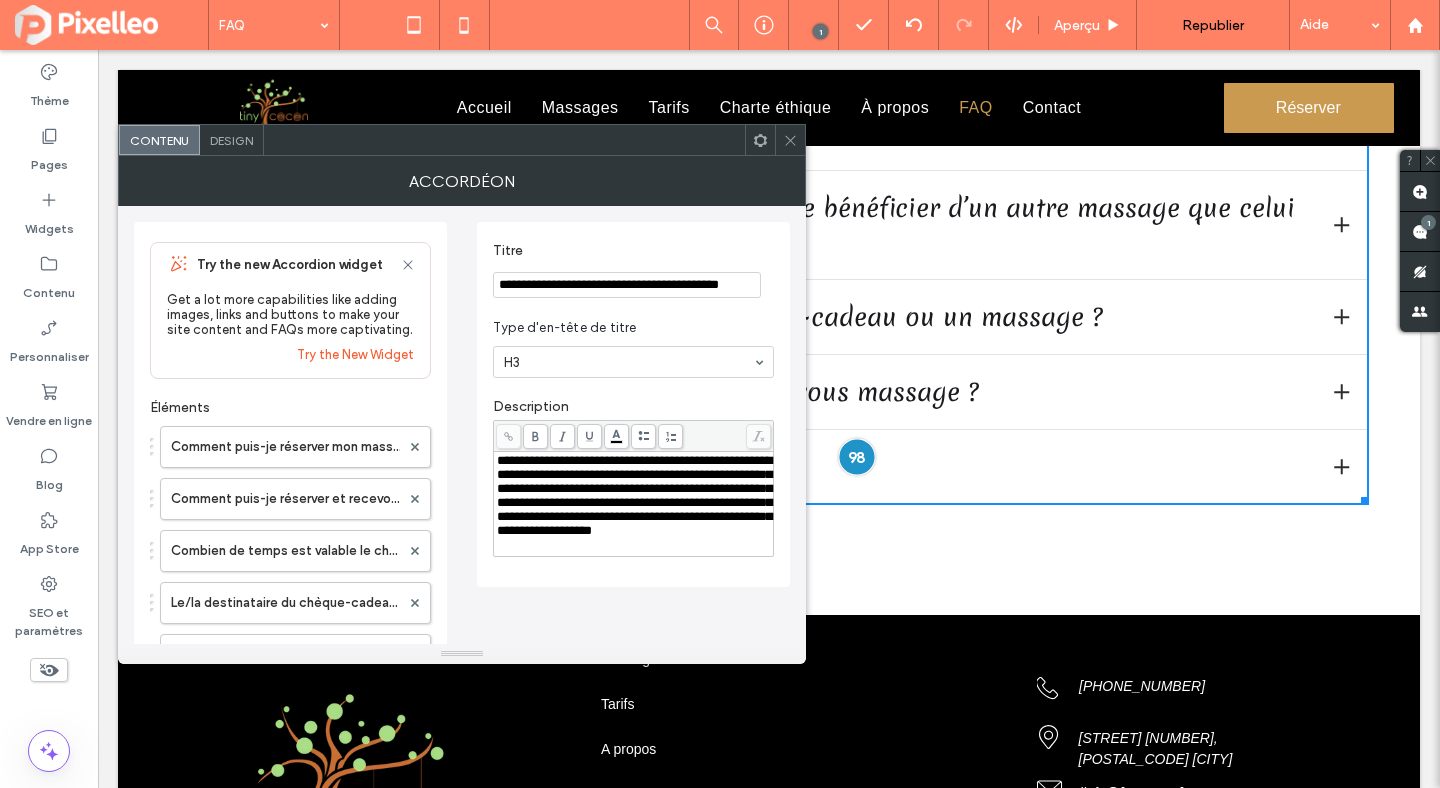 click at bounding box center [856, 456] 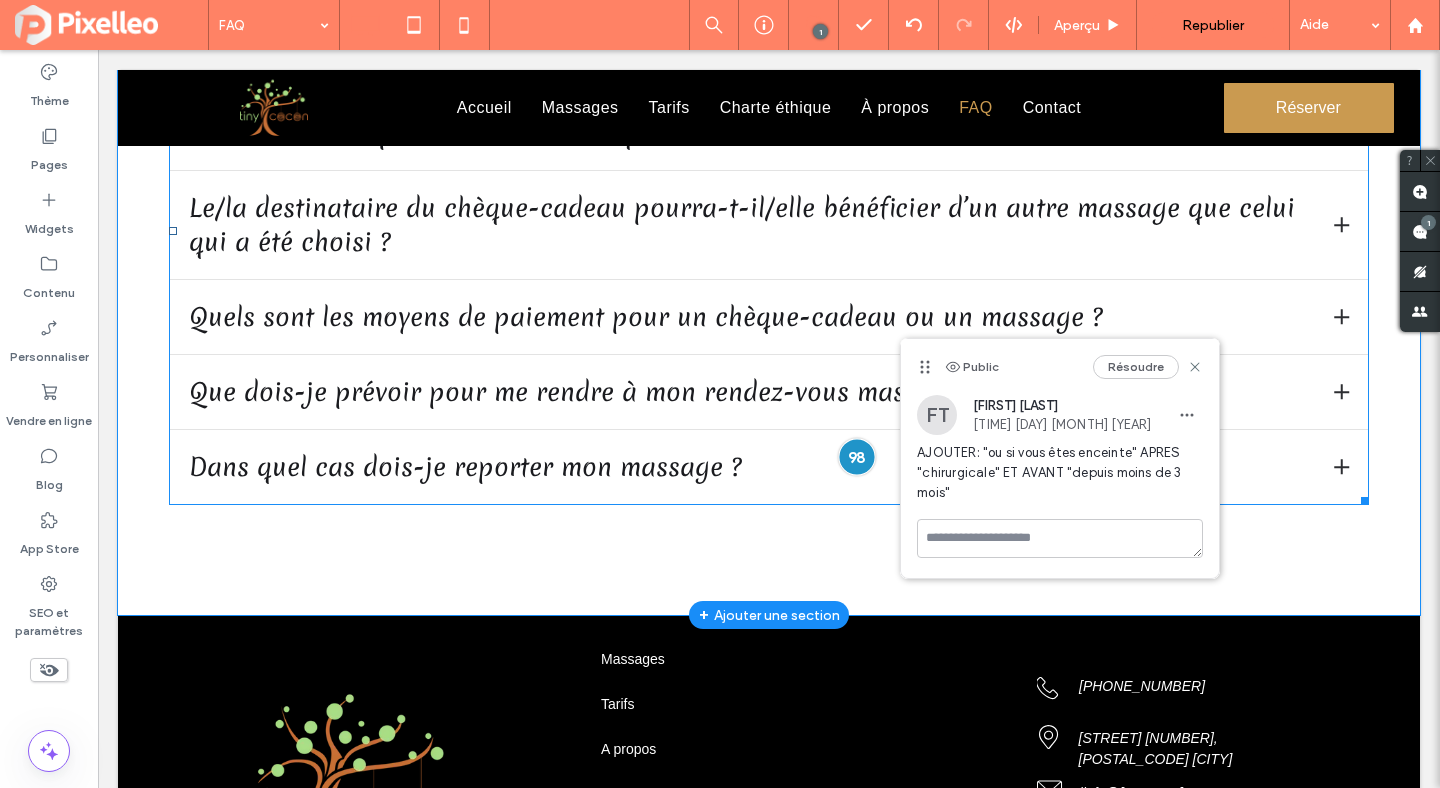 click at bounding box center (856, 456) 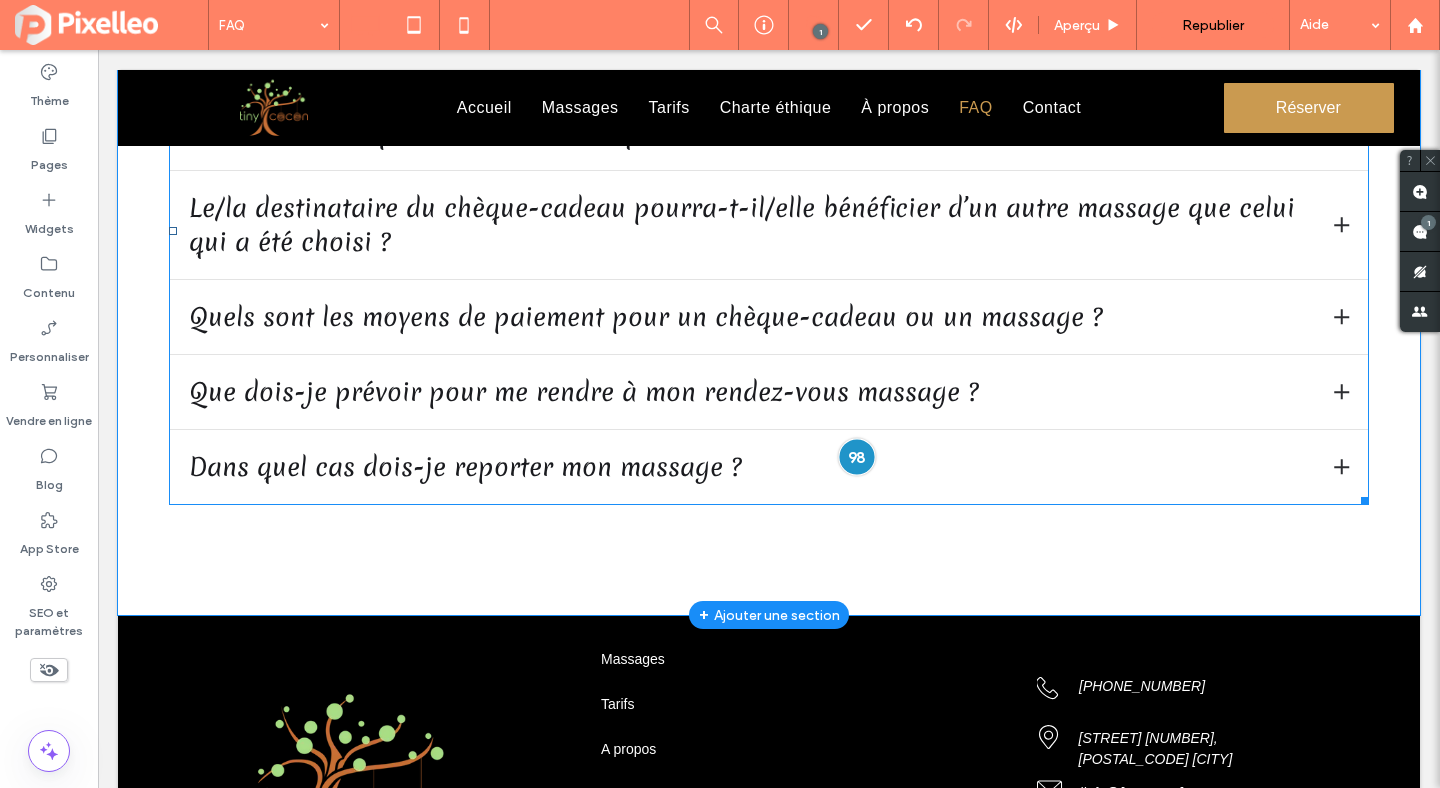 click at bounding box center (856, 456) 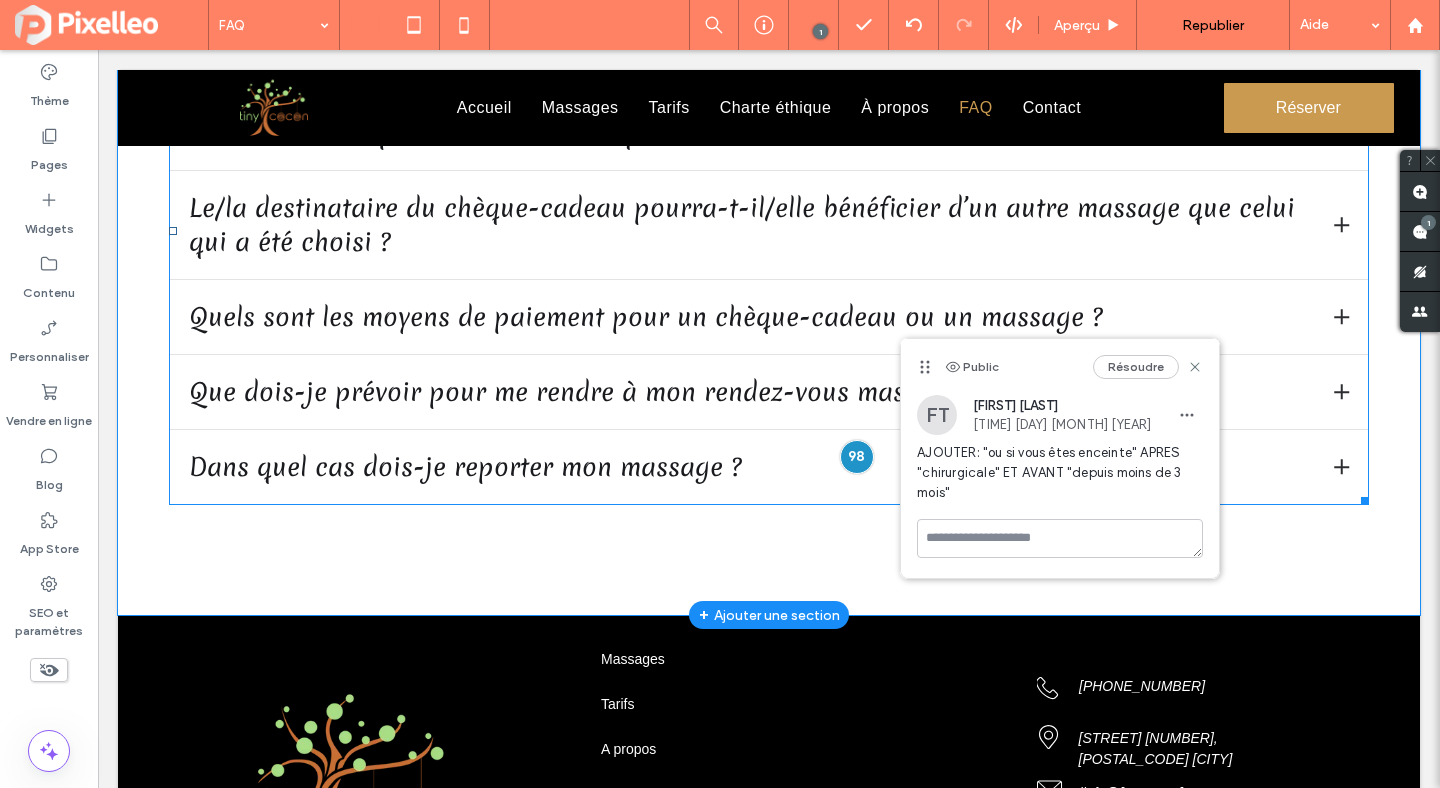 click at bounding box center [769, 230] 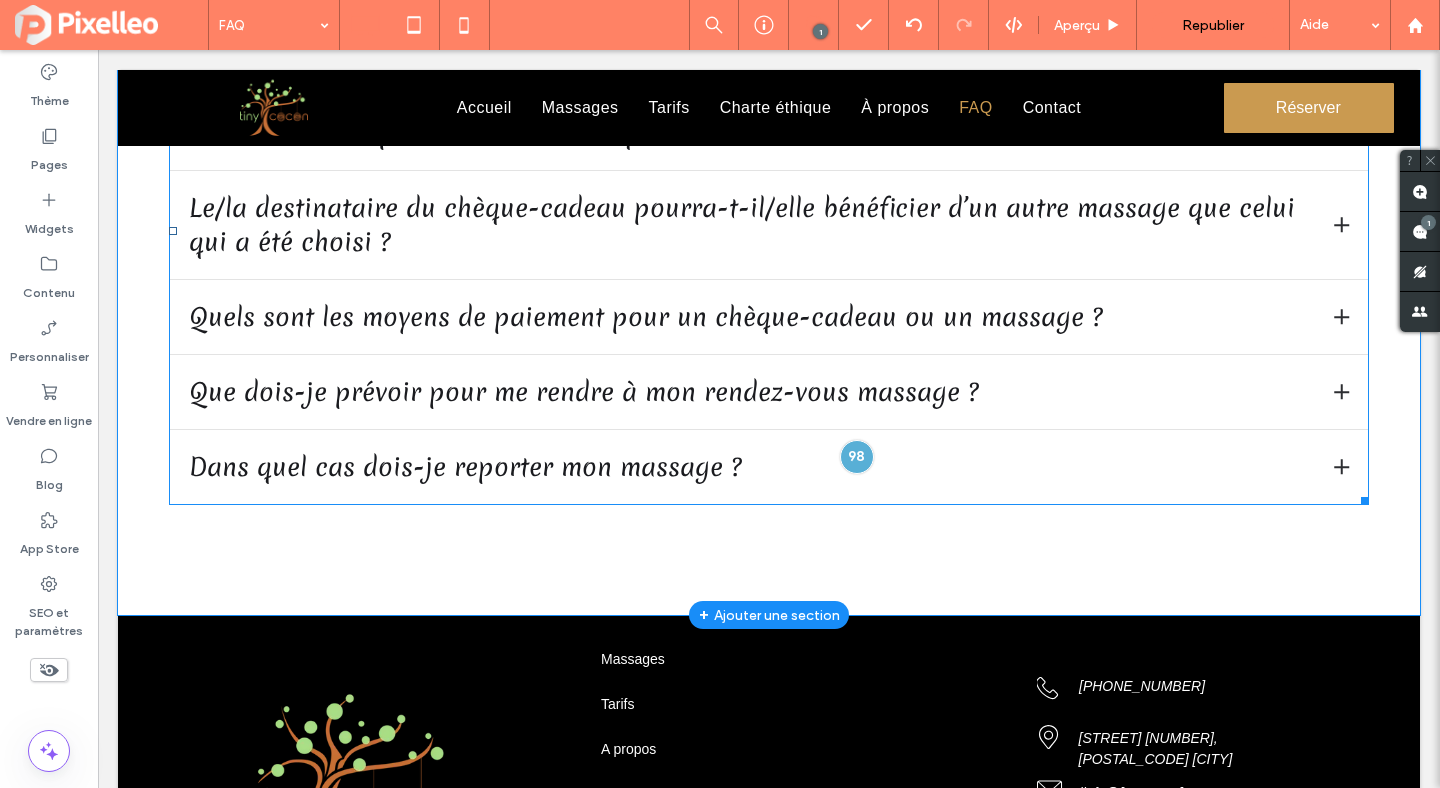 click at bounding box center (769, 230) 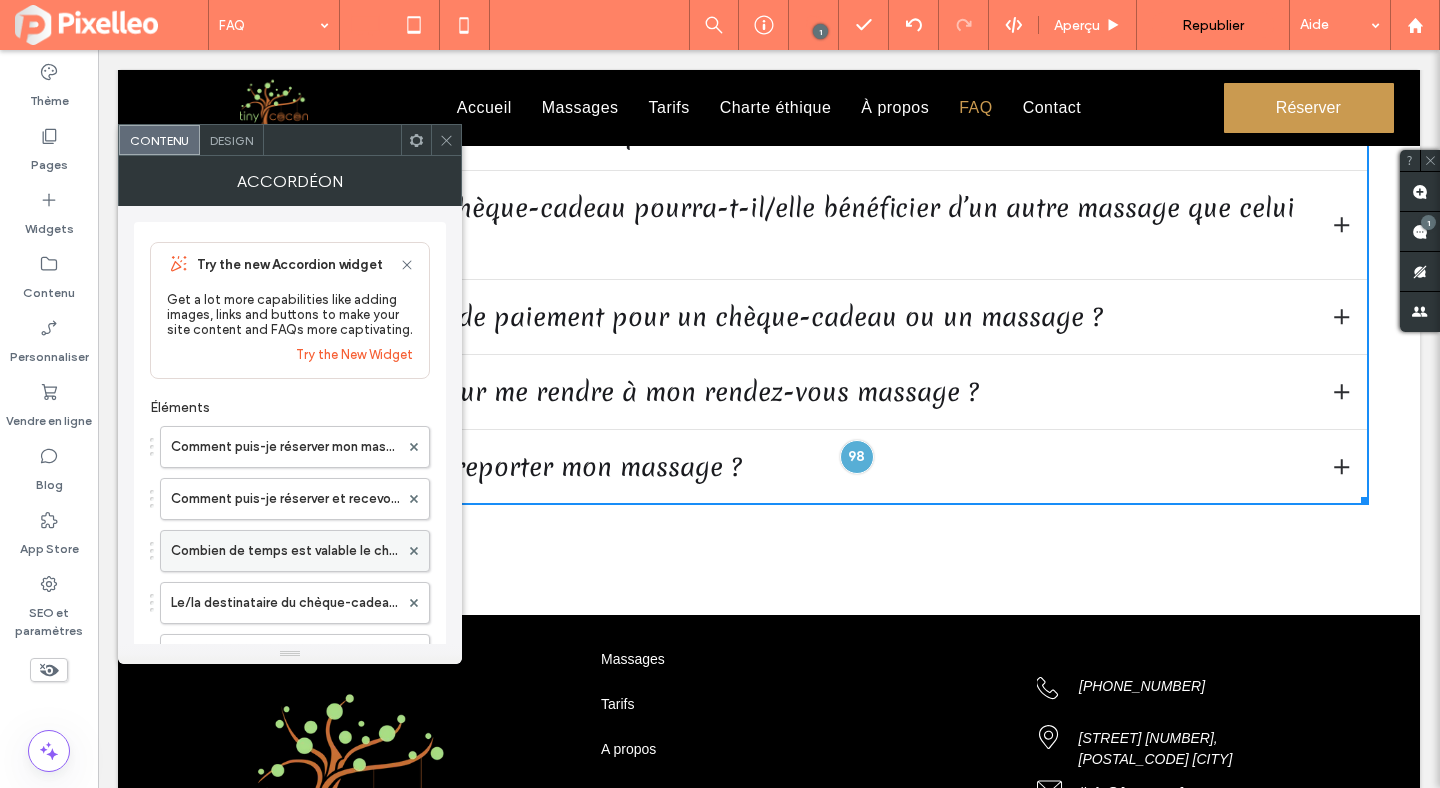 scroll, scrollTop: 407, scrollLeft: 0, axis: vertical 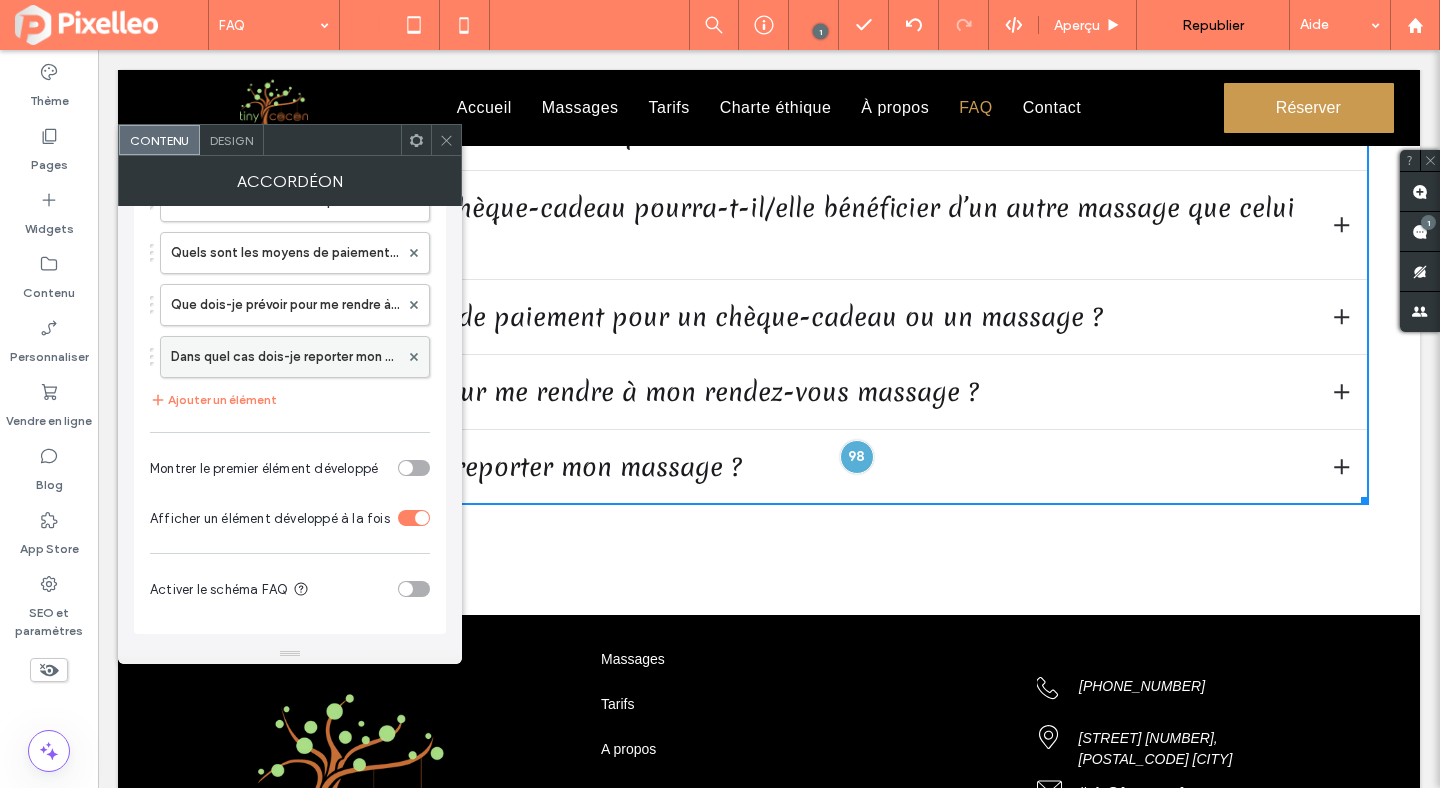 click on "Dans quel cas dois-je reporter mon massage ?" at bounding box center [285, 357] 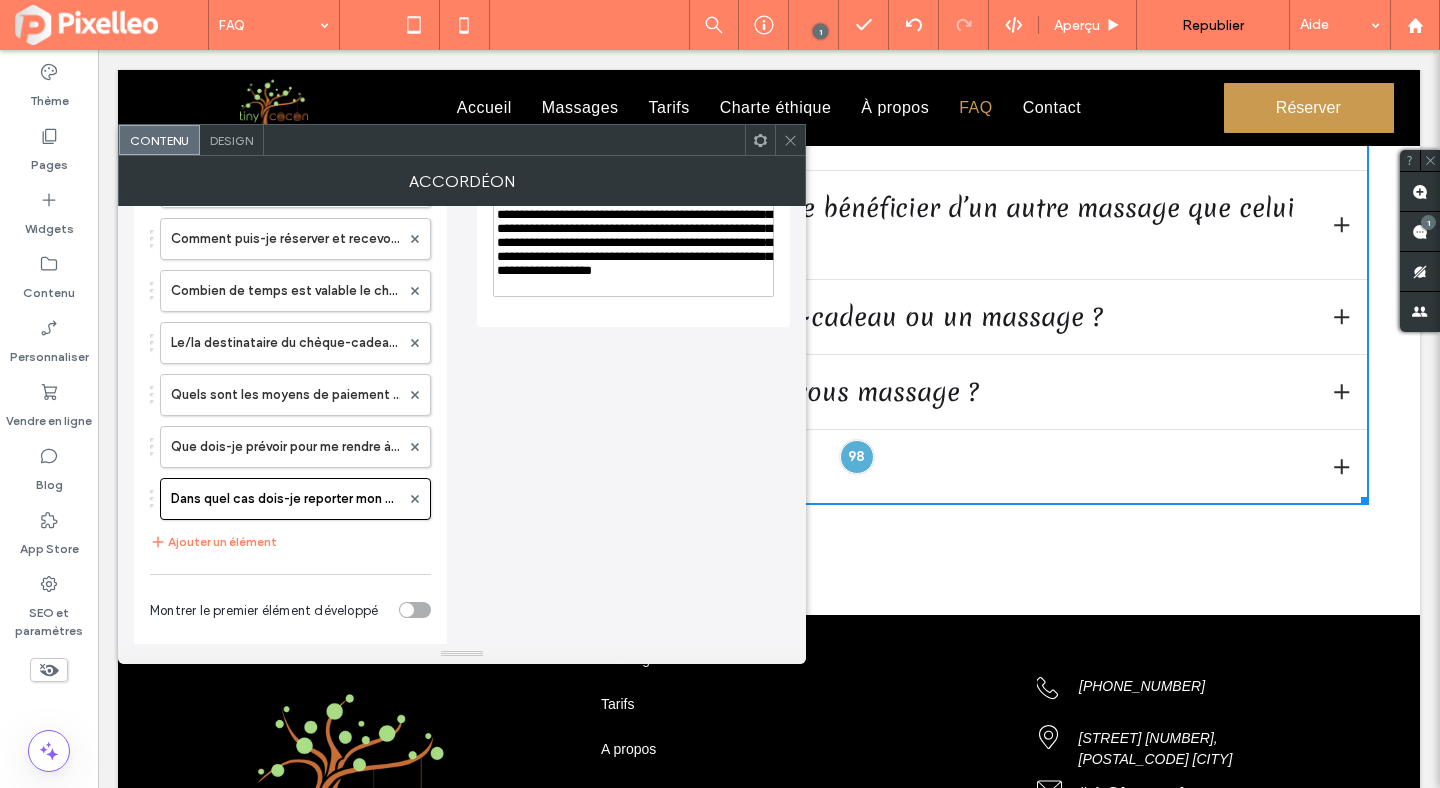 scroll, scrollTop: 0, scrollLeft: 0, axis: both 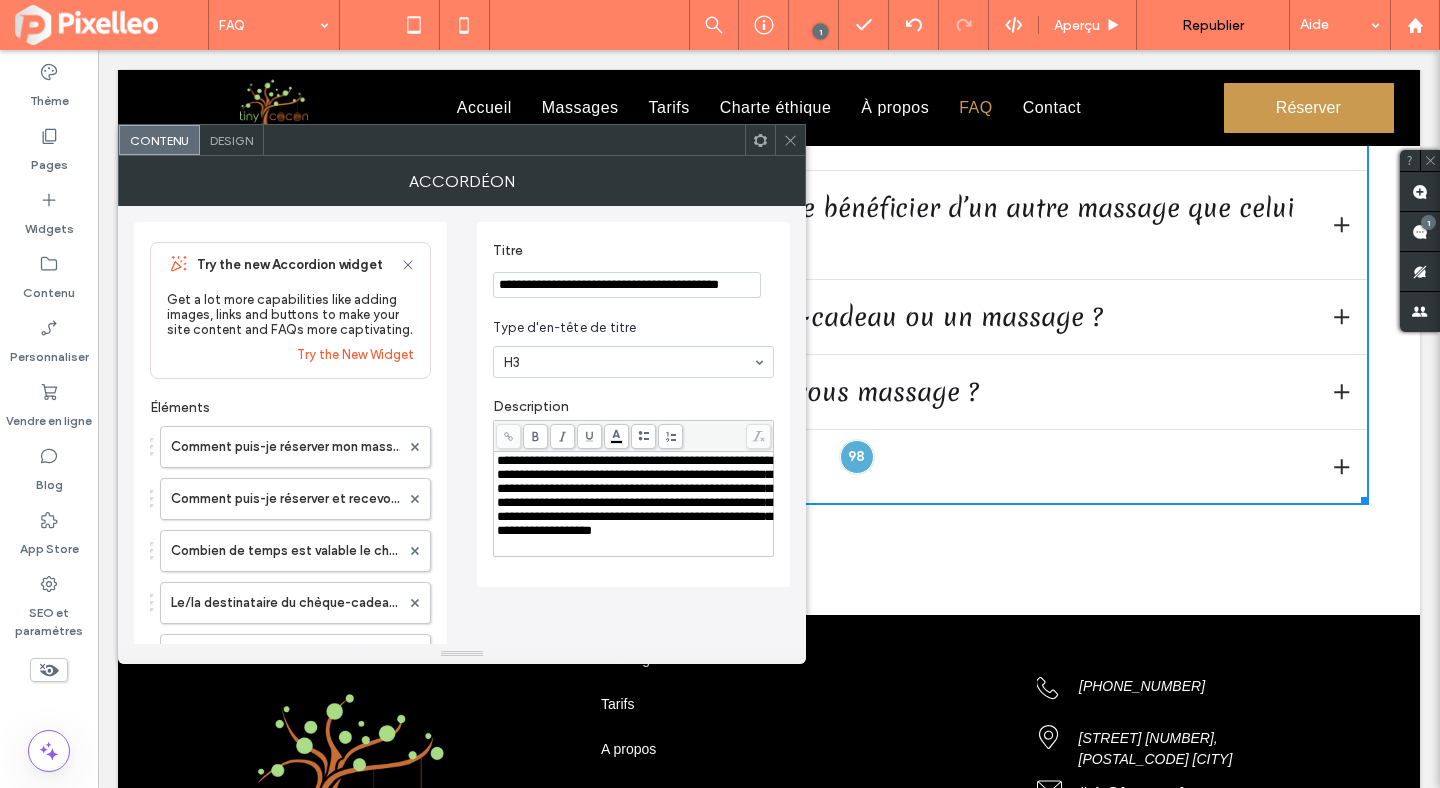 click on "**********" at bounding box center (634, 495) 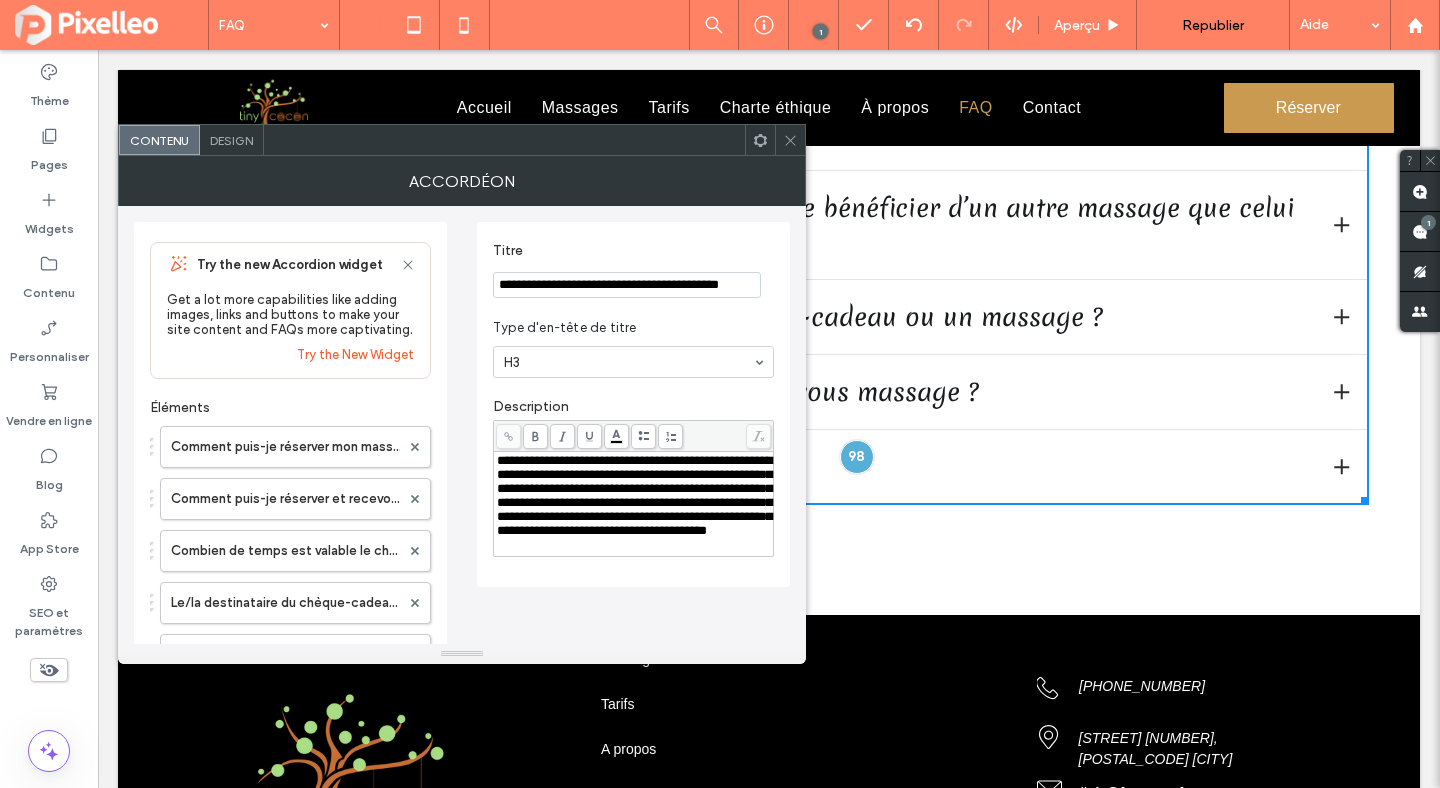 click on "**********" at bounding box center (634, 495) 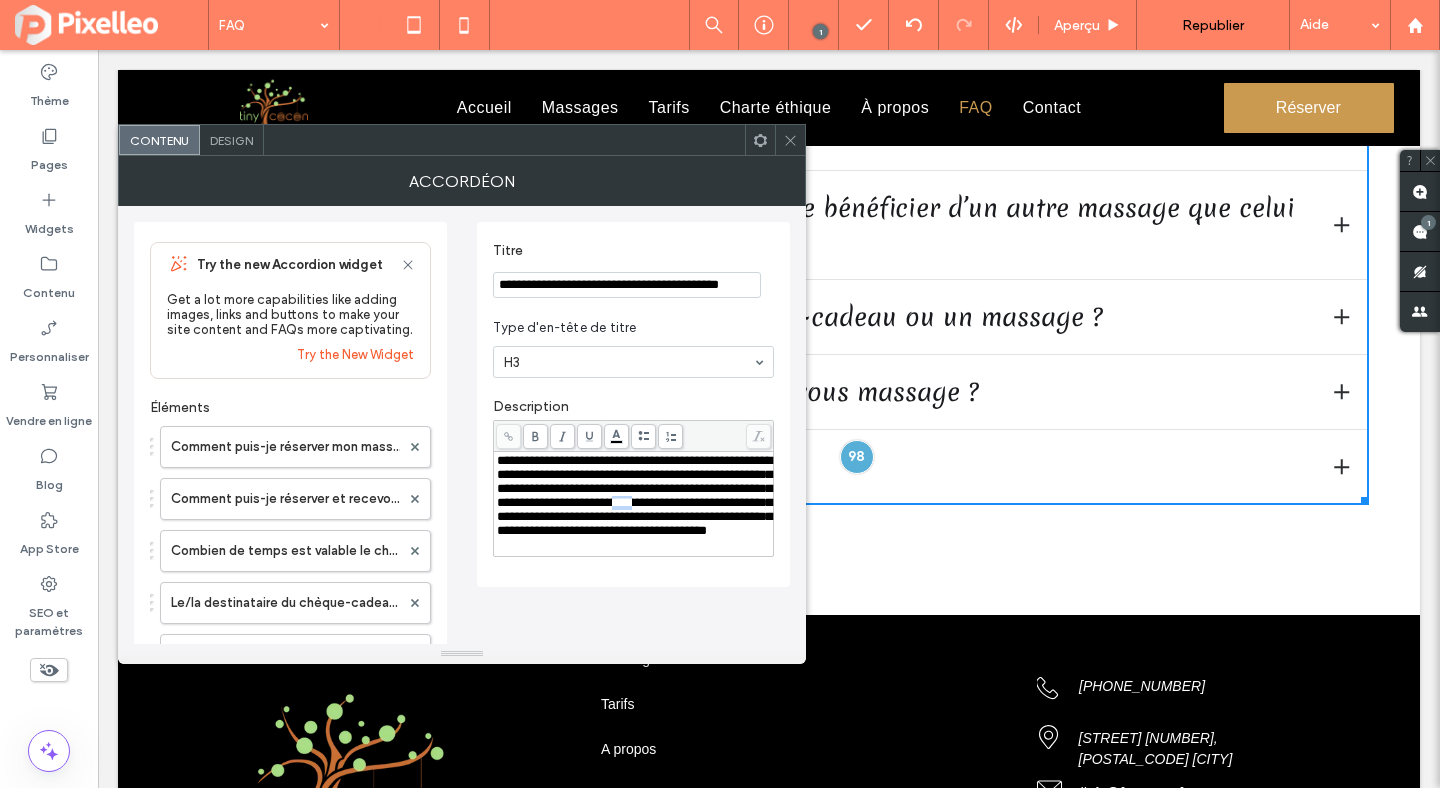 click on "**********" at bounding box center (634, 495) 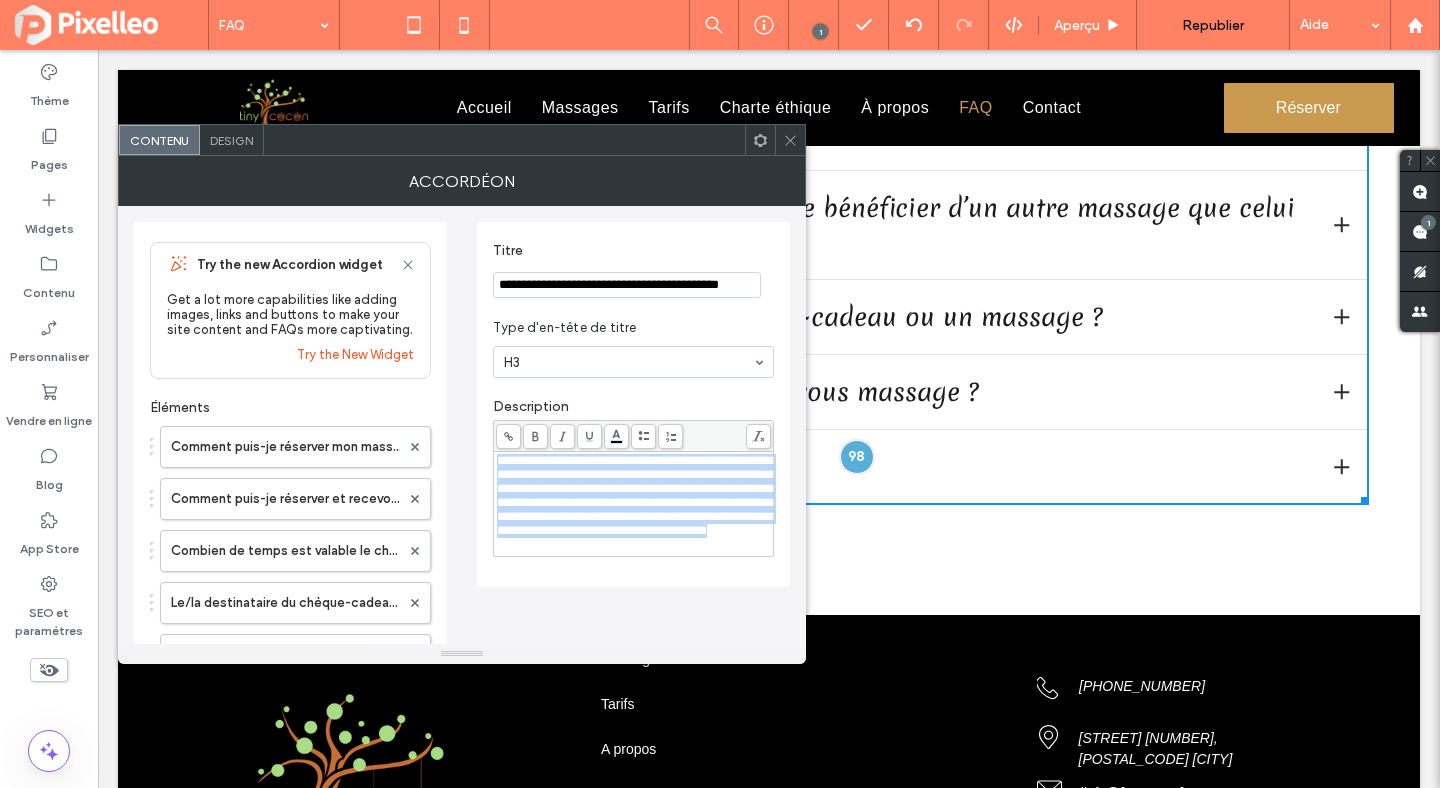click on "**********" at bounding box center [634, 495] 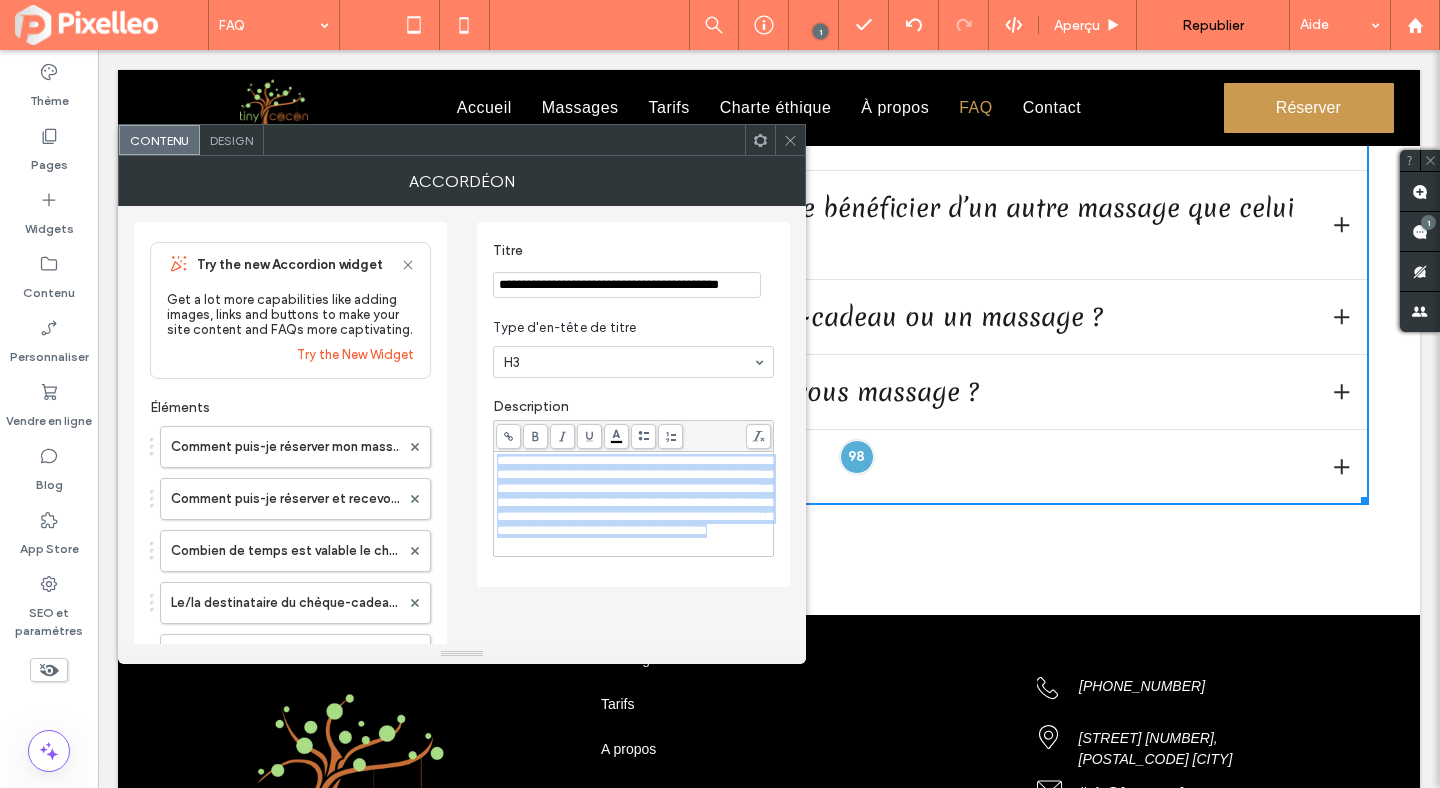 copy on "**********" 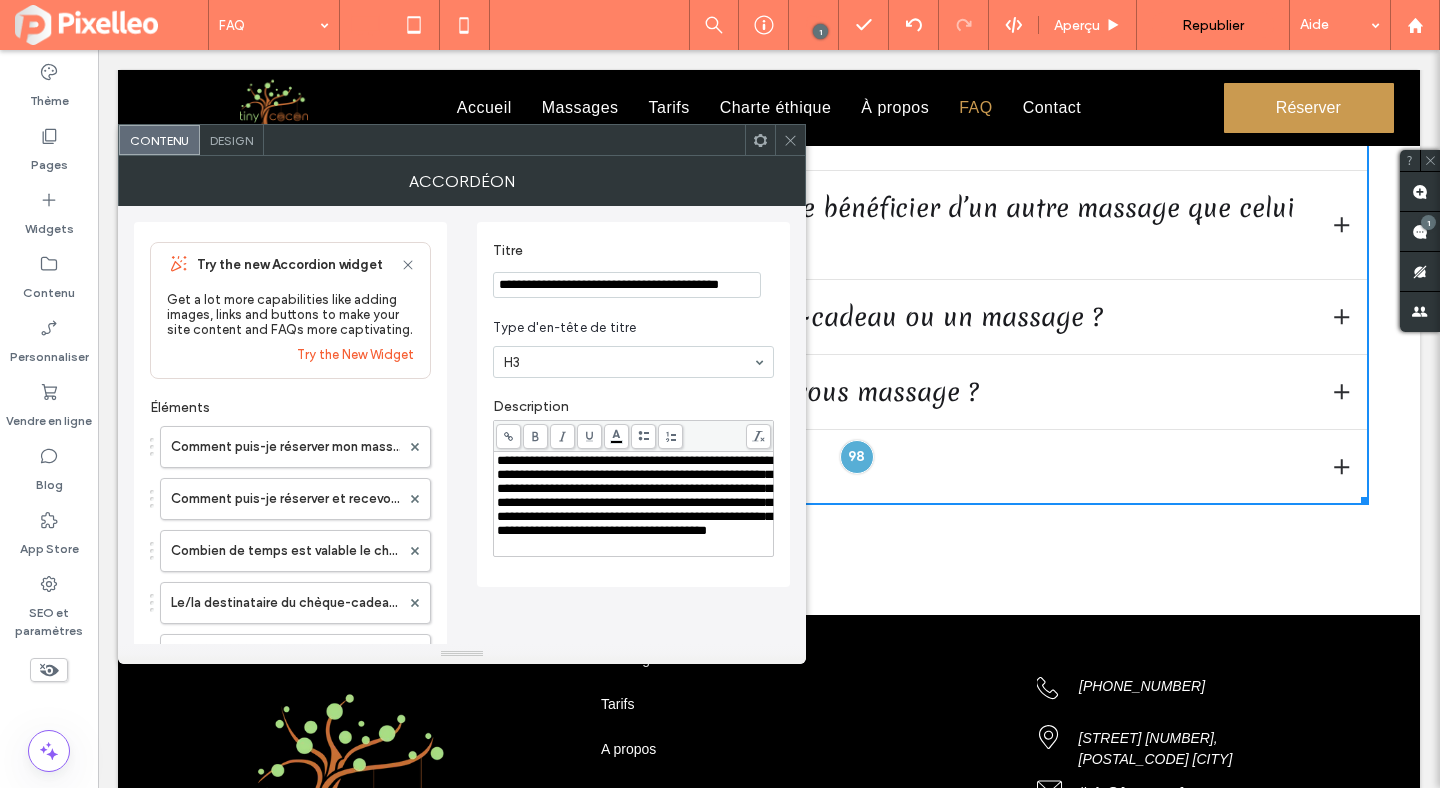 click 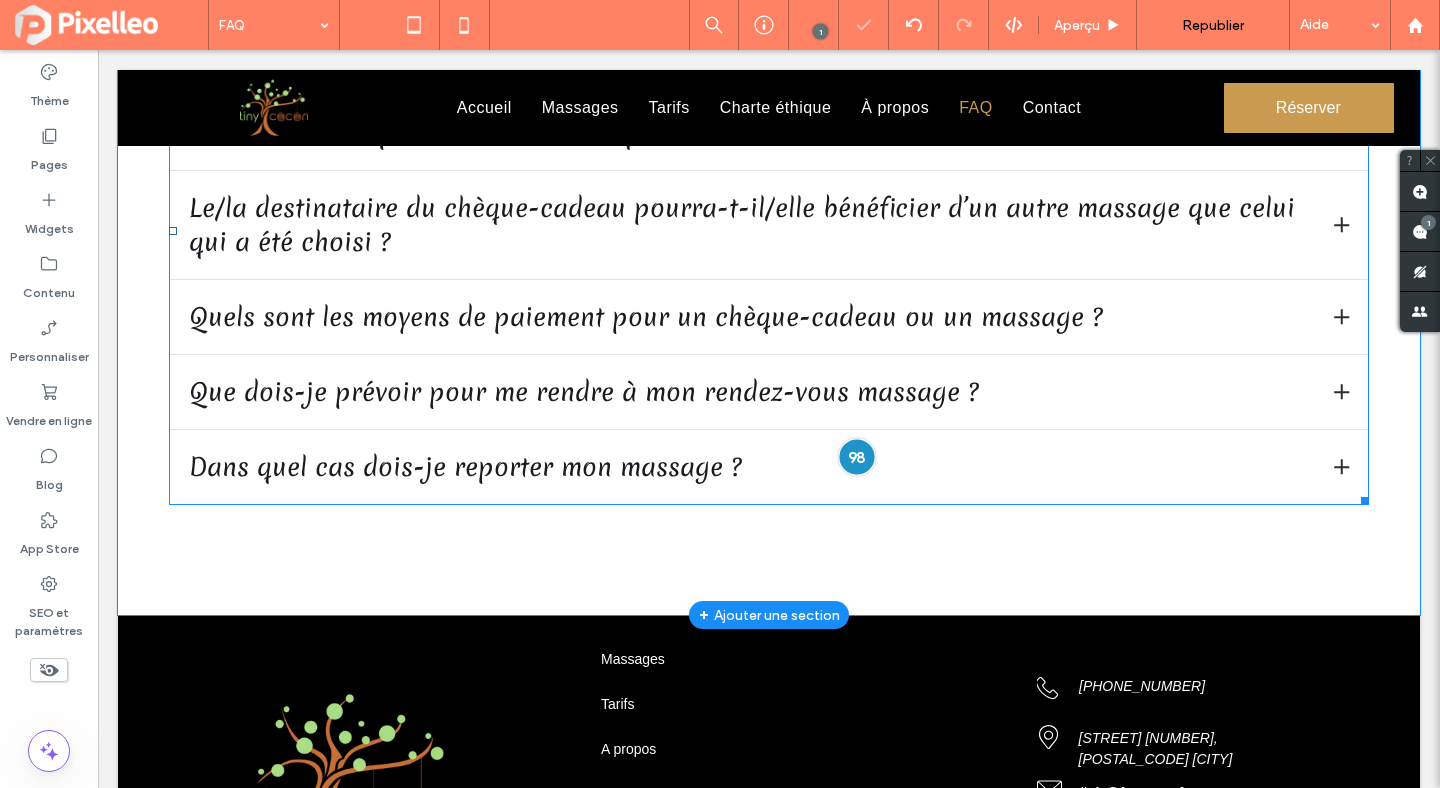 click at bounding box center [856, 456] 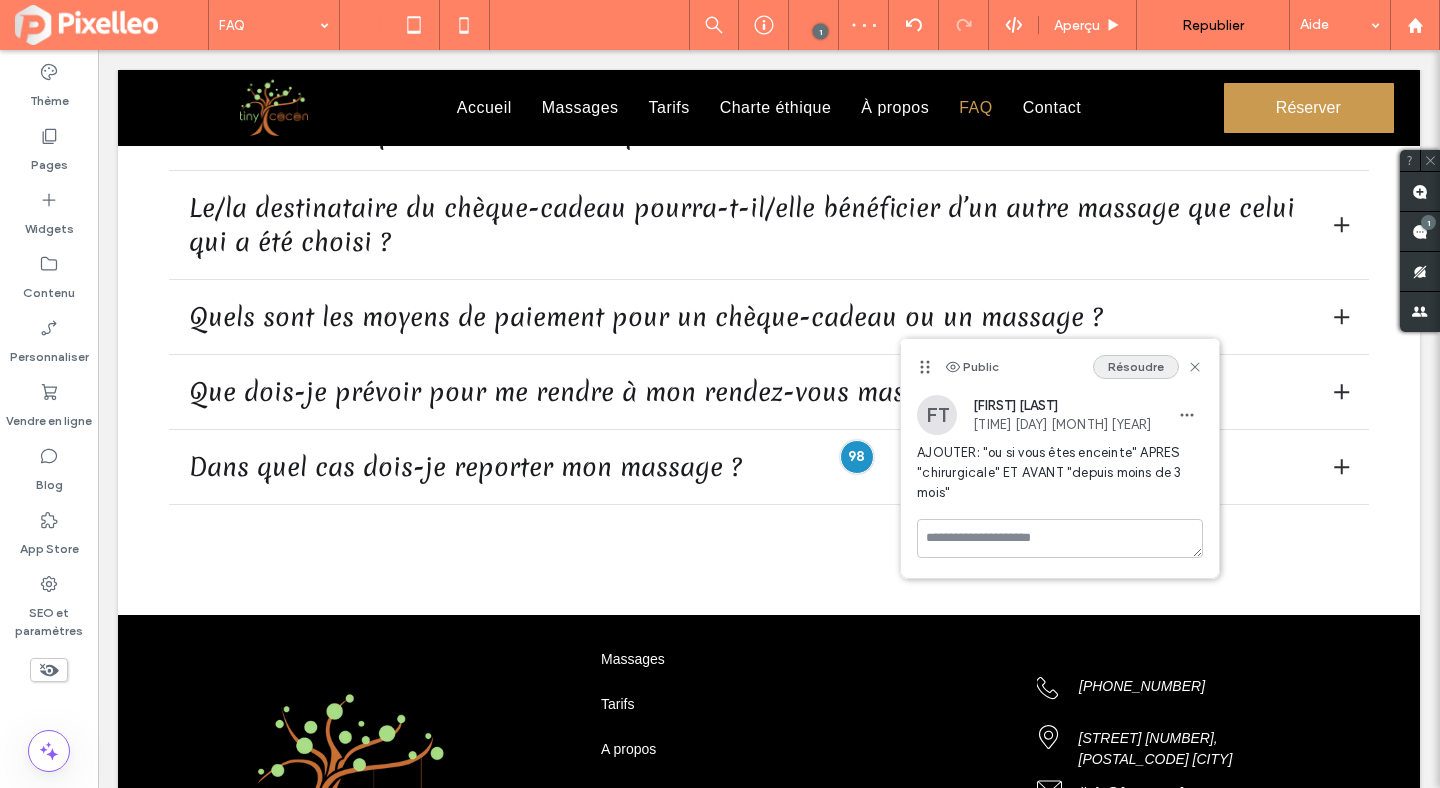 click on "Résoudre" at bounding box center (1136, 367) 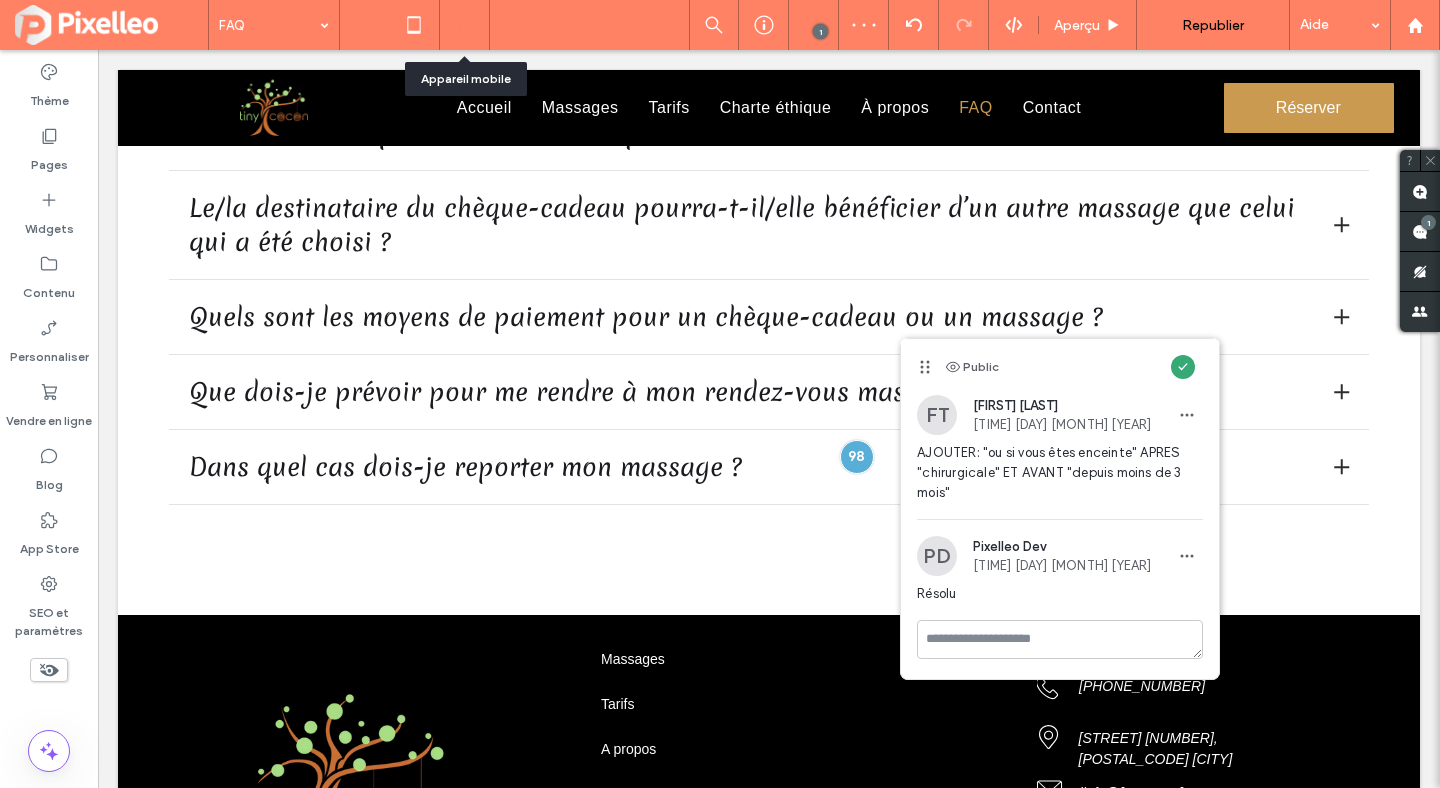 click 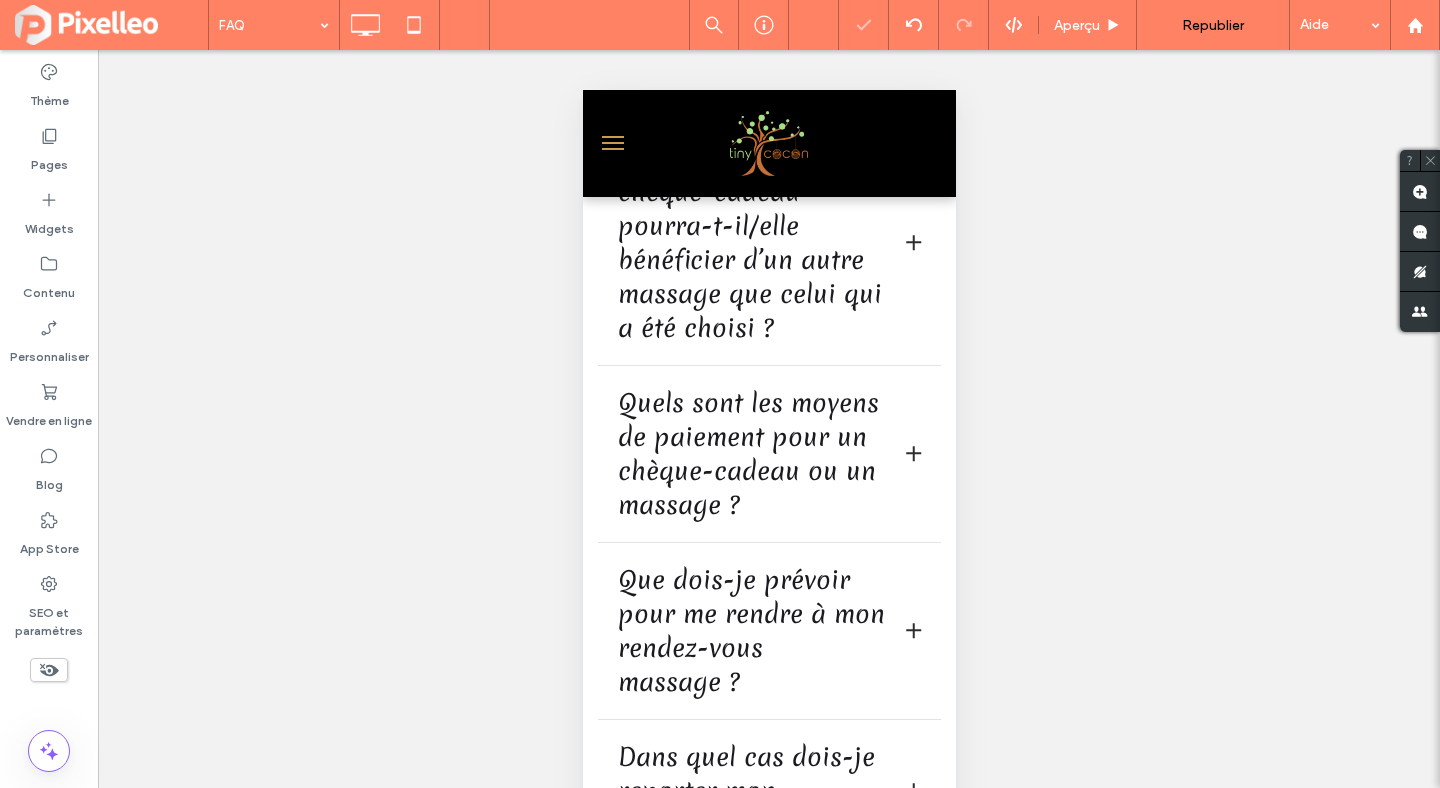 scroll, scrollTop: 1140, scrollLeft: 0, axis: vertical 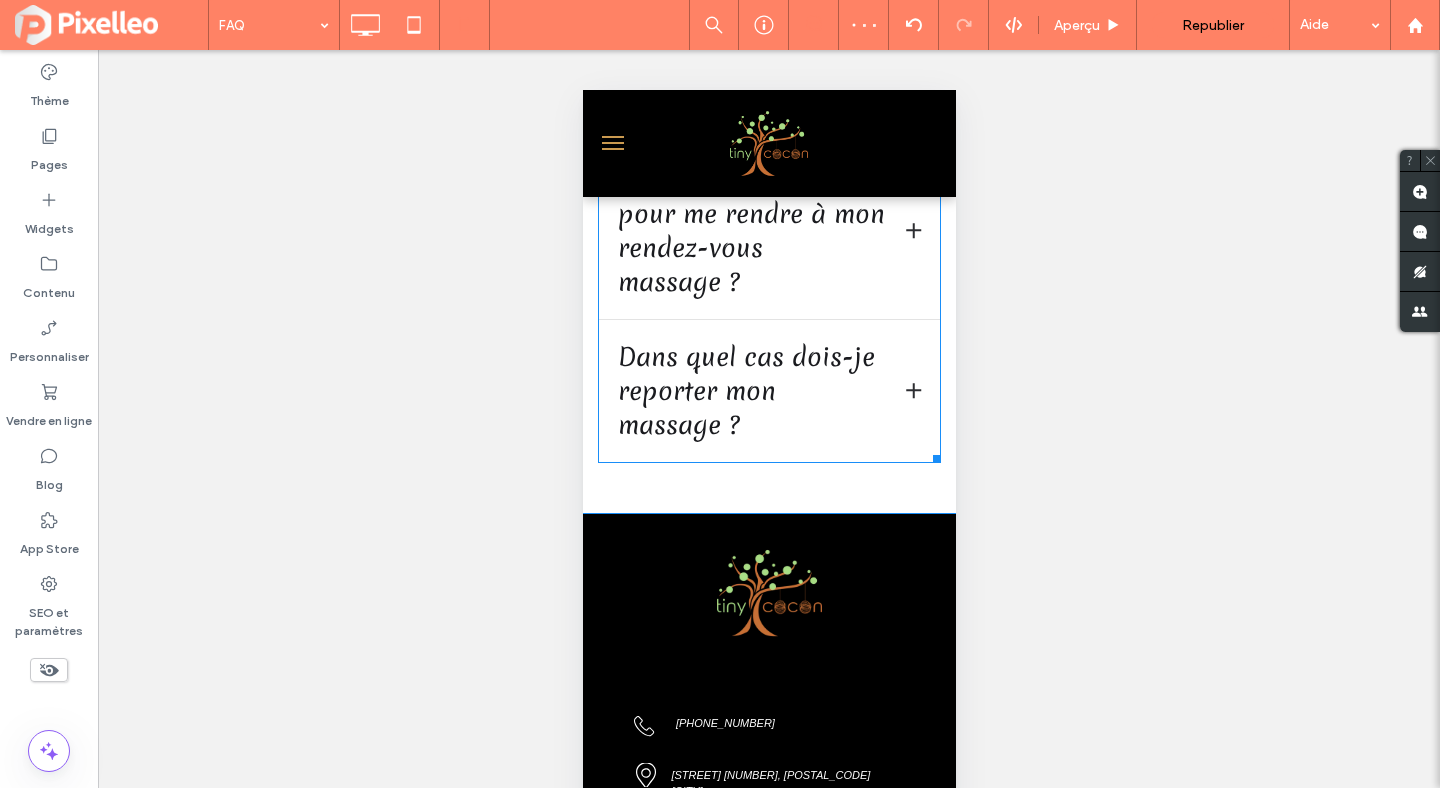 click at bounding box center [768, -118] 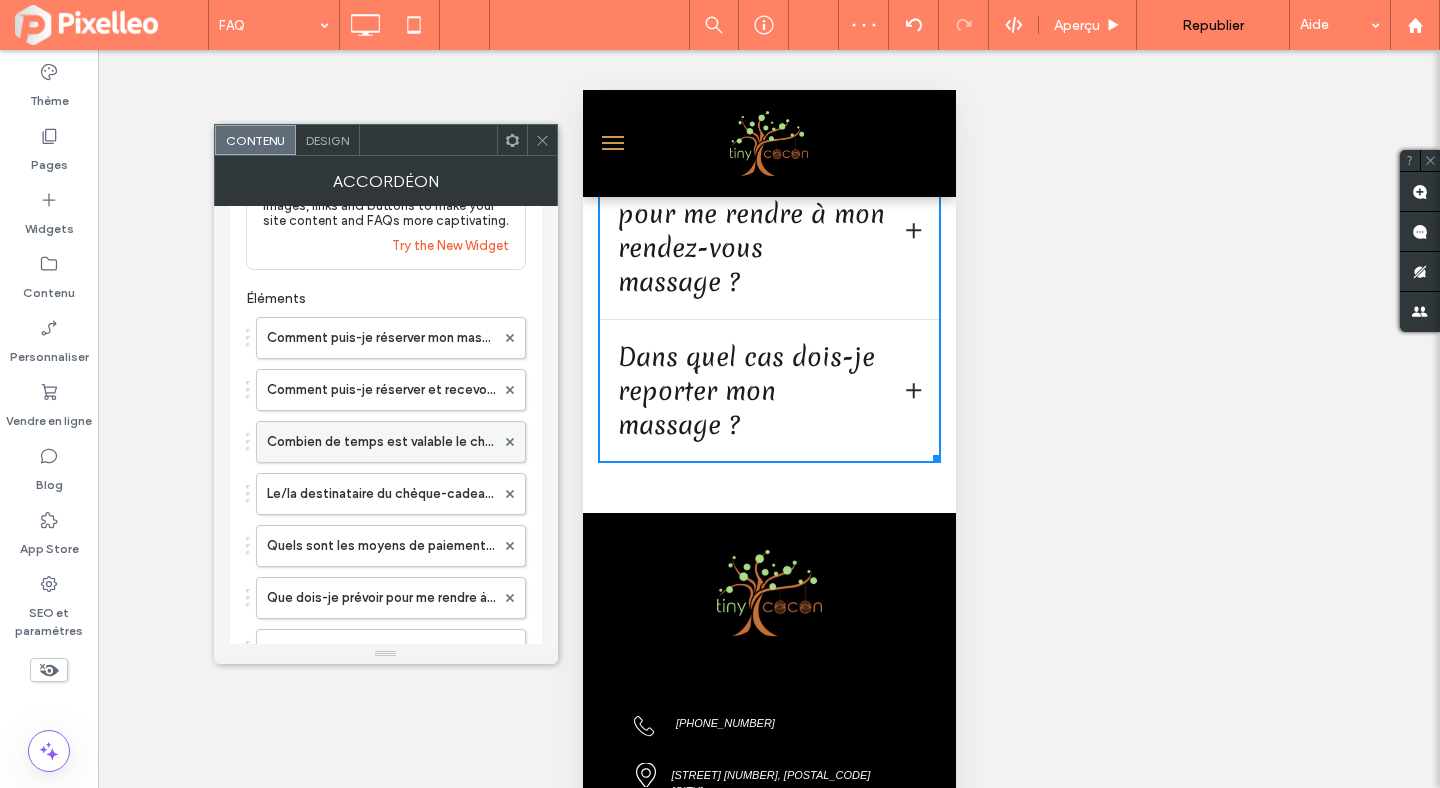 scroll, scrollTop: 283, scrollLeft: 0, axis: vertical 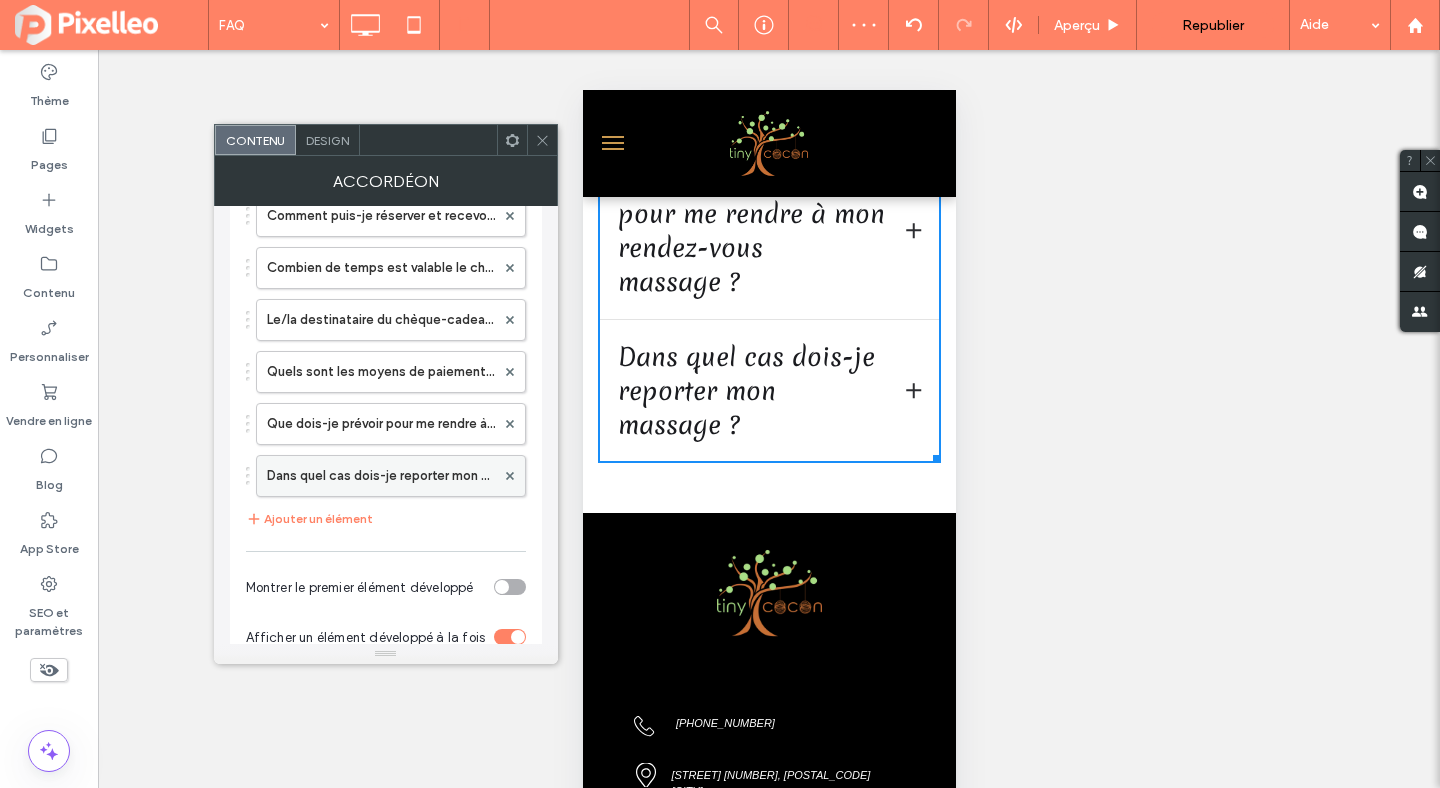 click on "Dans quel cas dois-je reporter mon massage ?" at bounding box center (381, 476) 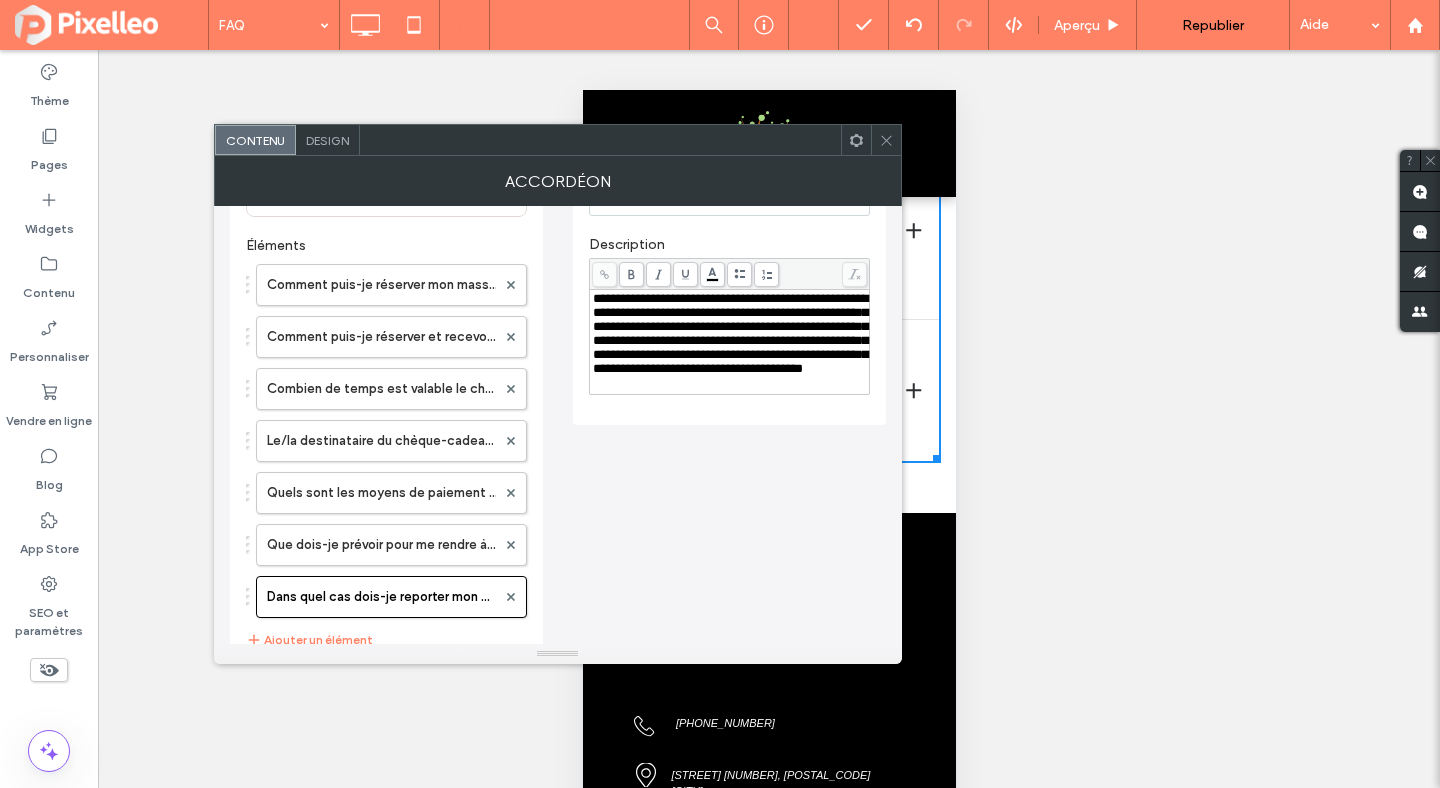 scroll, scrollTop: 161, scrollLeft: 0, axis: vertical 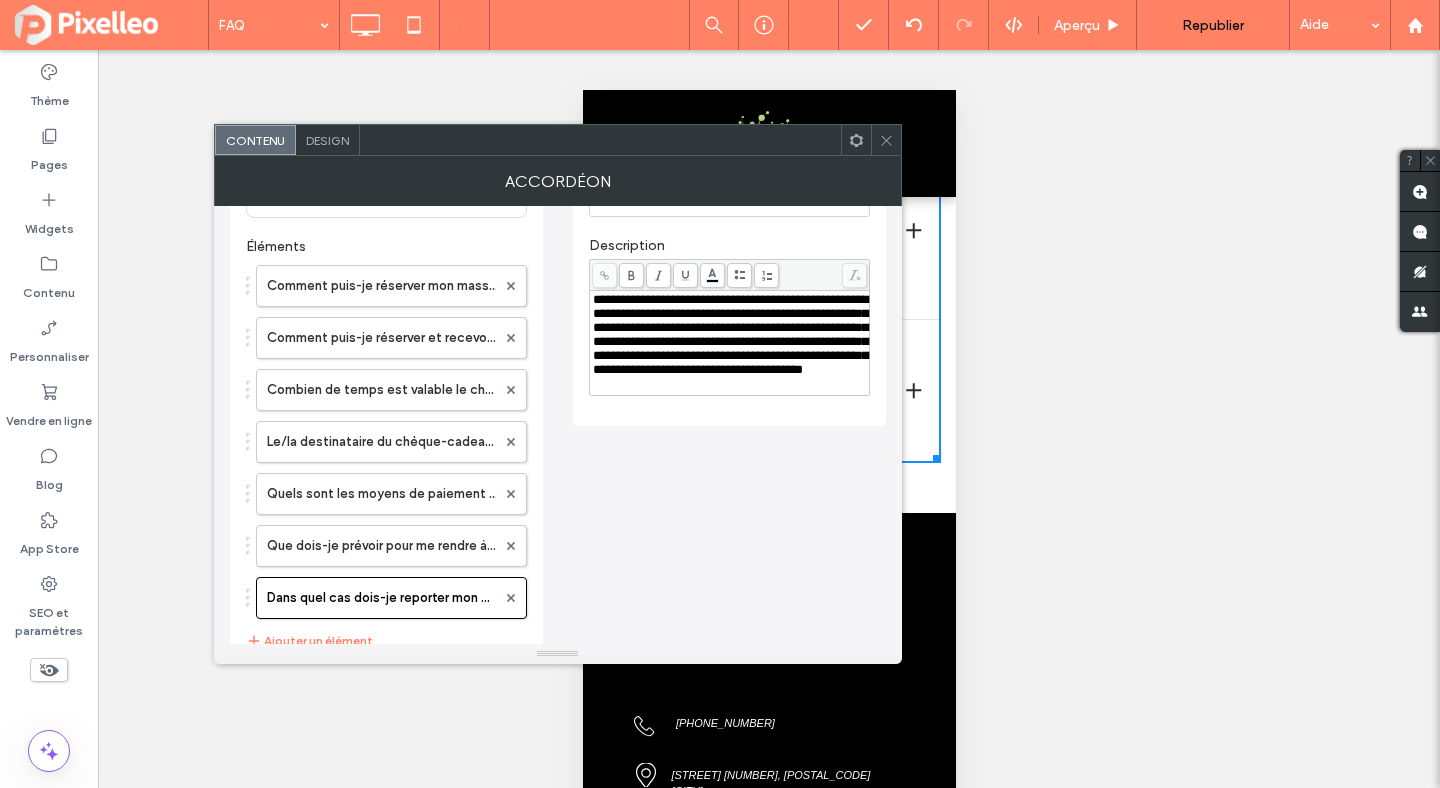 click 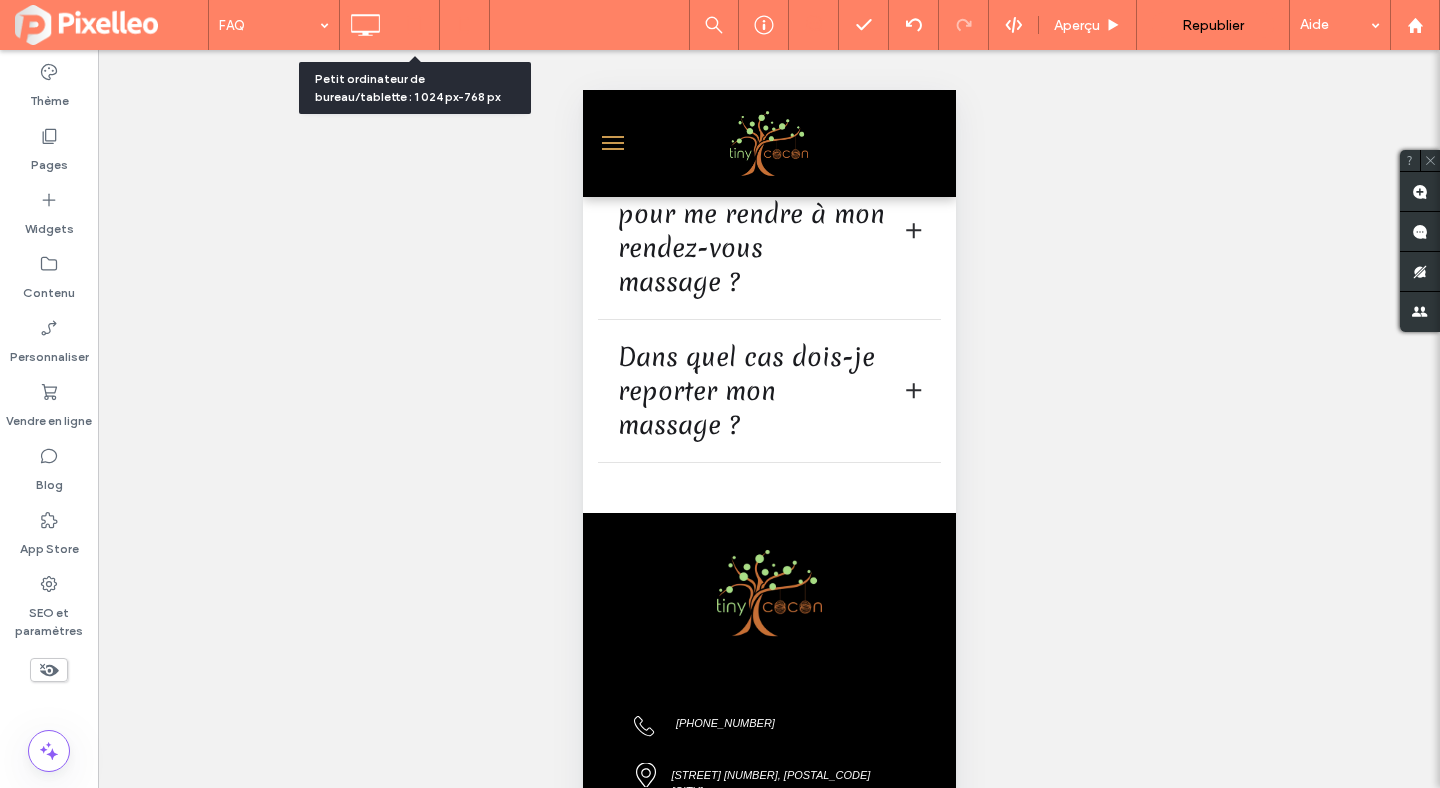 click 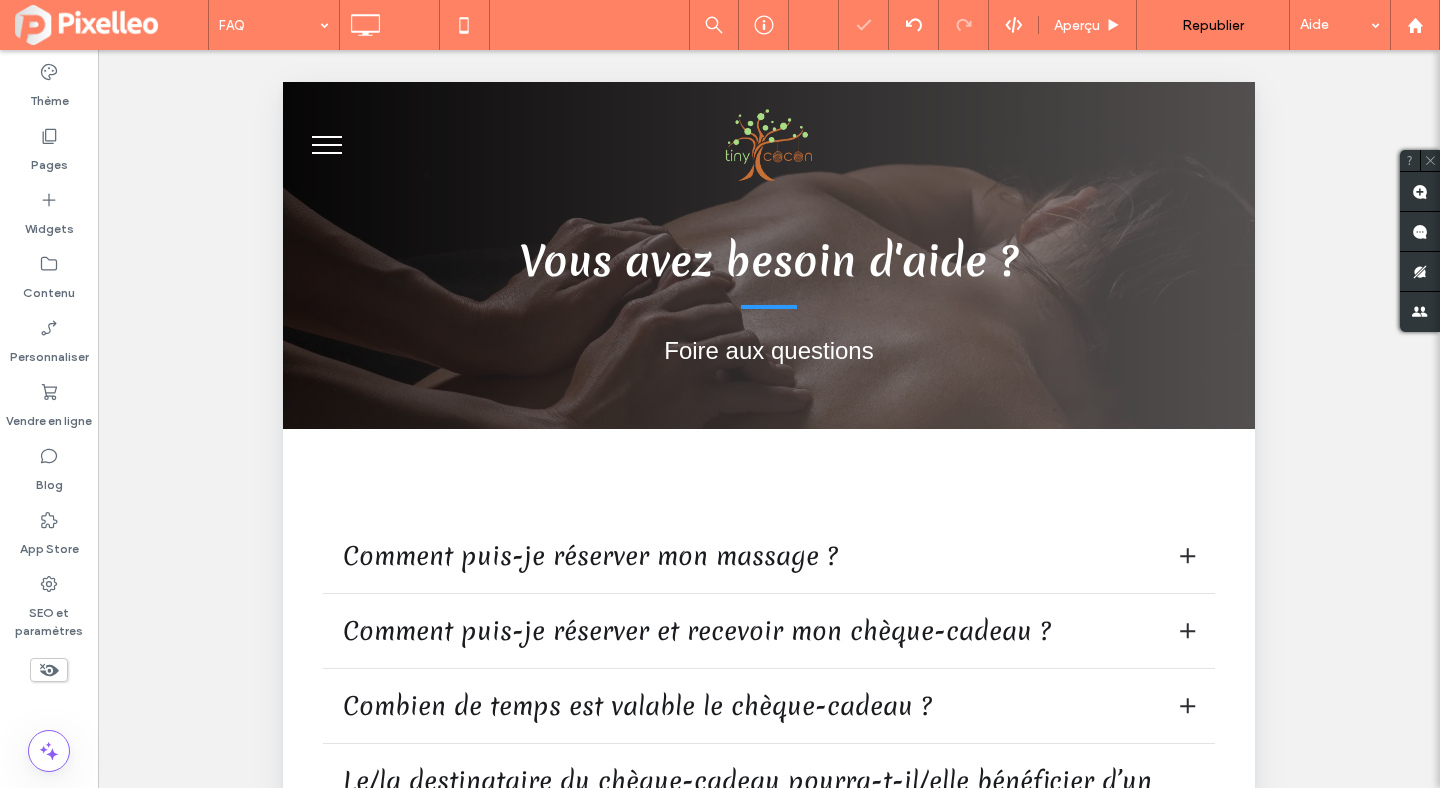 scroll, scrollTop: 240, scrollLeft: 0, axis: vertical 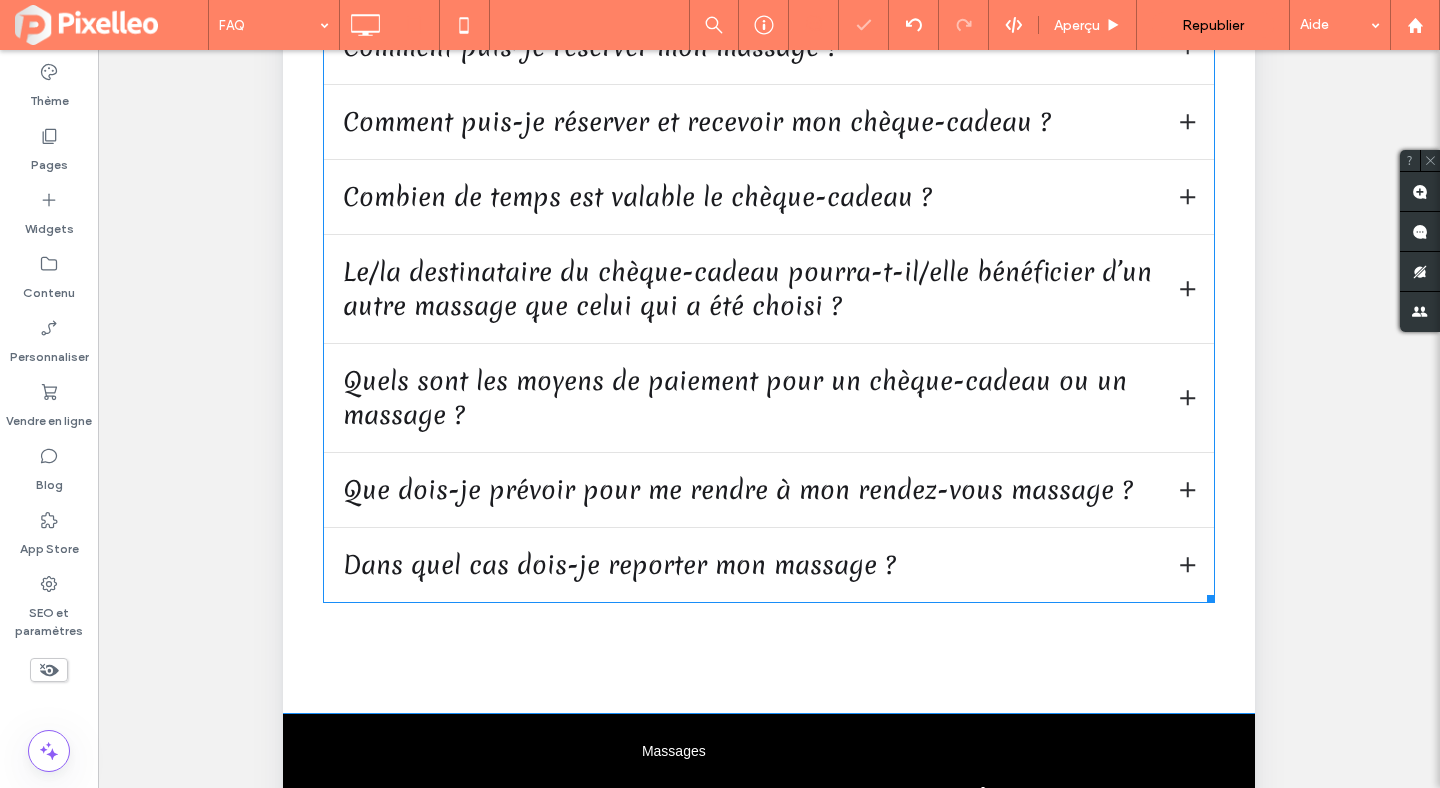 click at bounding box center [769, 311] 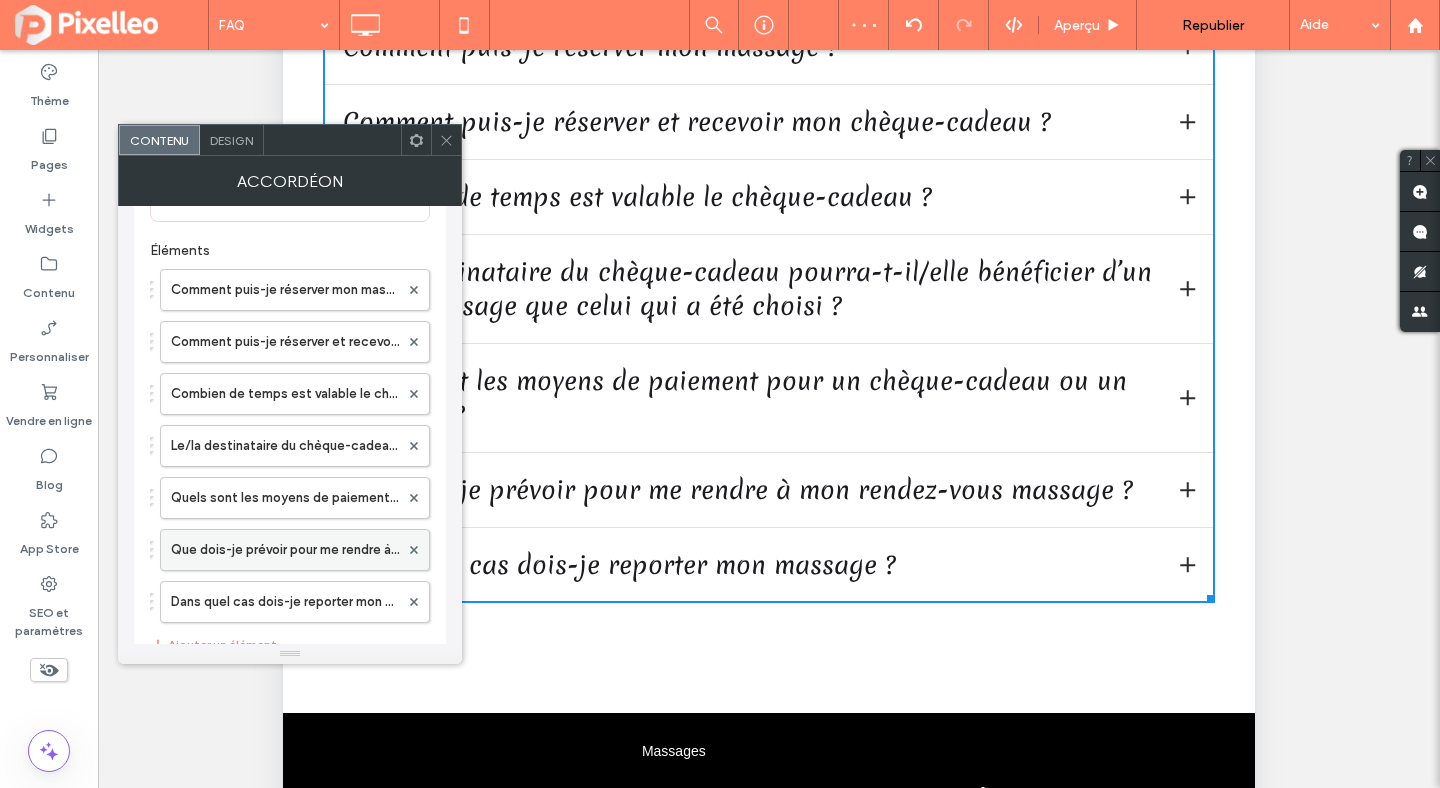 scroll, scrollTop: 270, scrollLeft: 0, axis: vertical 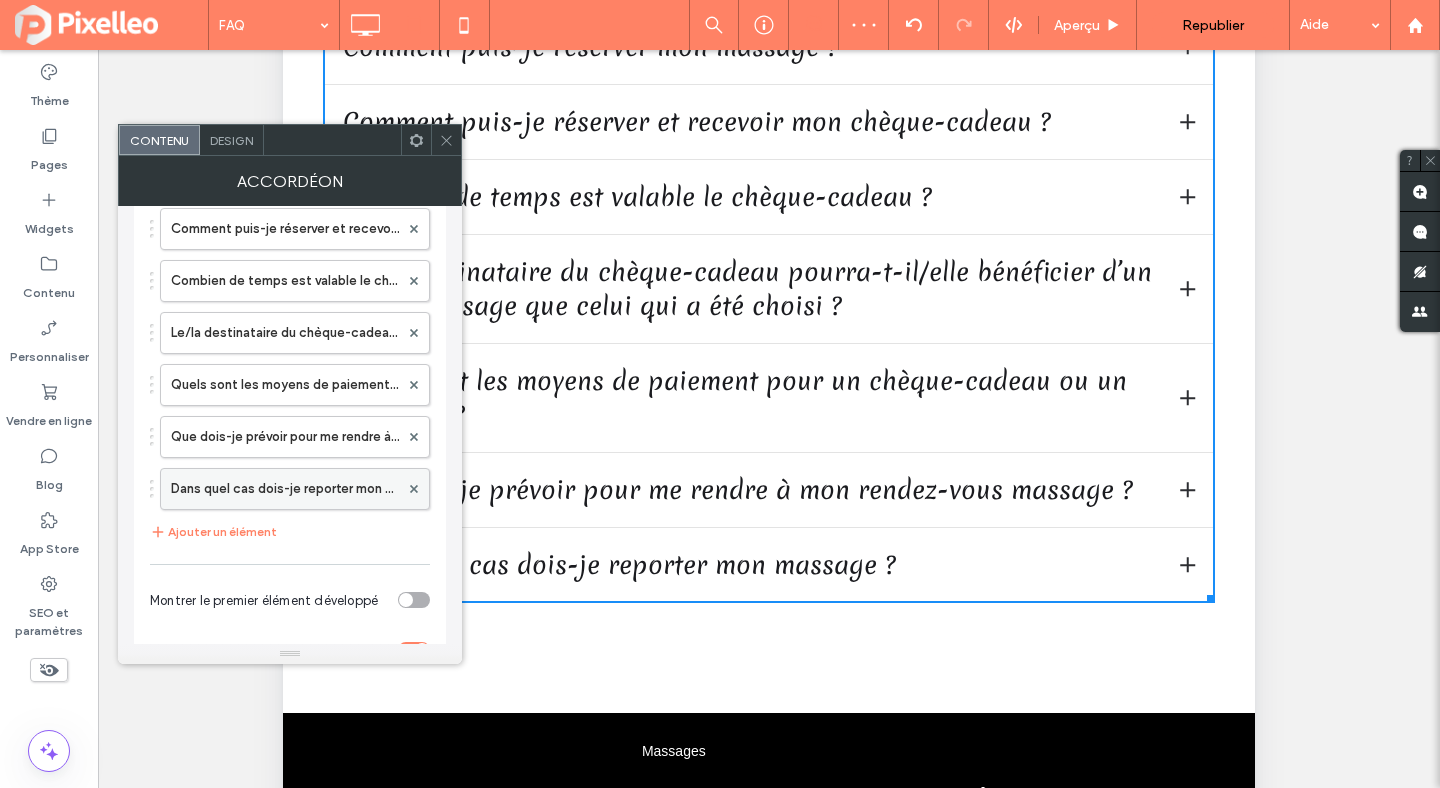 click on "Dans quel cas dois-je reporter mon massage ?" at bounding box center [285, 489] 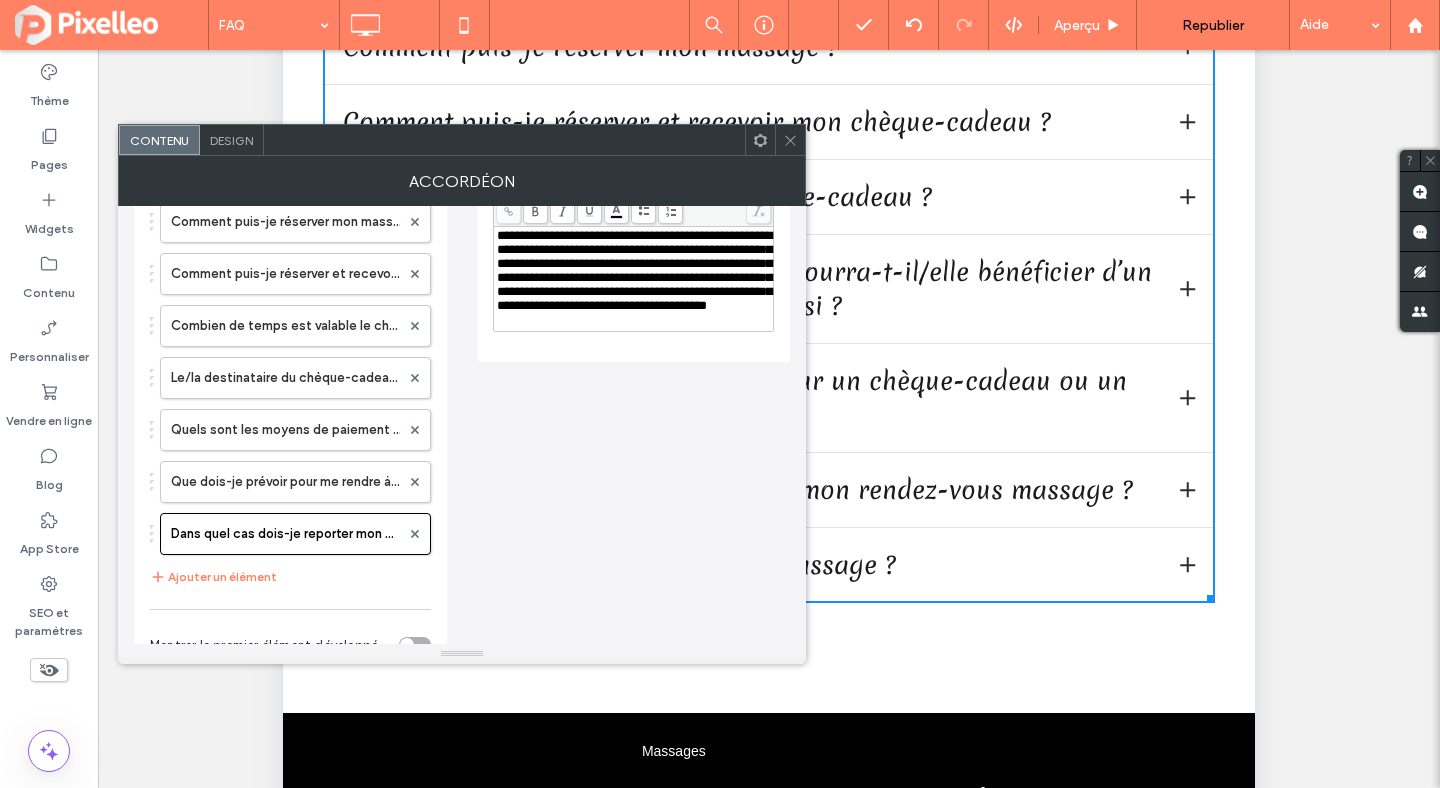 scroll, scrollTop: 224, scrollLeft: 0, axis: vertical 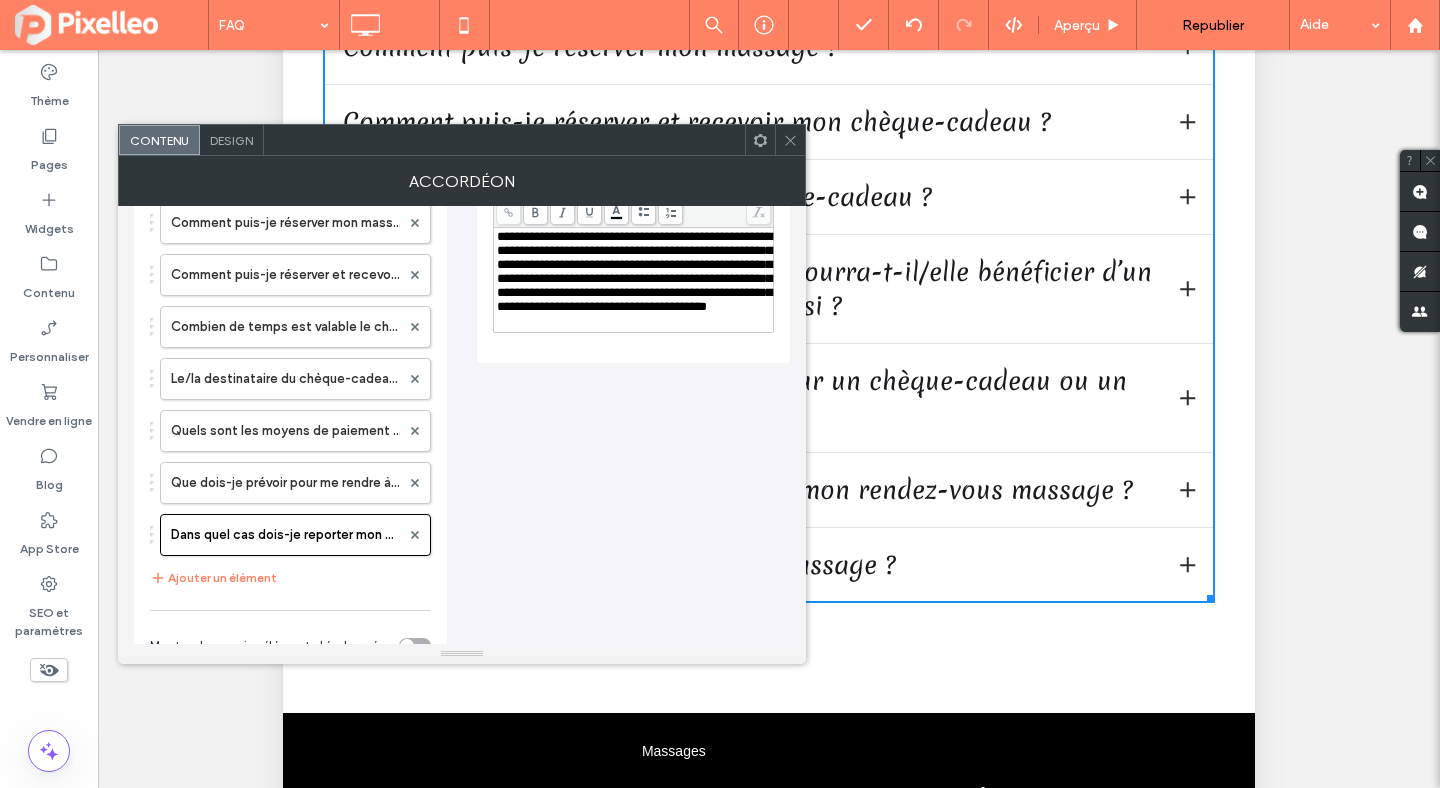 click 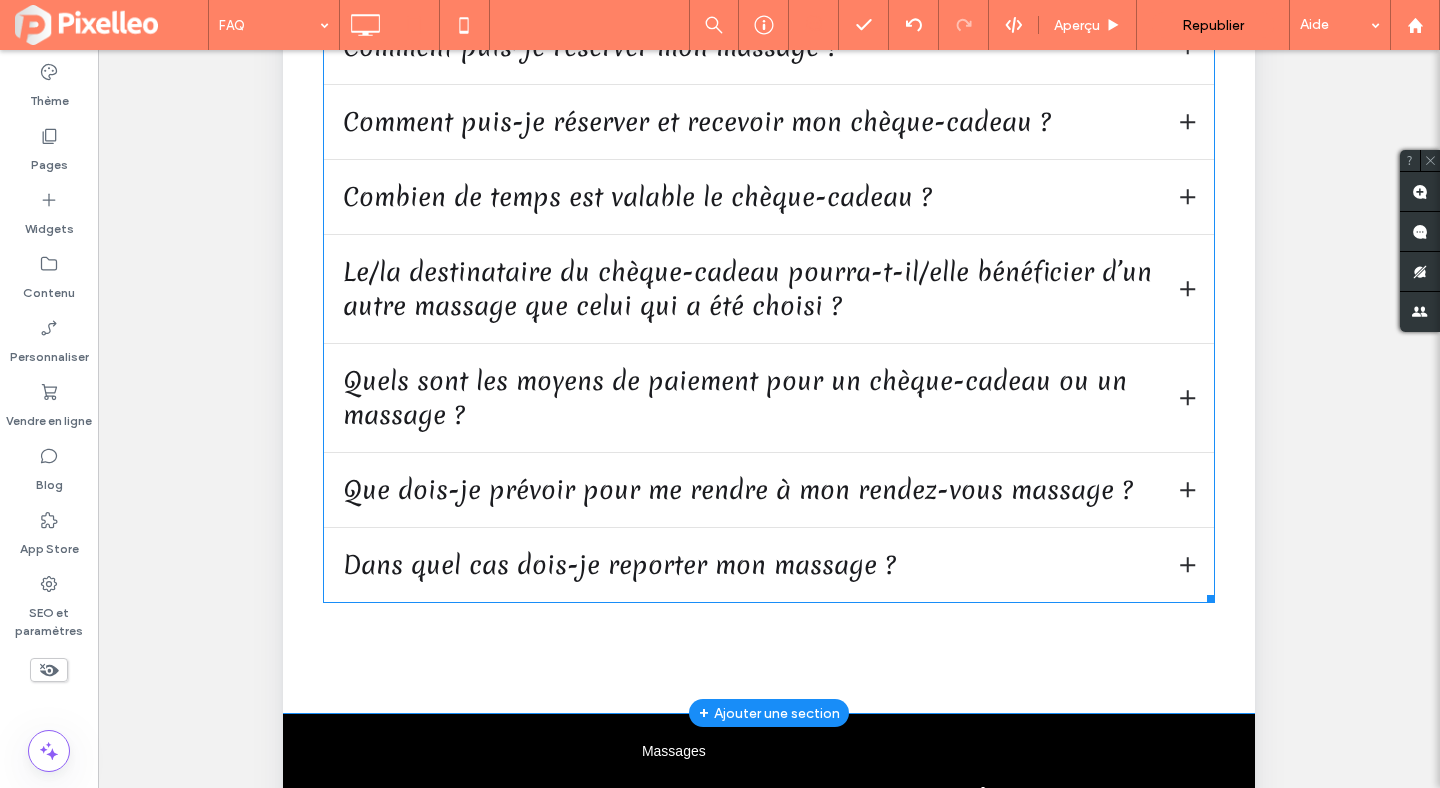 scroll, scrollTop: 0, scrollLeft: 0, axis: both 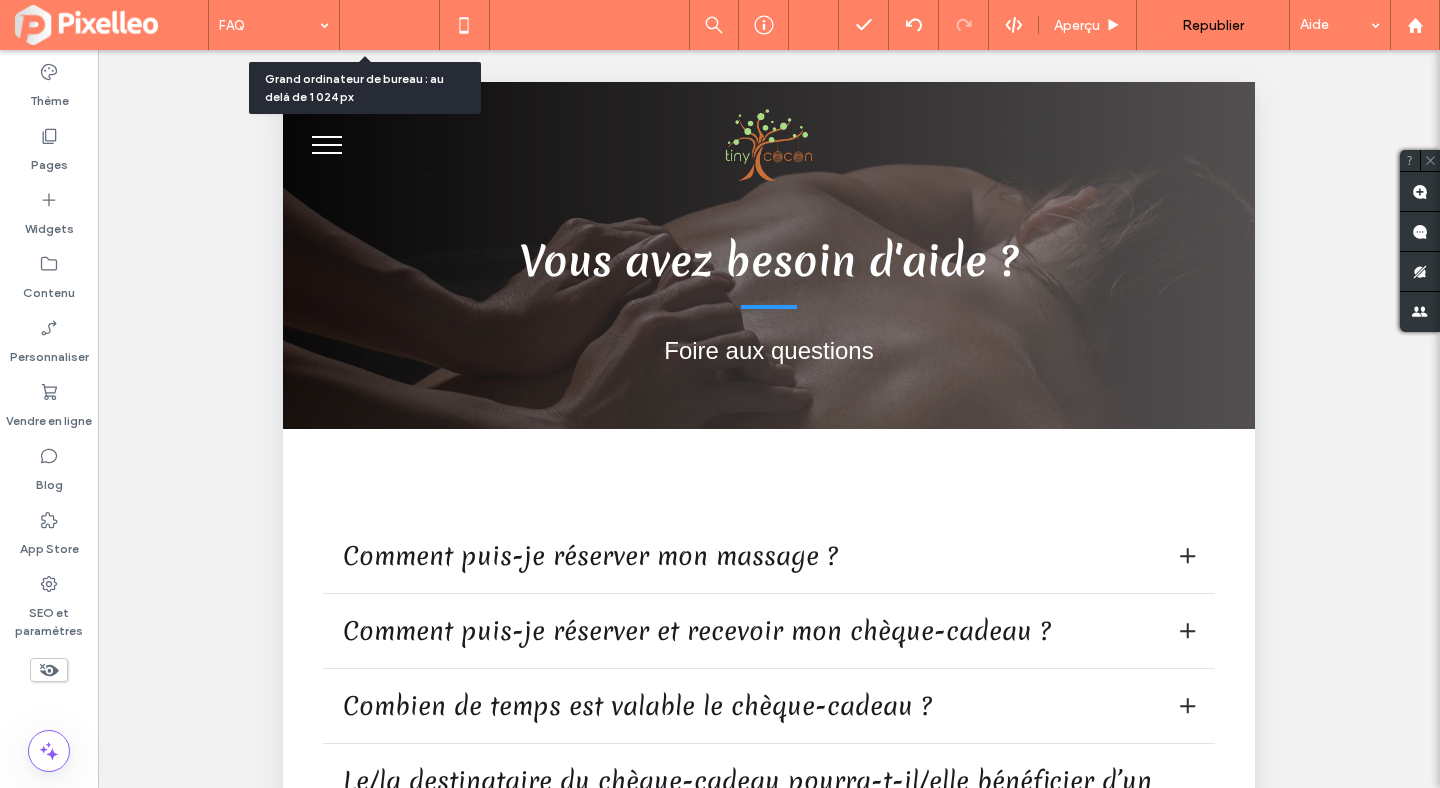 click 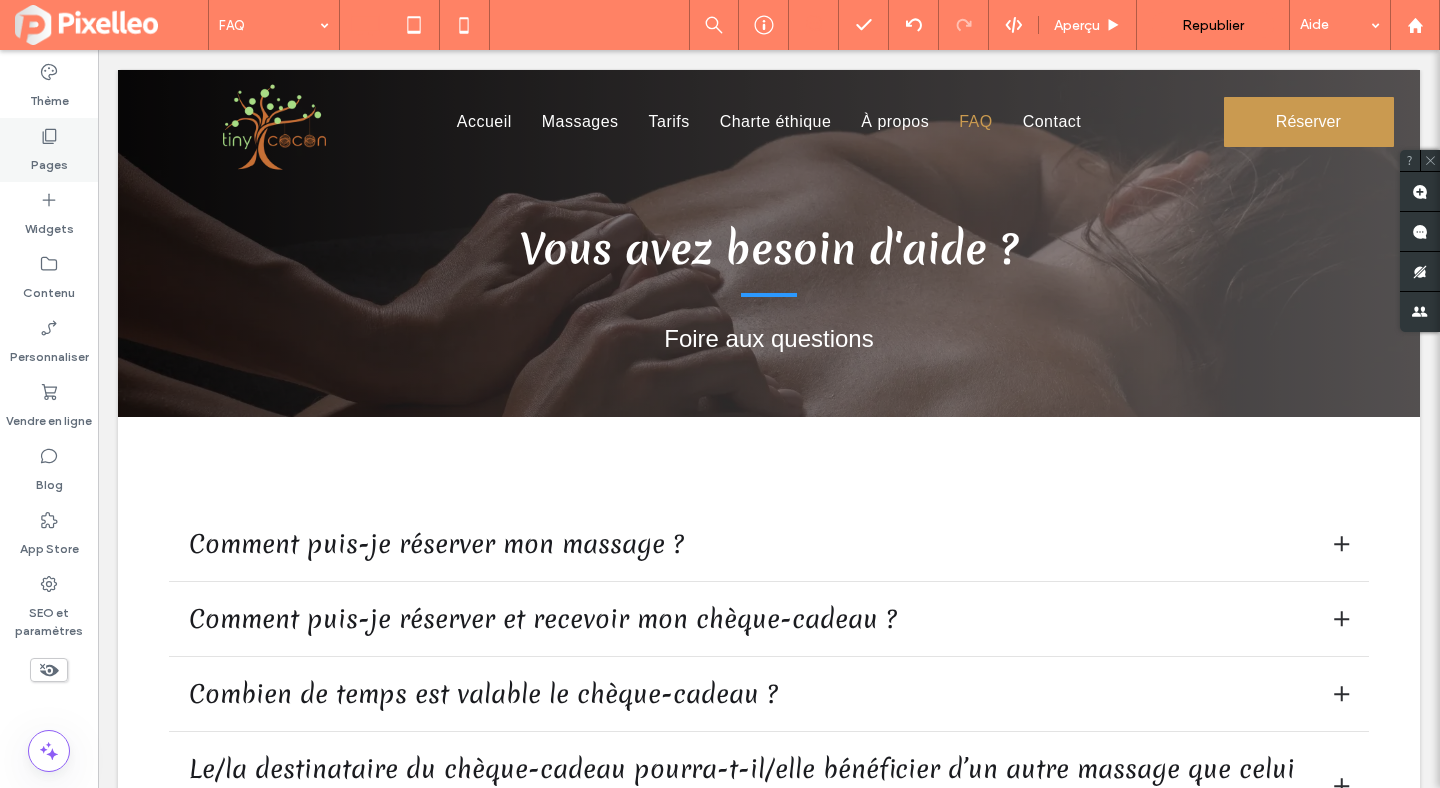 click on "Pages" at bounding box center (49, 160) 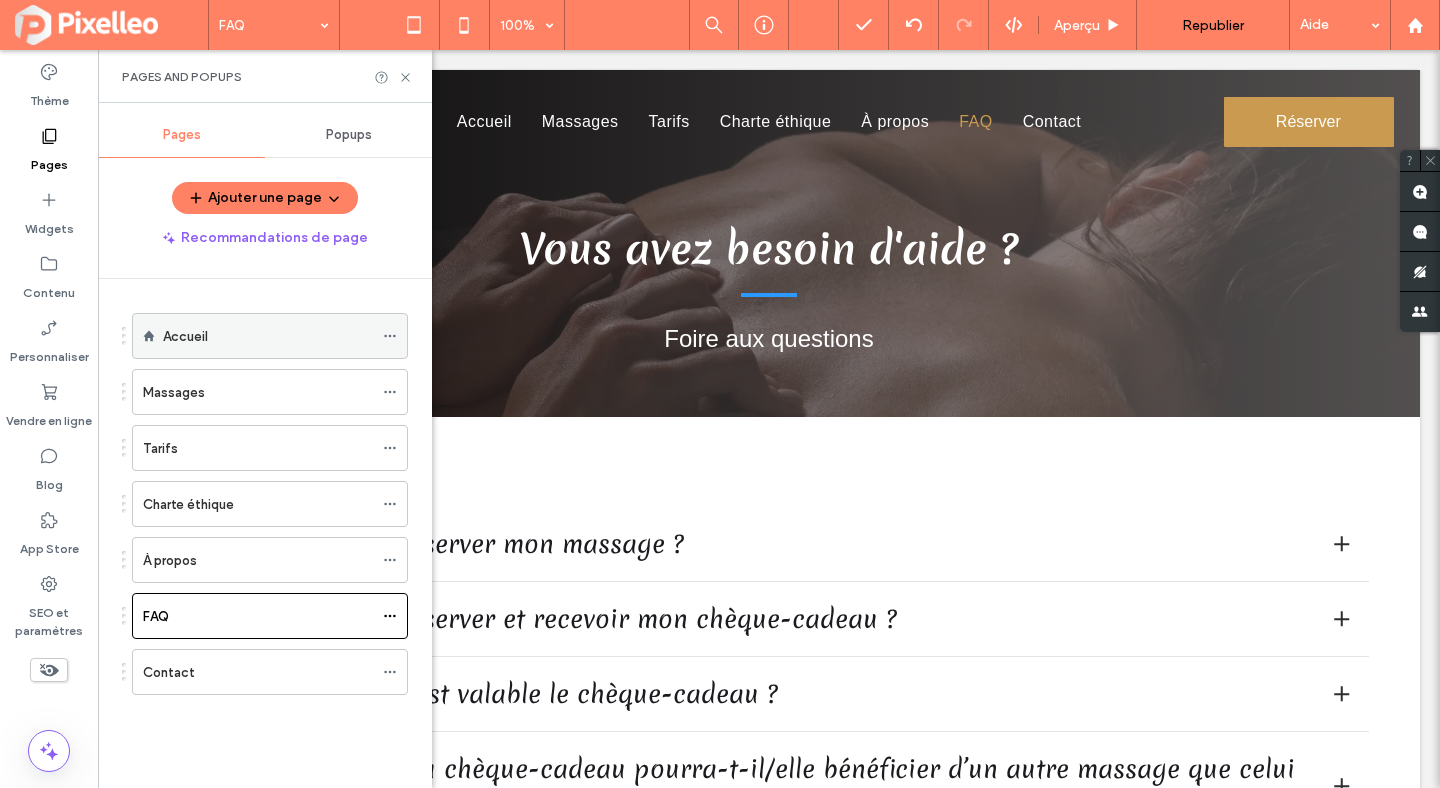 click on "Accueil" at bounding box center (268, 336) 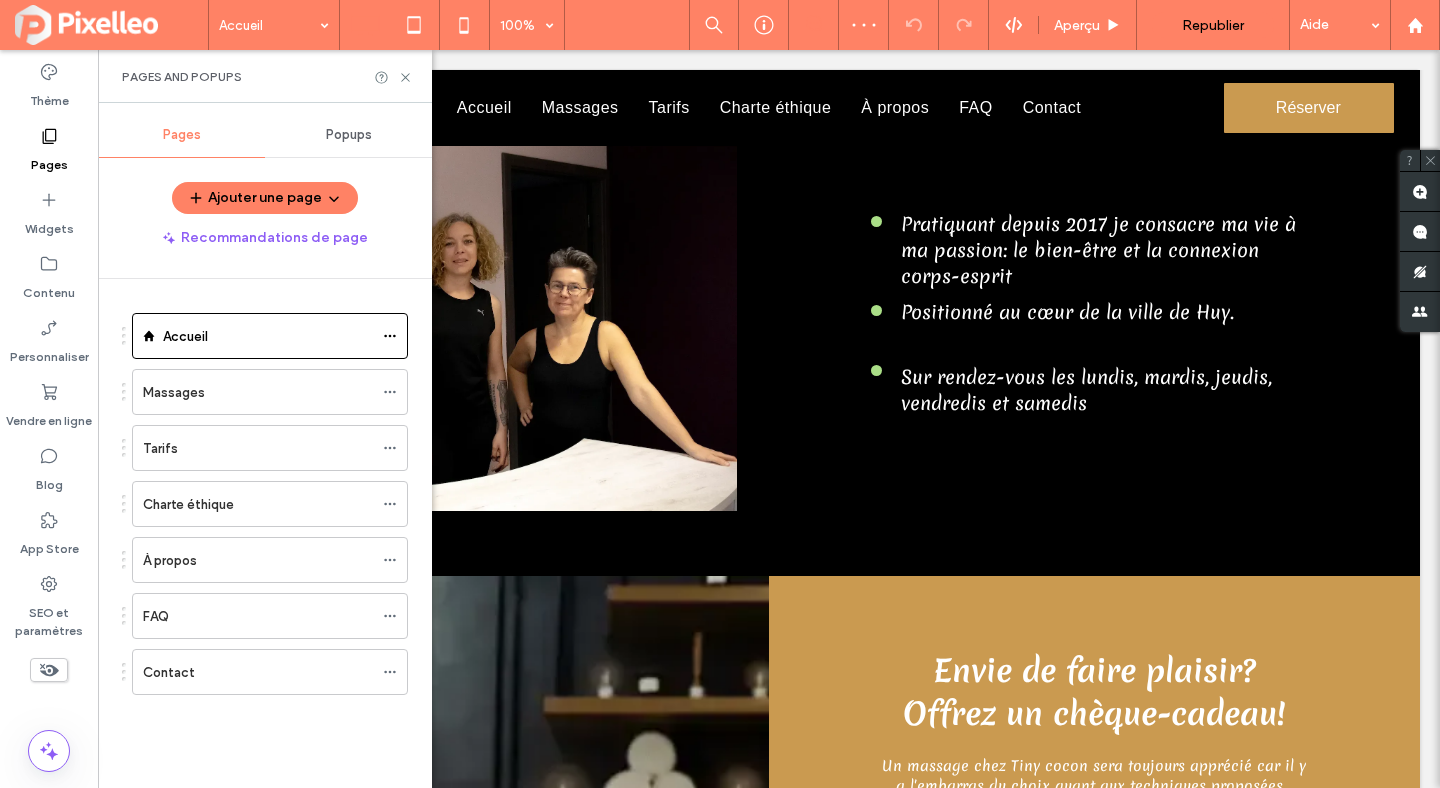 scroll, scrollTop: 1421, scrollLeft: 0, axis: vertical 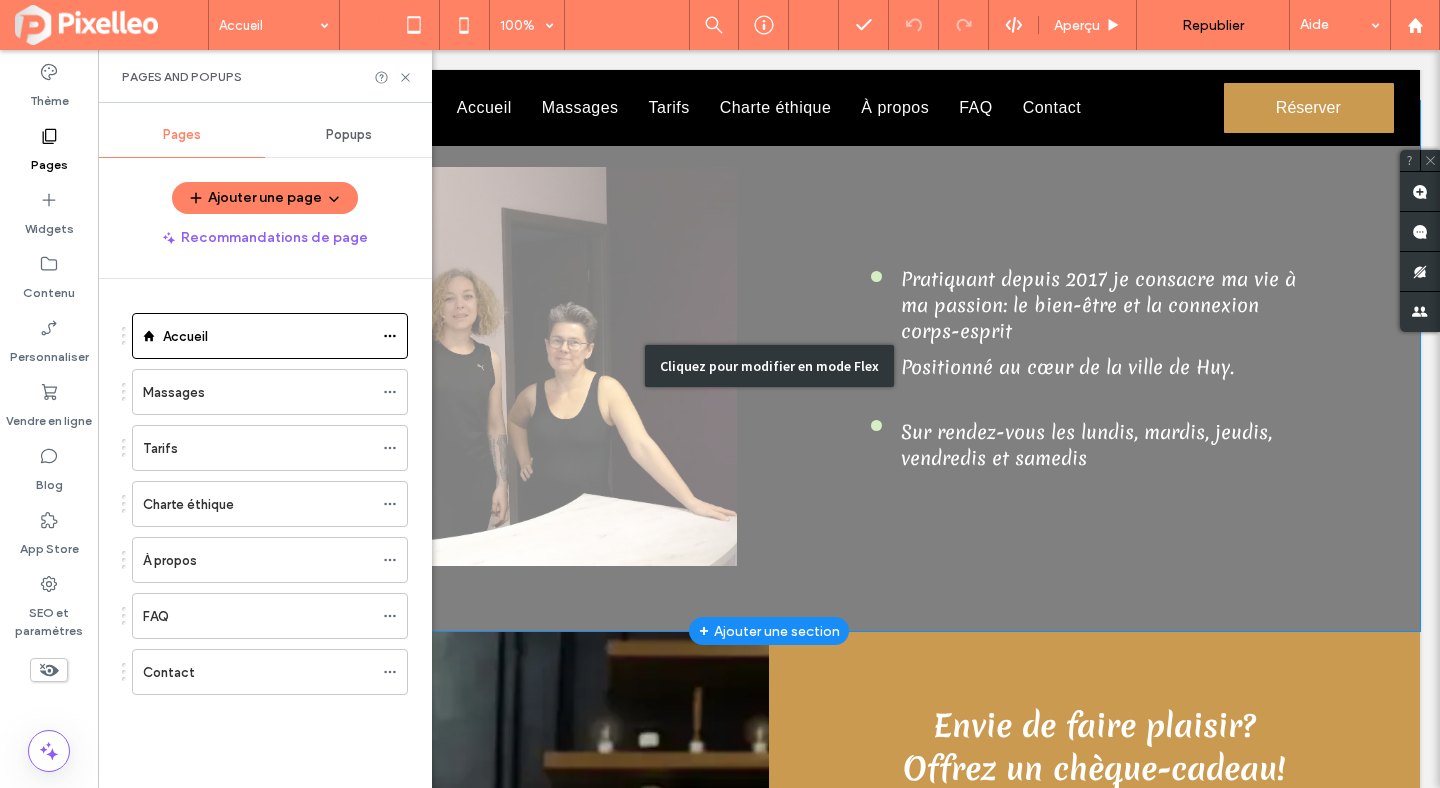click on "Cliquez pour modifier en mode Flex" at bounding box center (769, 366) 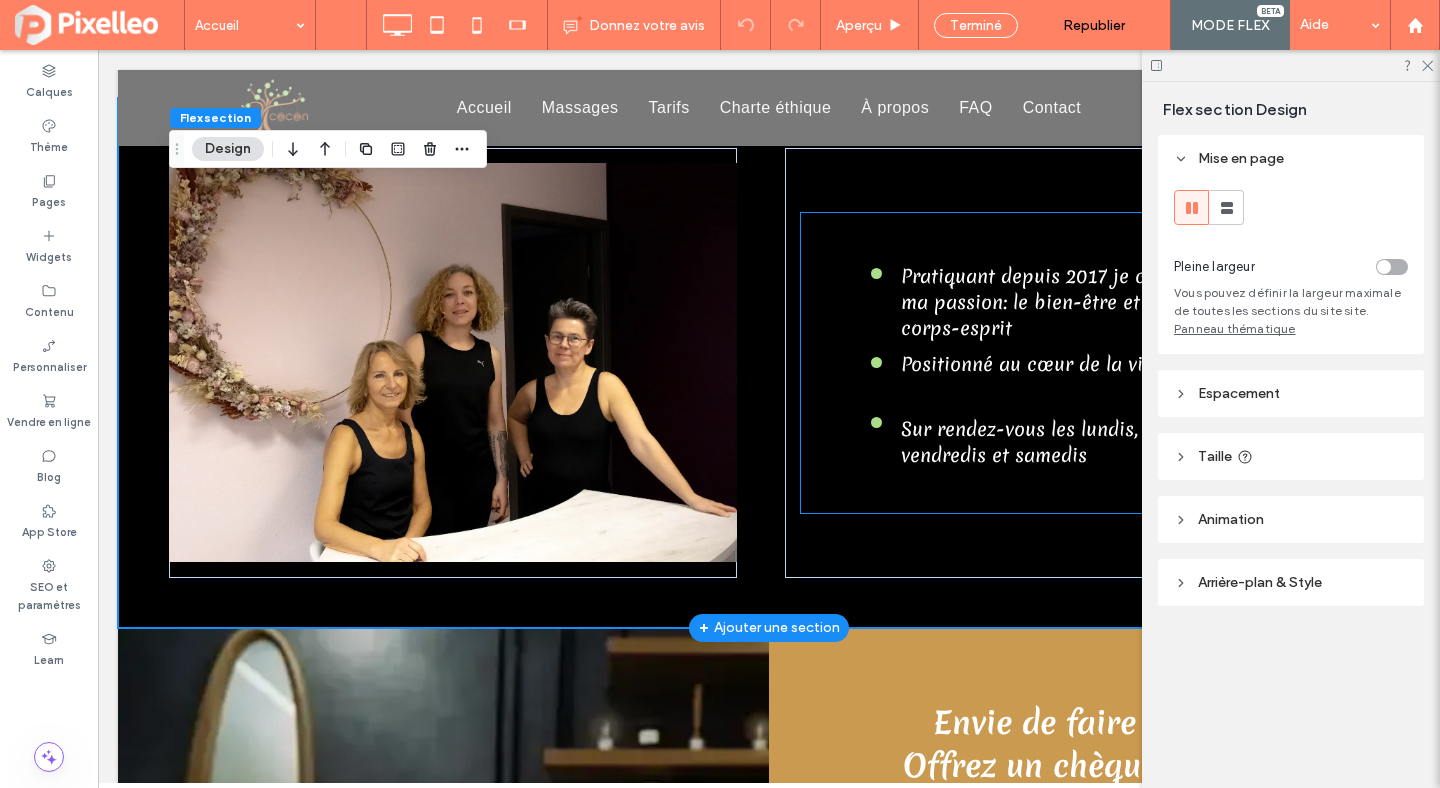 click on "Sur rendez-vous les lundis, mardis, jeudis, vendredis et samedis" at bounding box center [1086, 442] 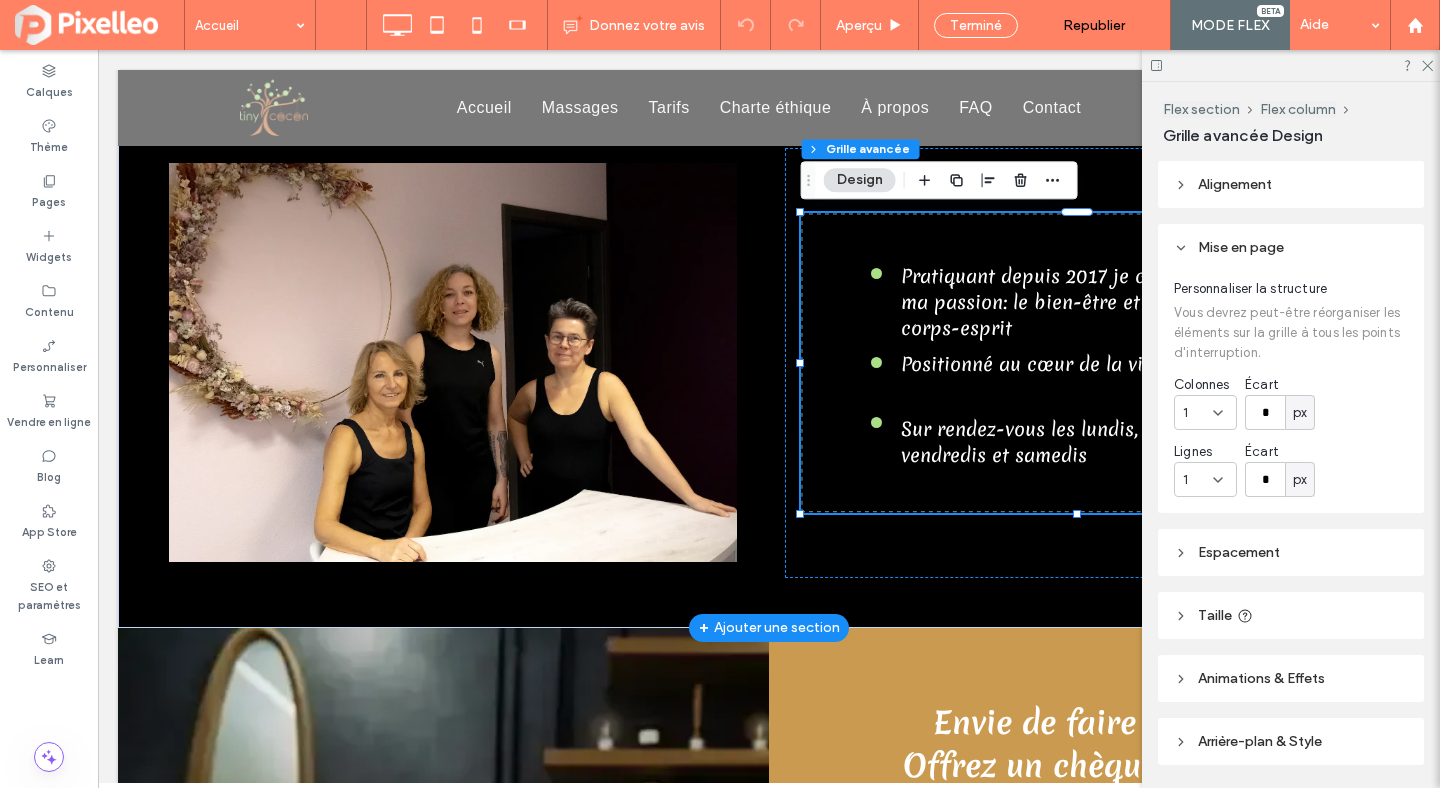 click on "Sur rendez-vous les lundis, mardis, jeudis, vendredis et samedis" at bounding box center (1086, 442) 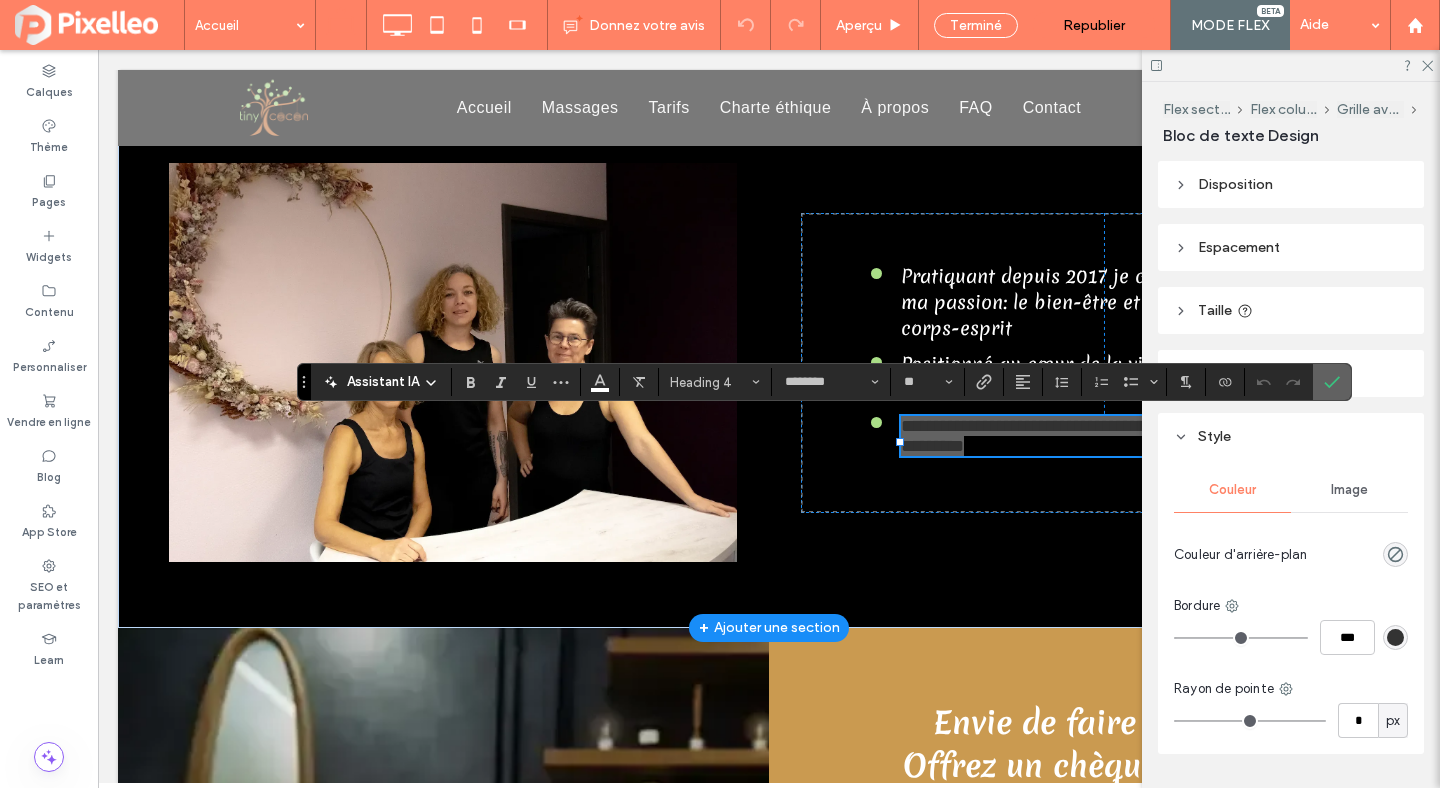 click 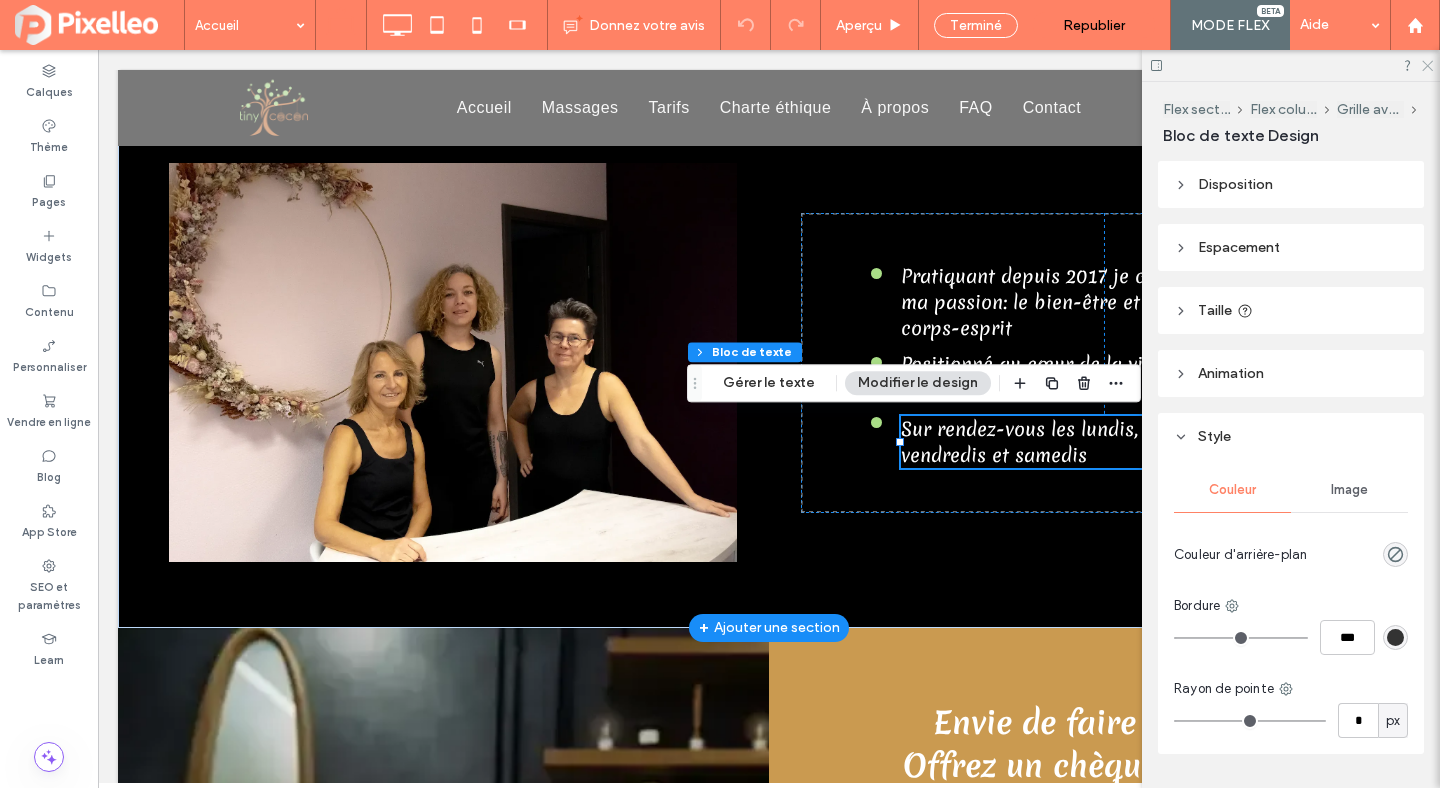 click 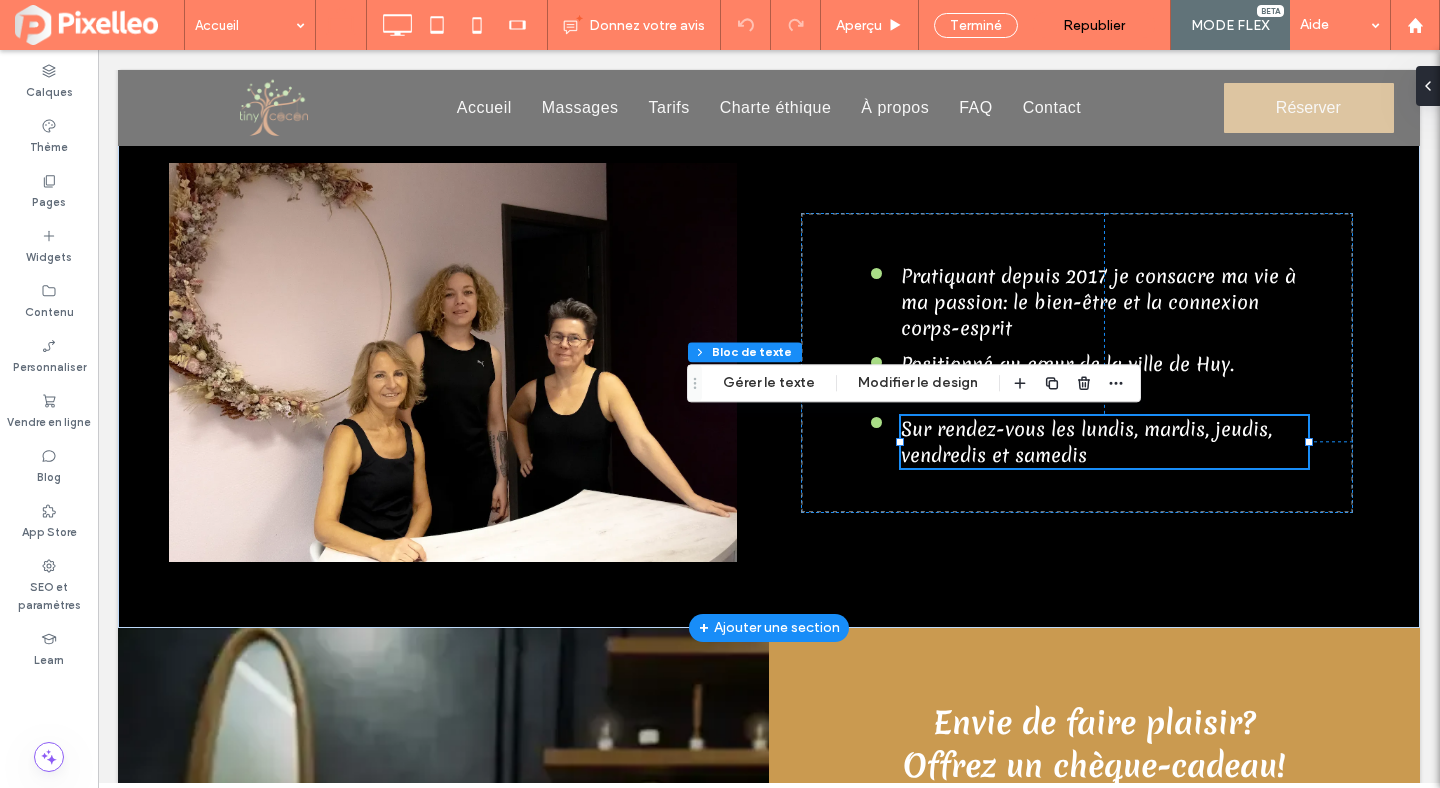 click on "Sur rendez-vous les lundis, mardis, jeudis, vendredis et samedis" at bounding box center [1086, 442] 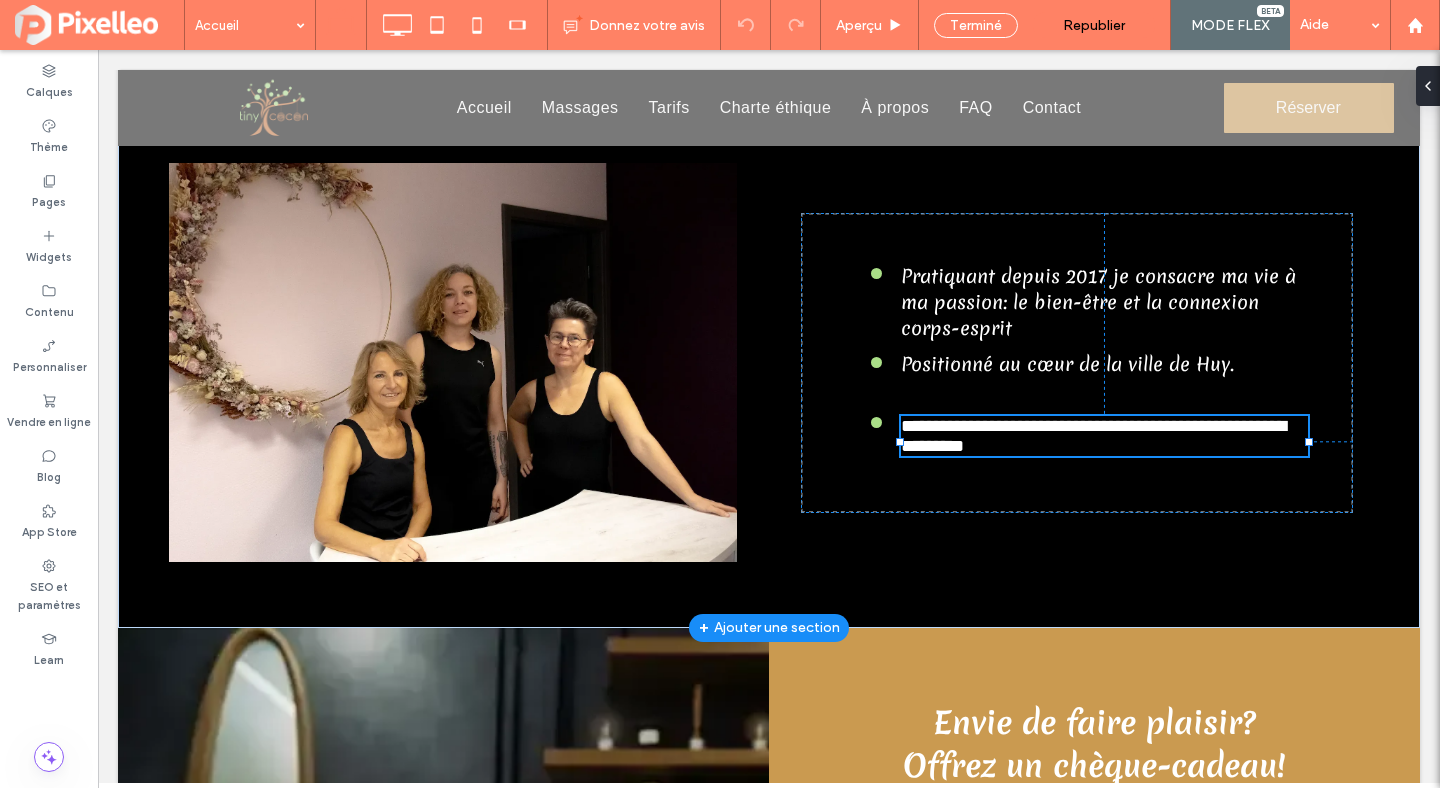 type on "********" 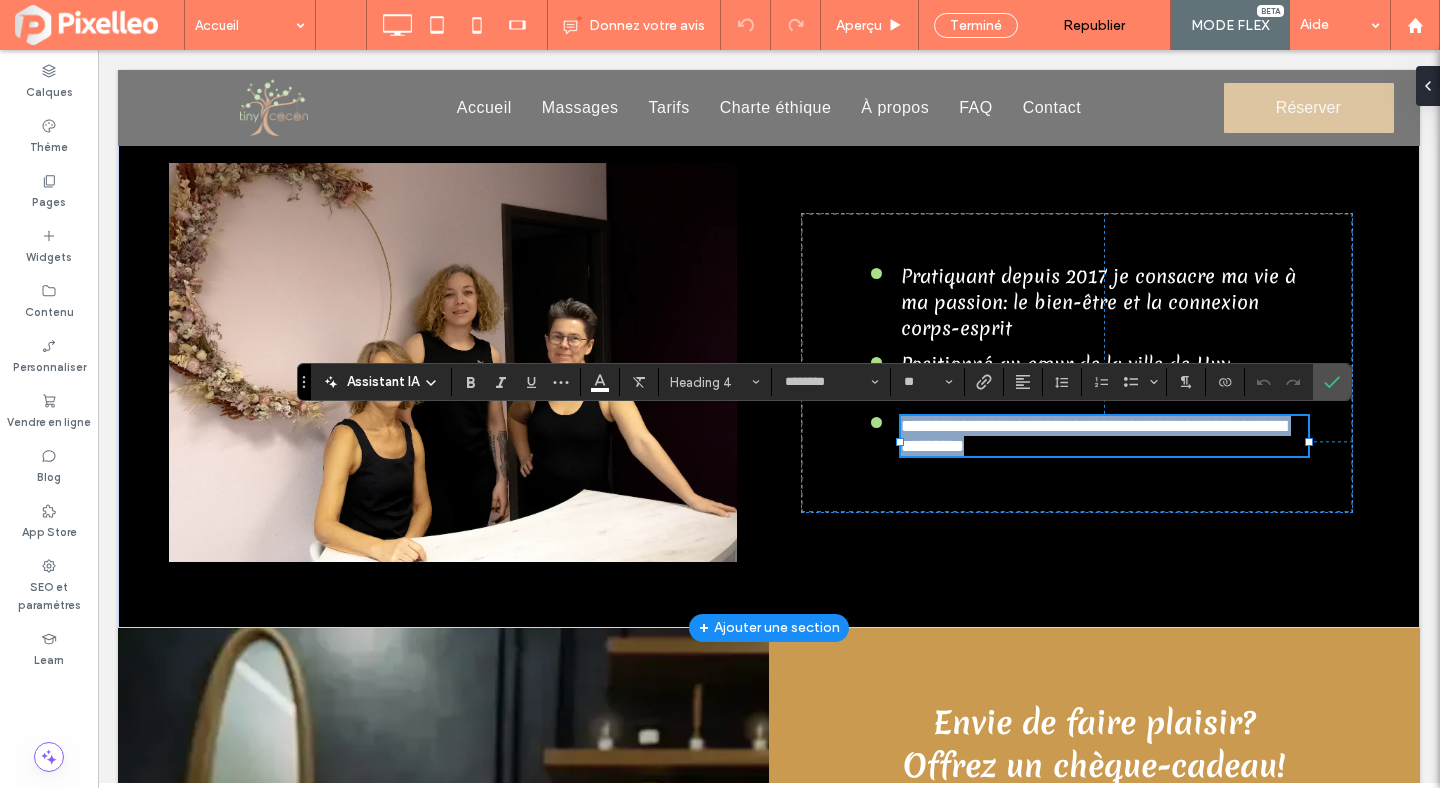 click on "**********" at bounding box center [1093, 436] 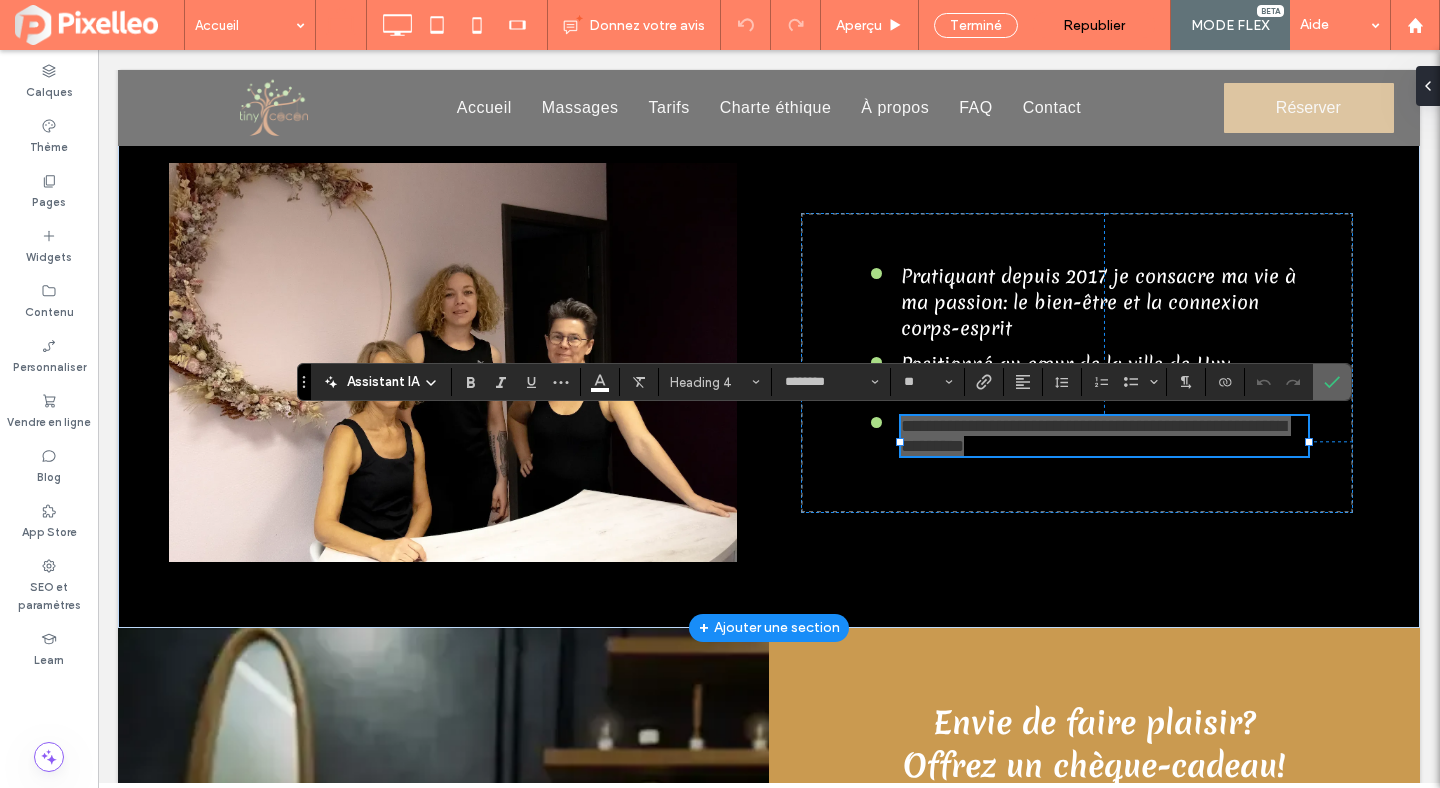 click at bounding box center (1332, 382) 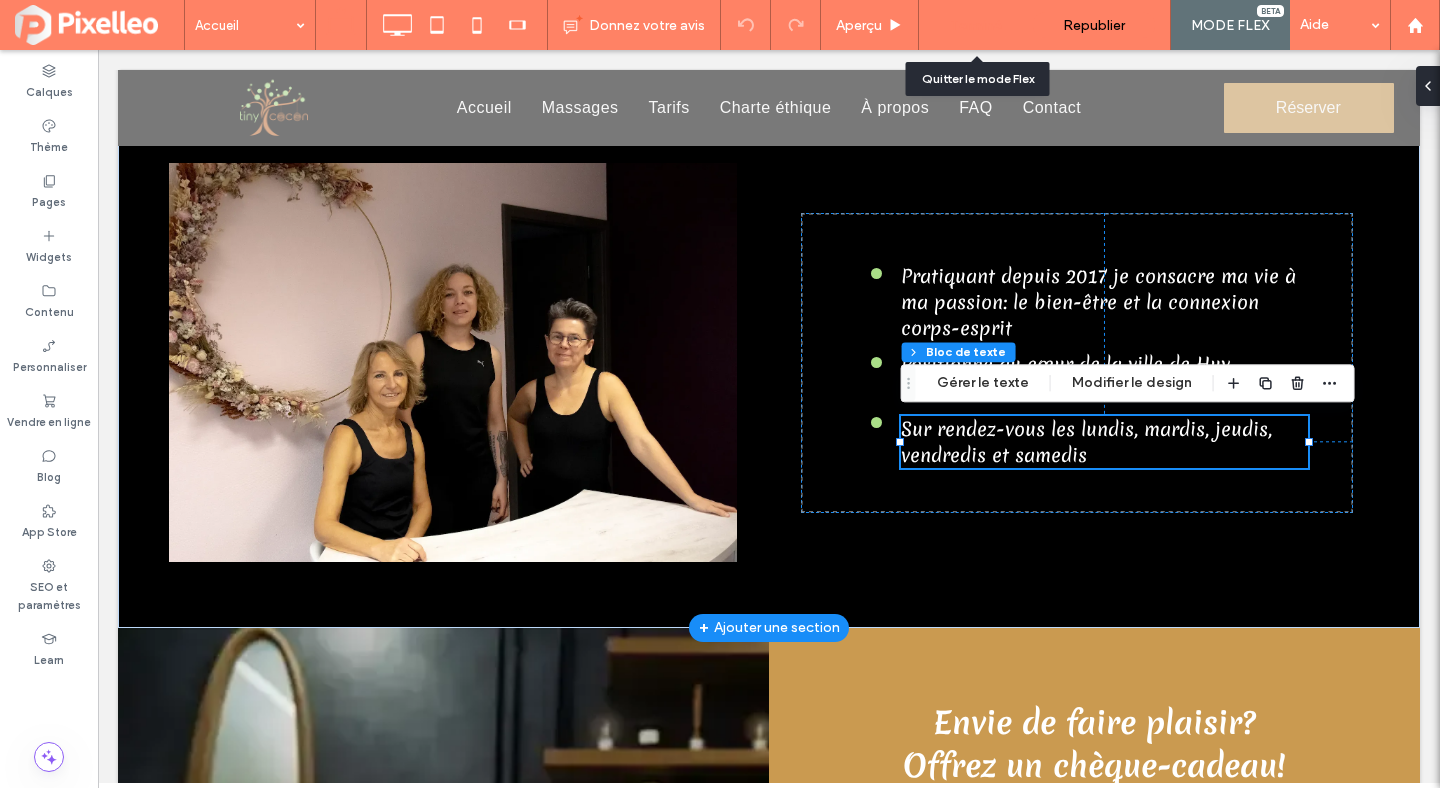 click on "Terminé" at bounding box center (976, 25) 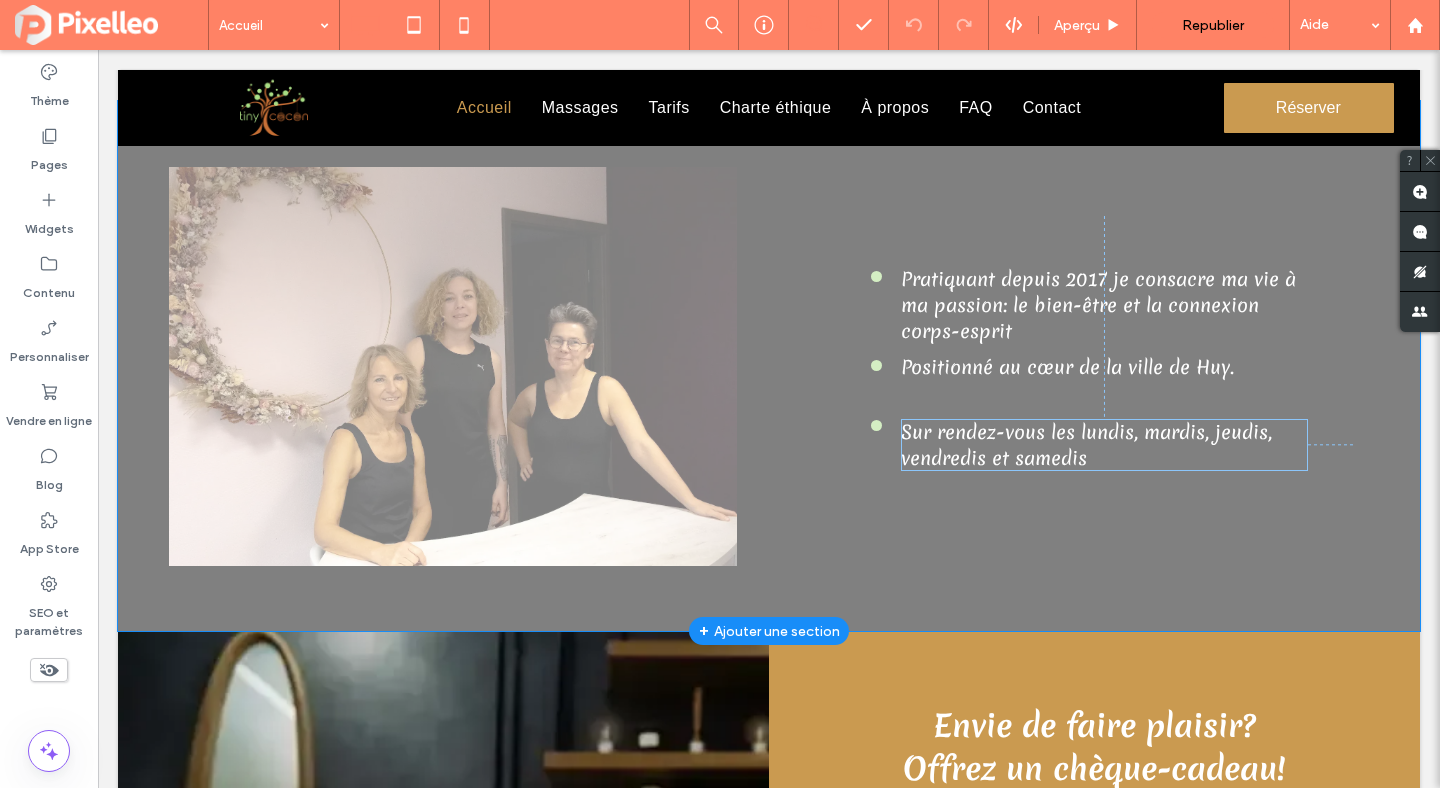 click 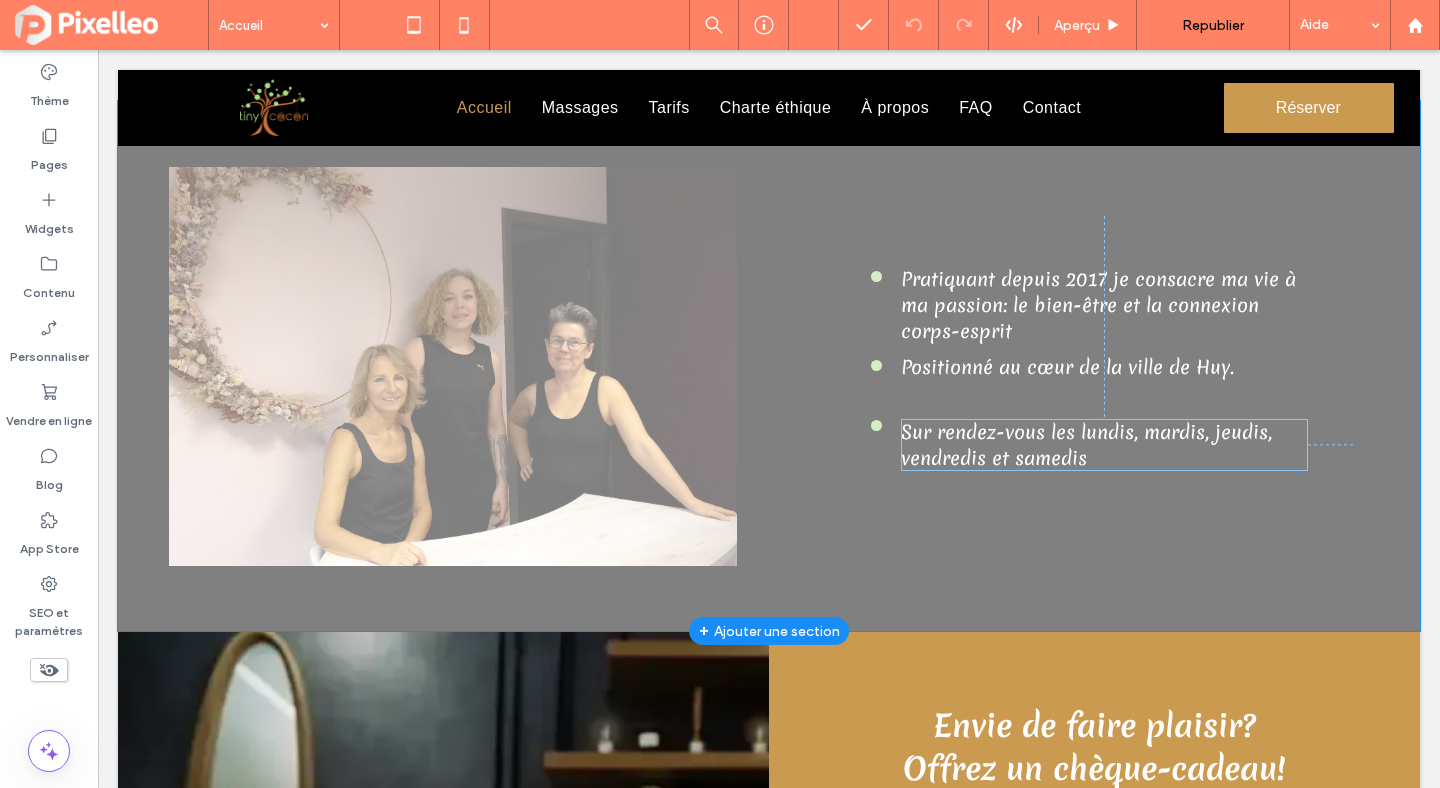 click 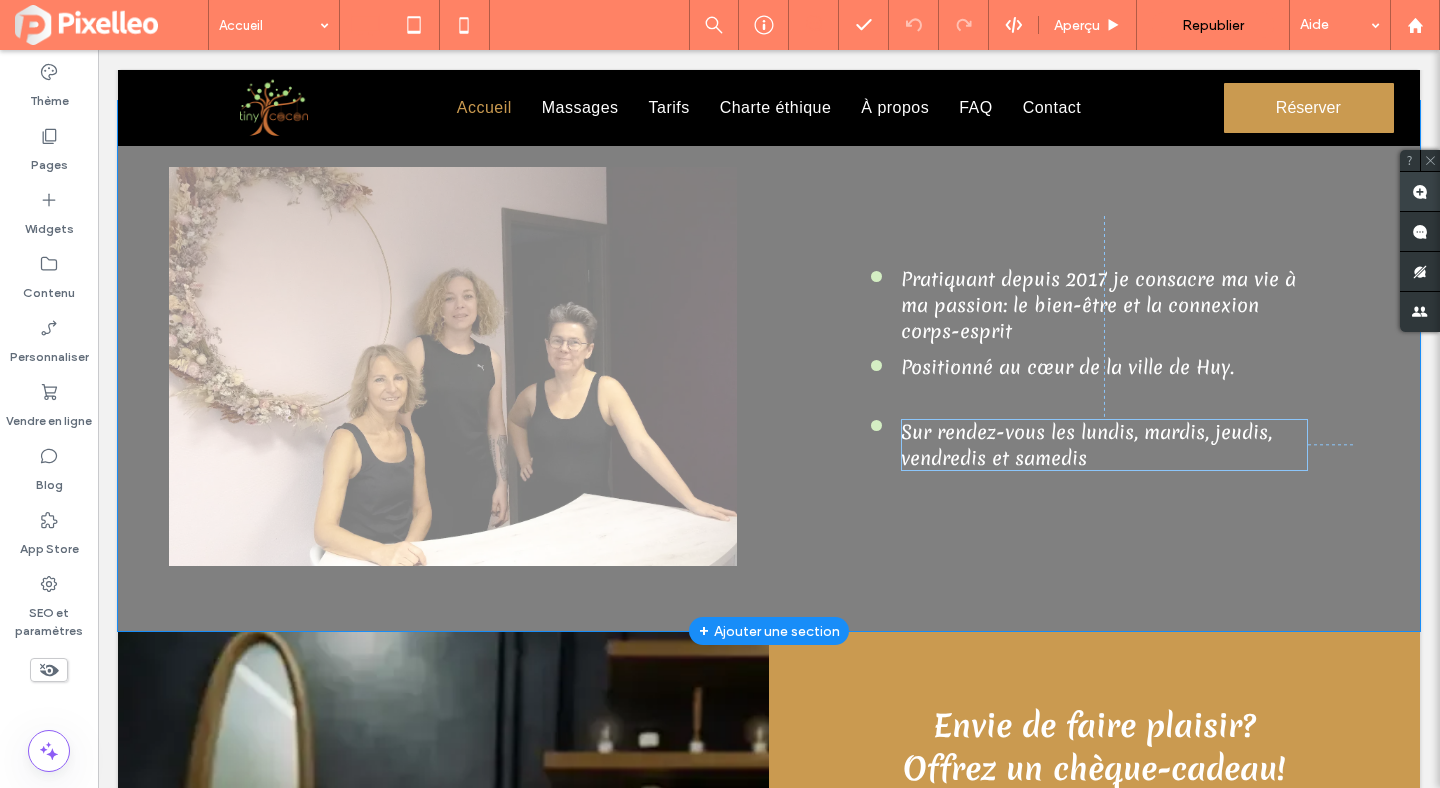 click at bounding box center (1420, 191) 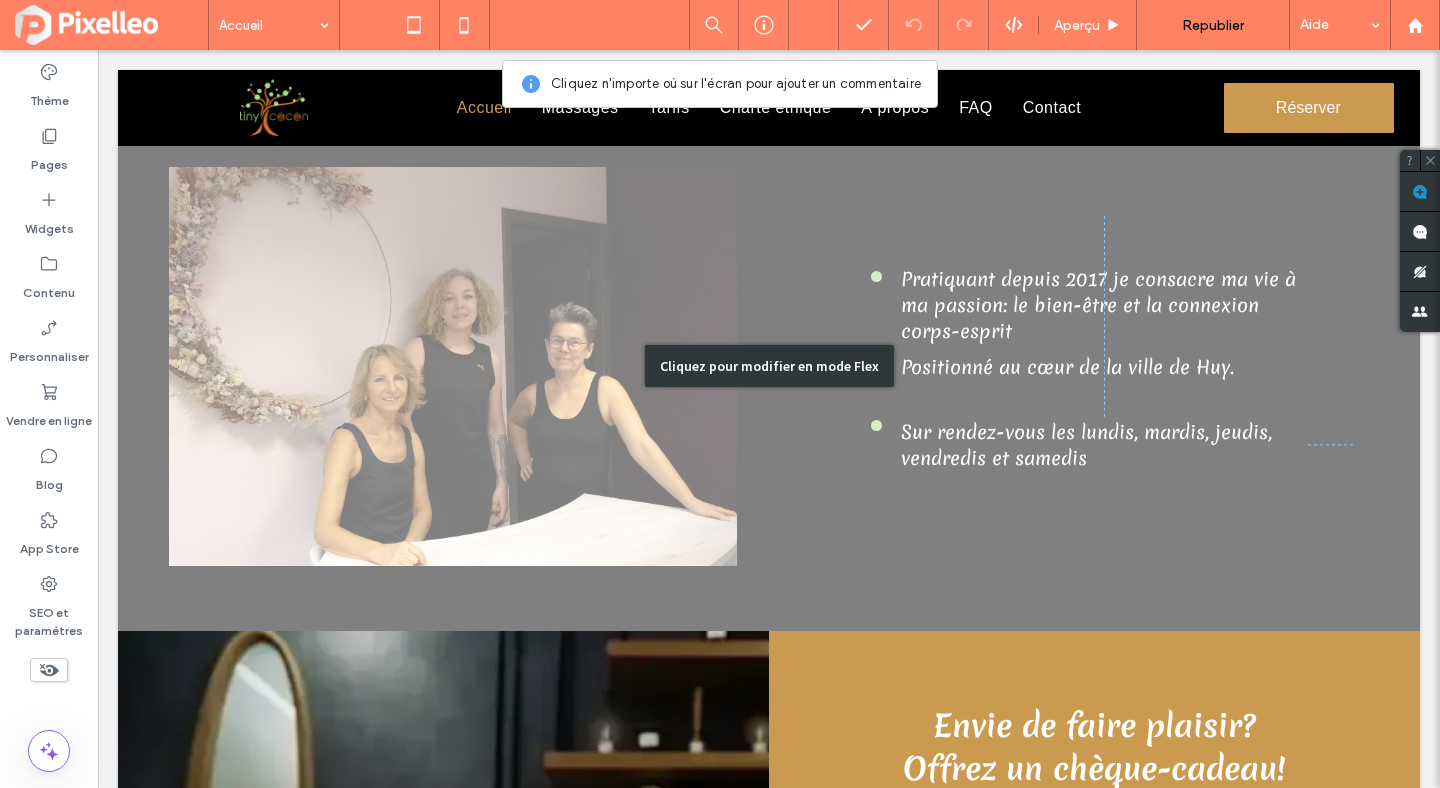 click on "Cliquez pour modifier en mode Flex" at bounding box center (769, 366) 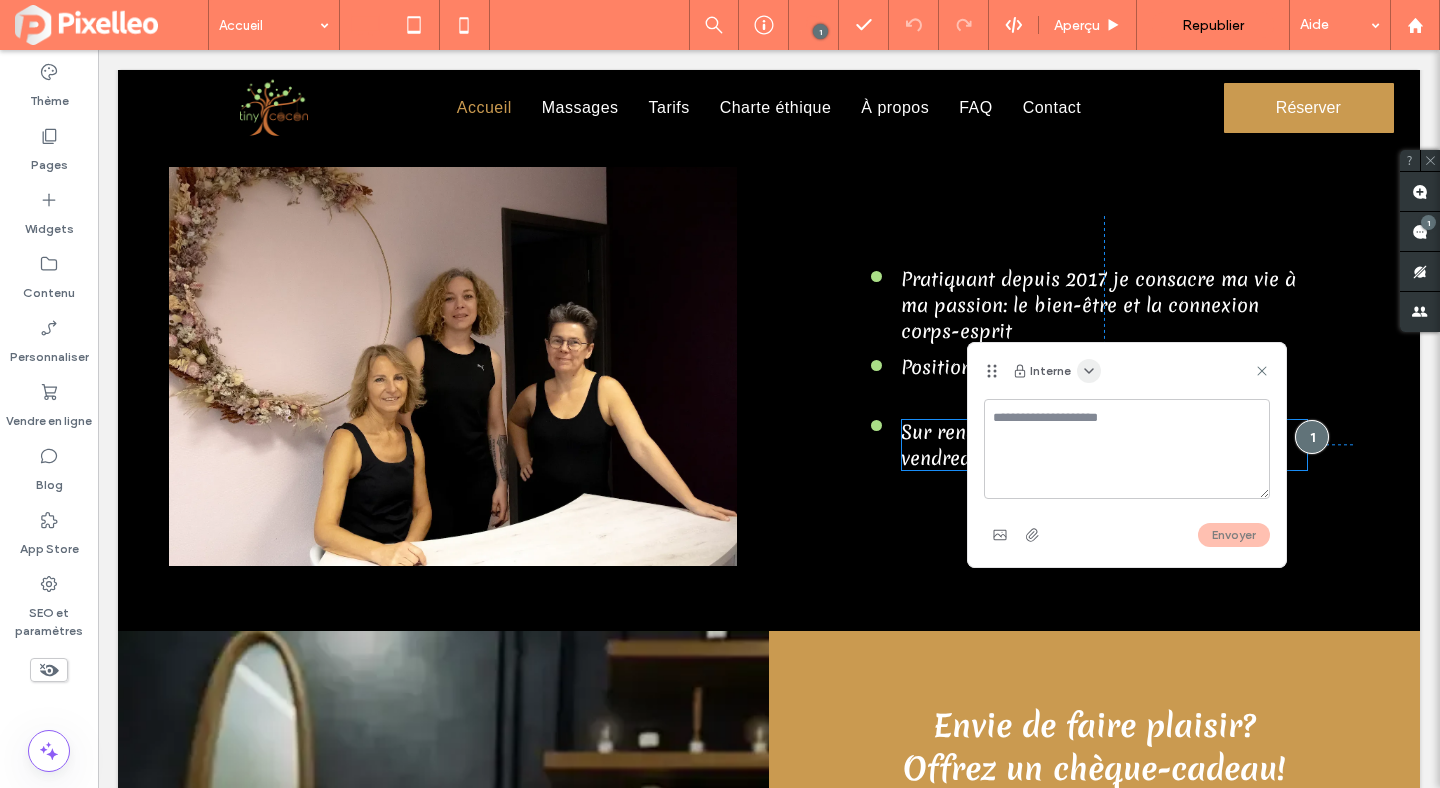 click 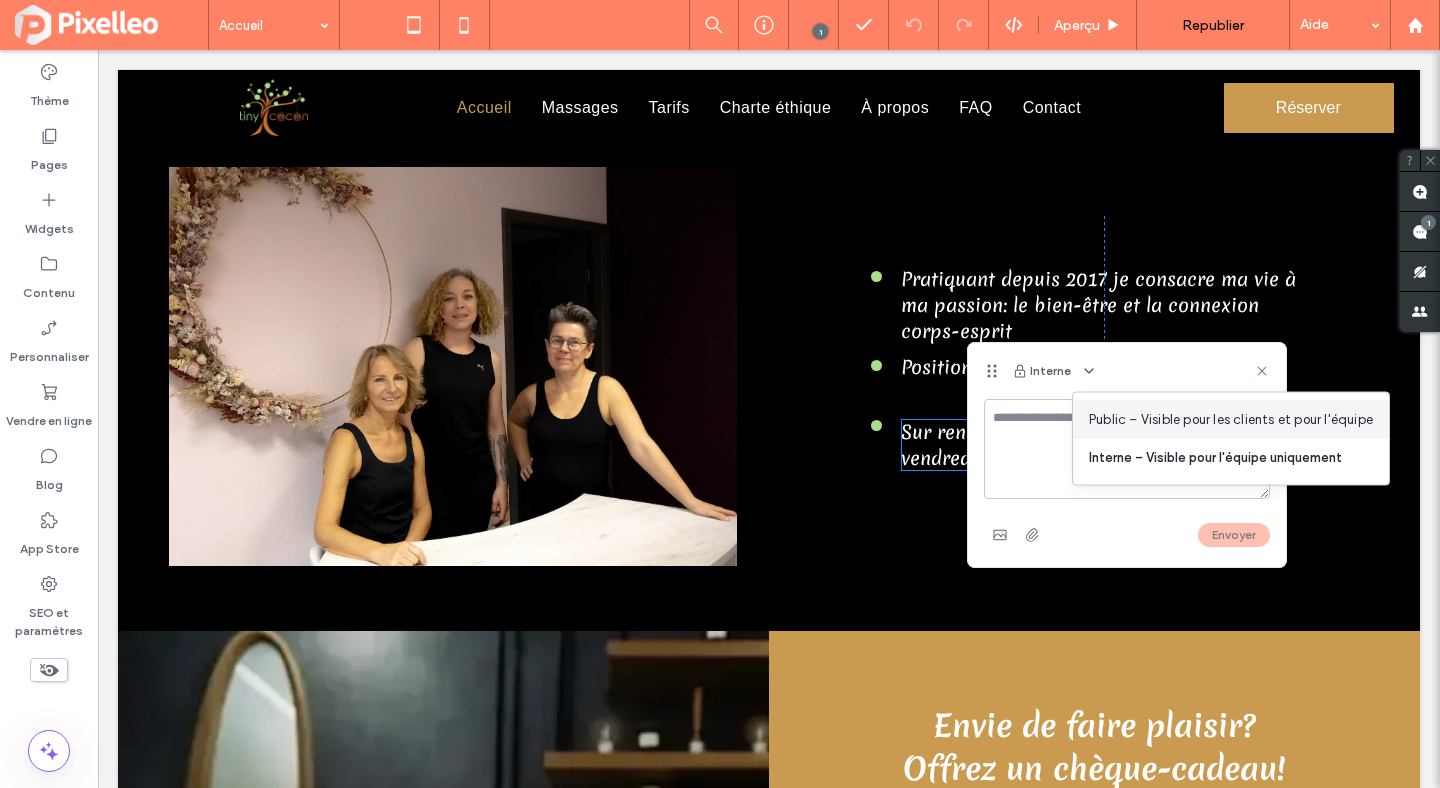 click on "Public – Visible pour les clients et pour l'équipe" at bounding box center [1231, 420] 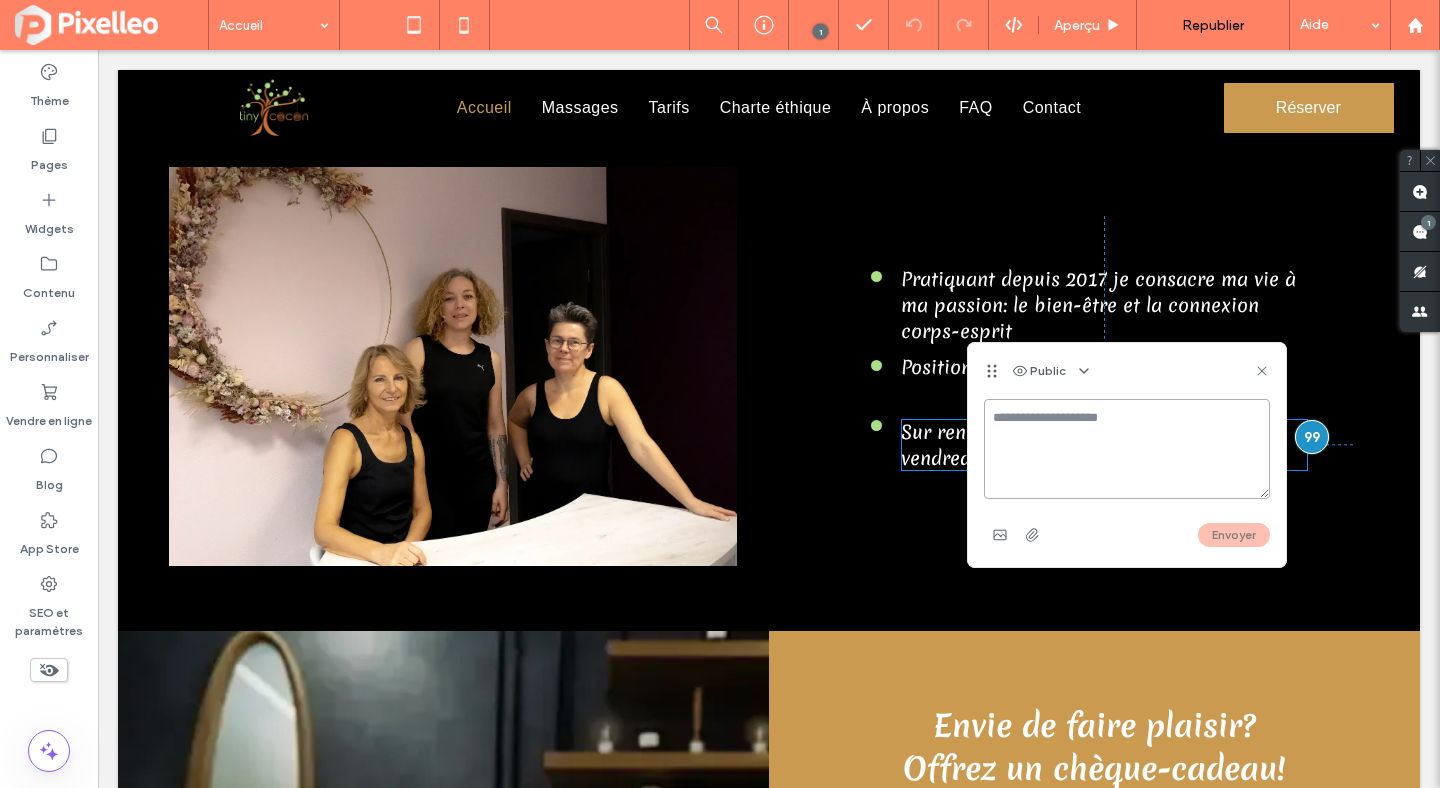 click at bounding box center (1127, 449) 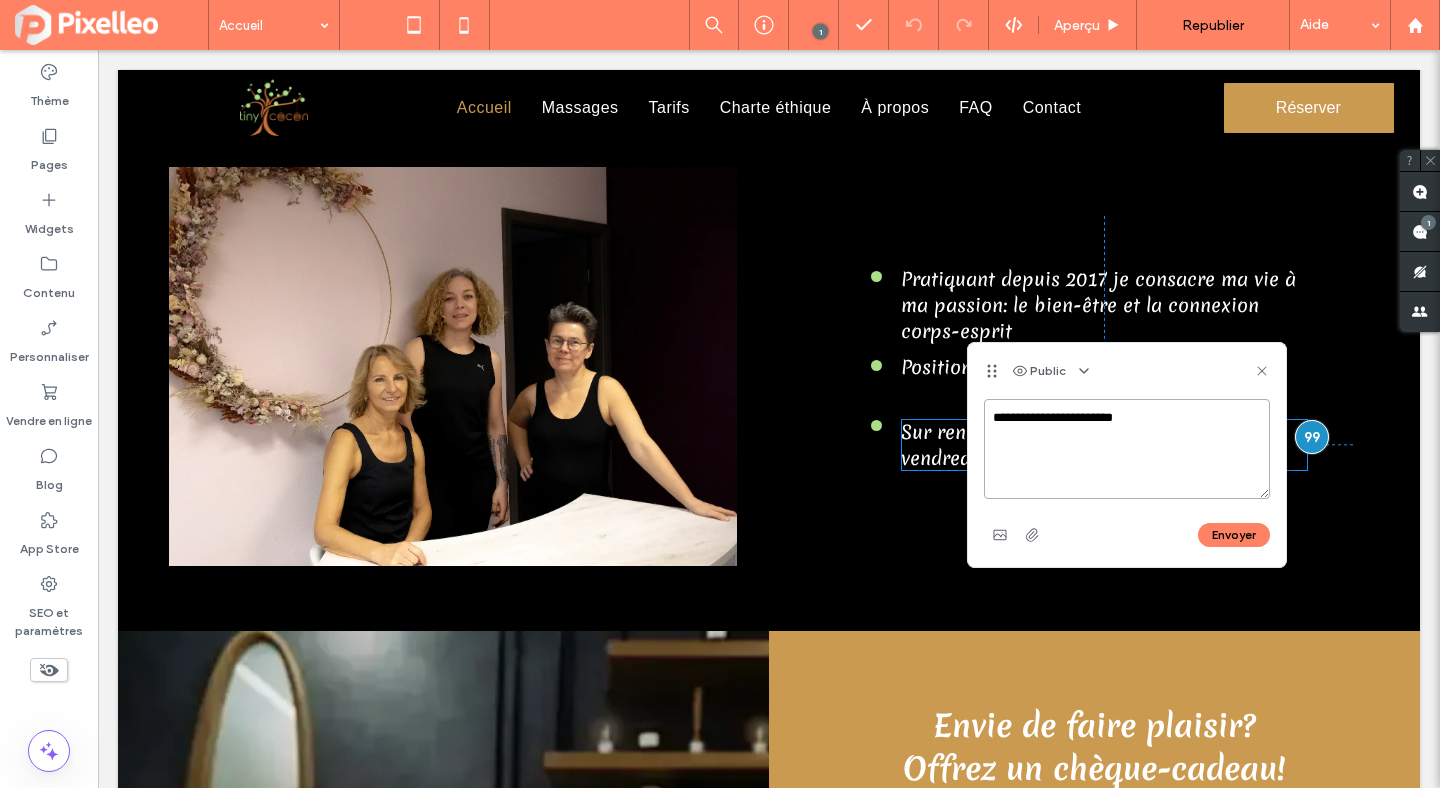 paste on "**********" 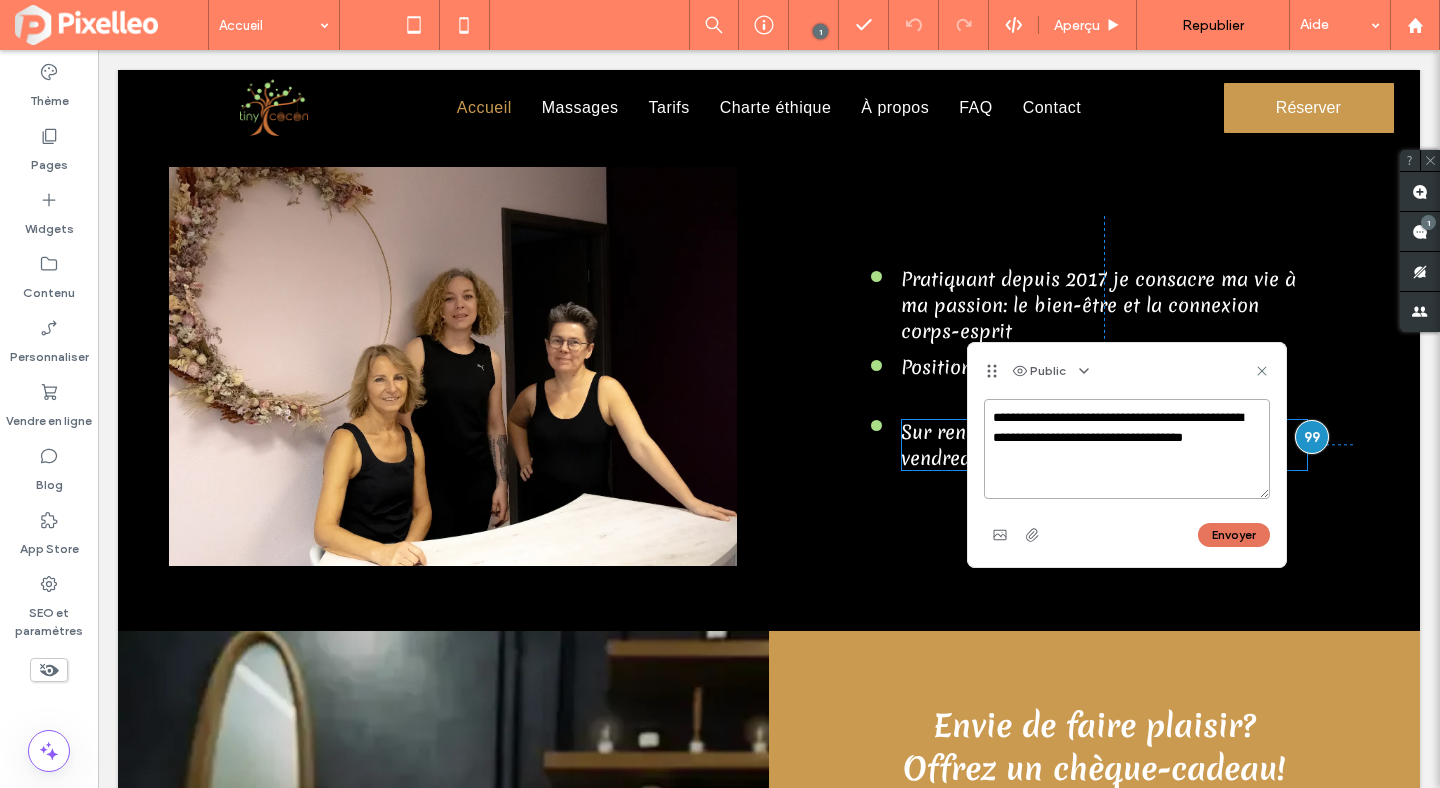 type on "**********" 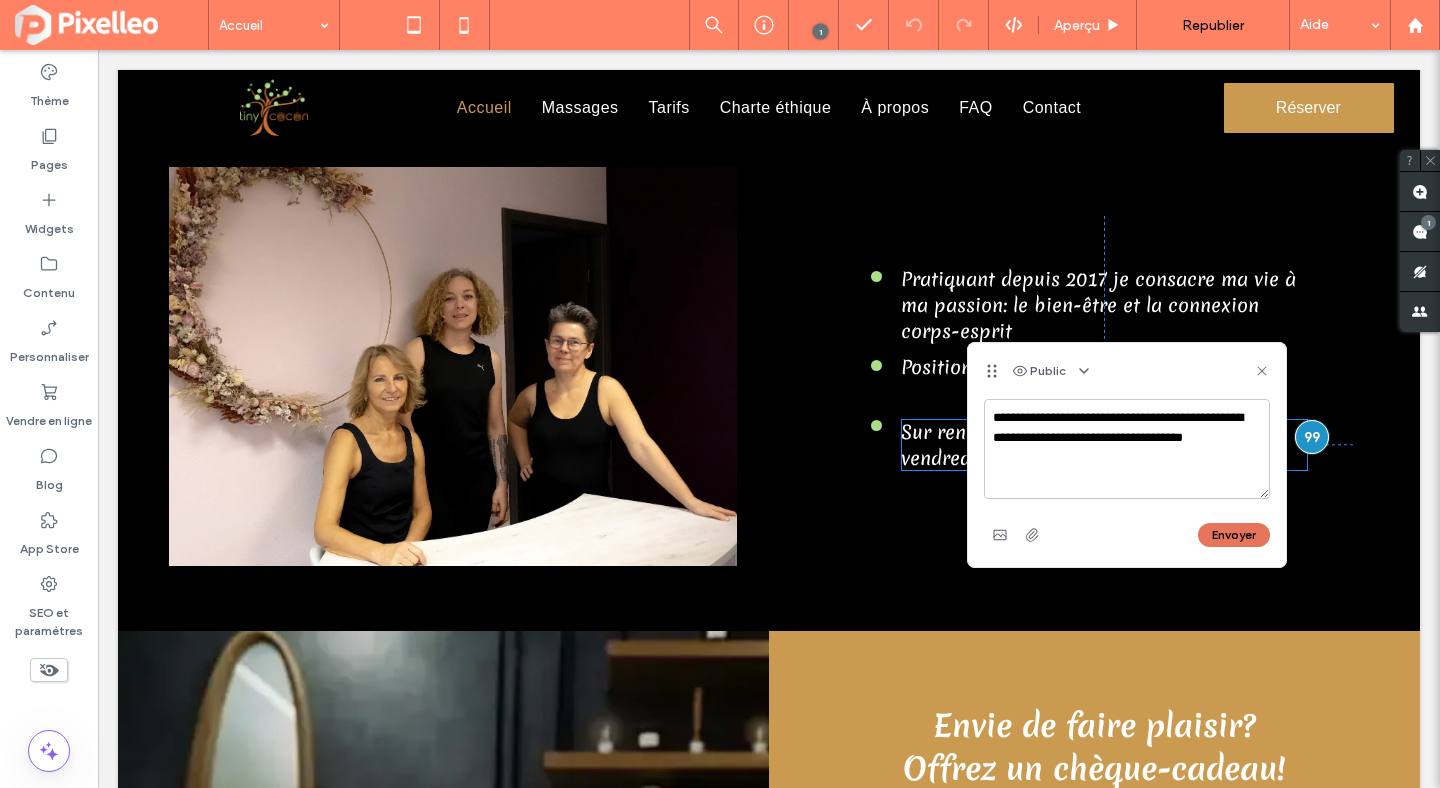 click on "Envoyer" at bounding box center [1234, 535] 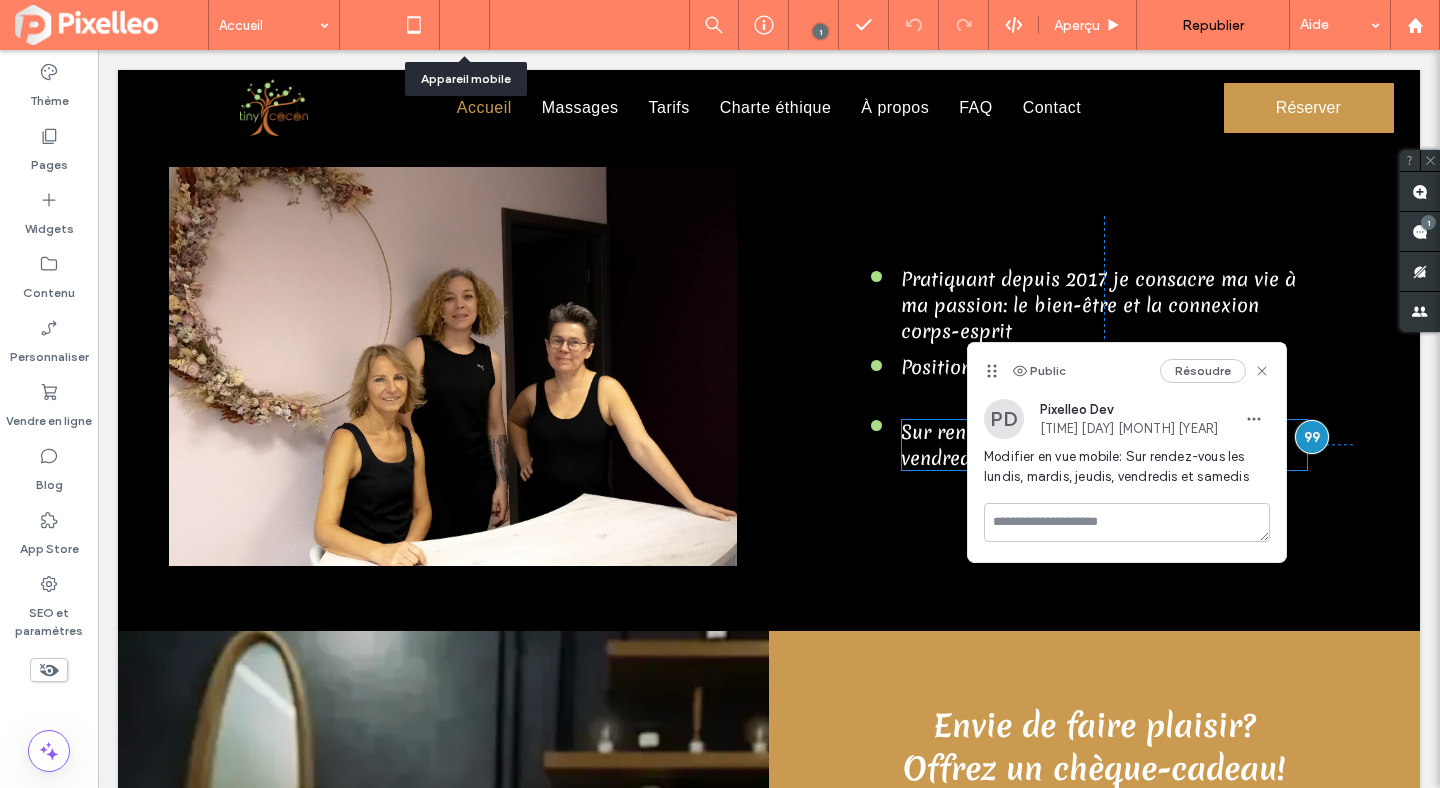 click 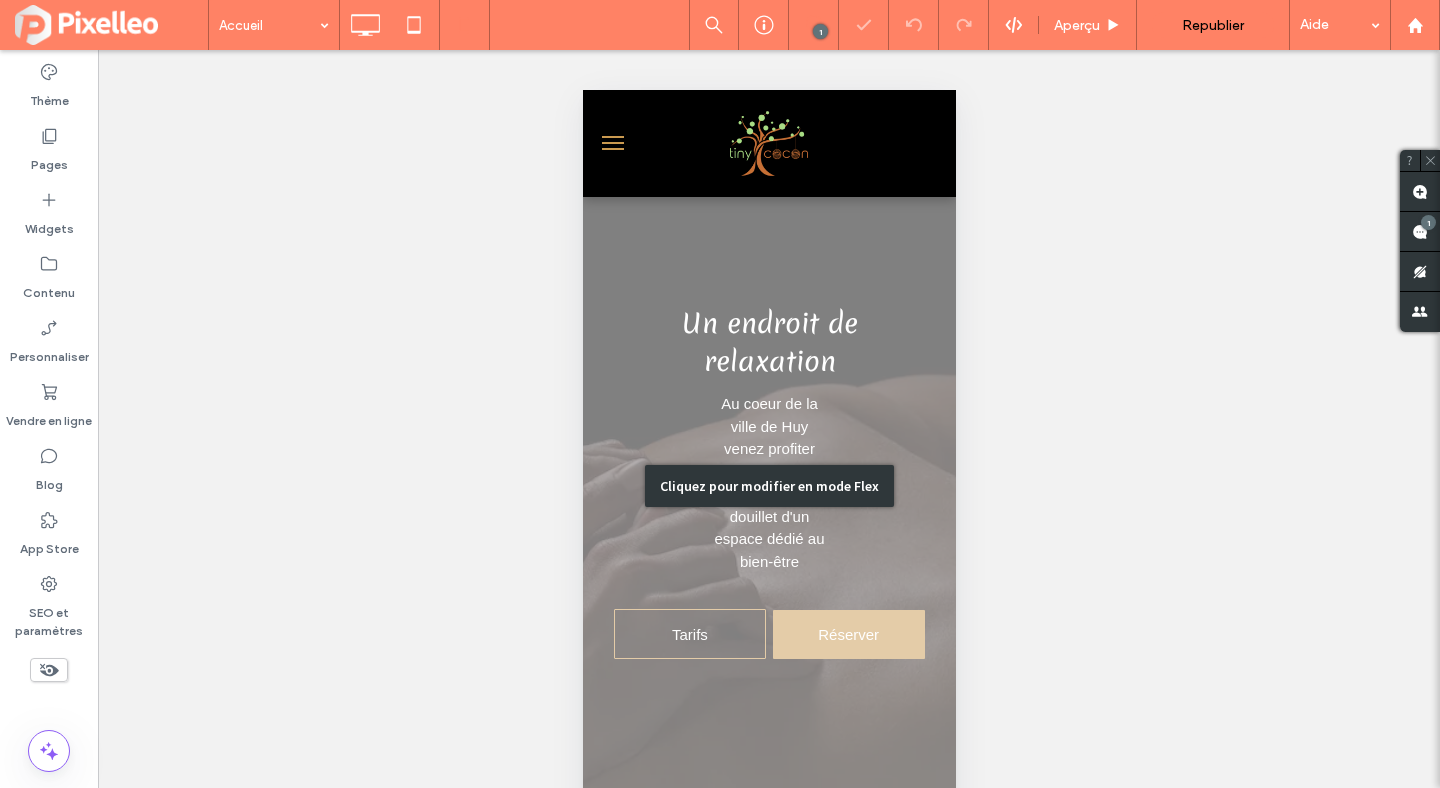 scroll, scrollTop: 0, scrollLeft: 0, axis: both 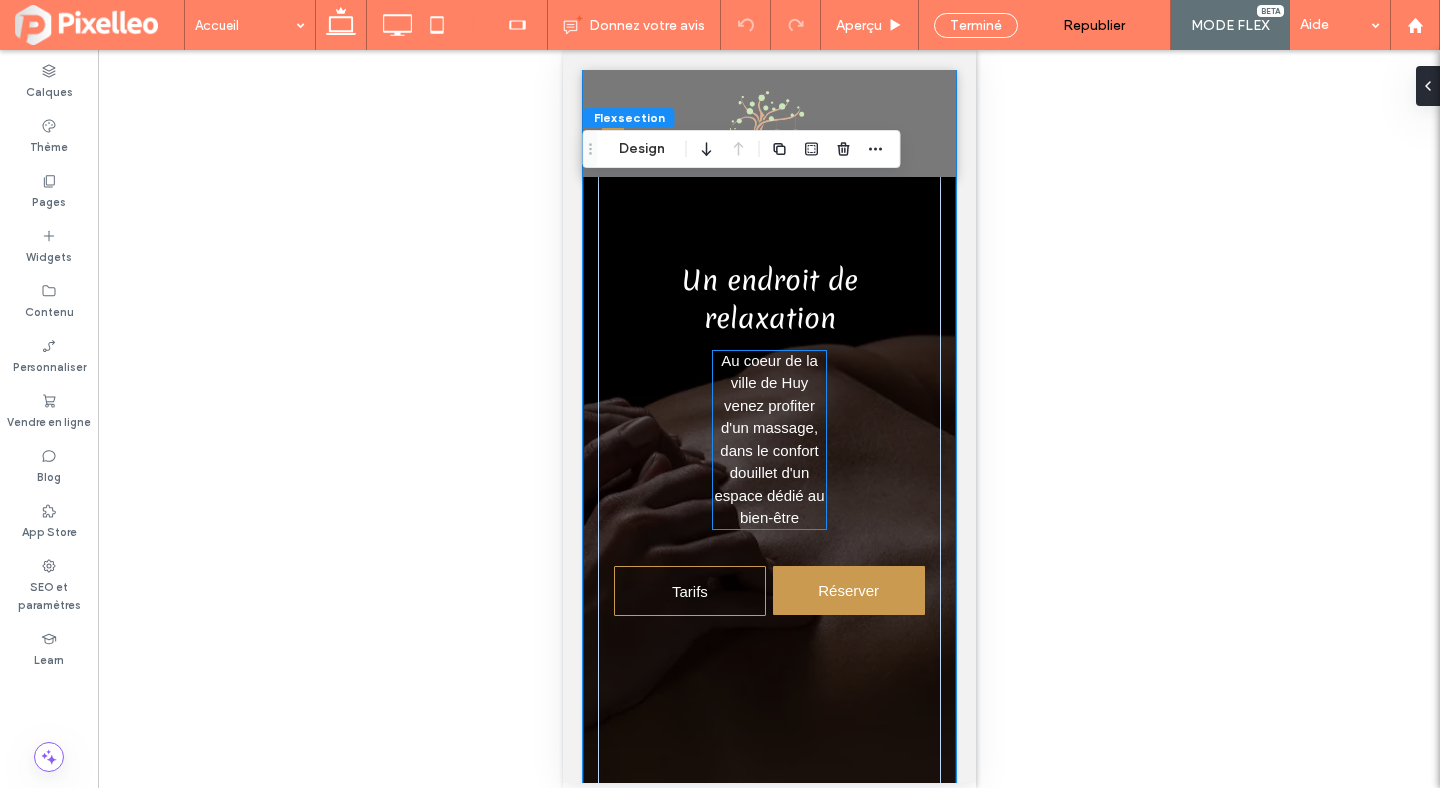 click on "Au coeur de la ville de Huy venez profiter d'un massage, dans le confort douillet d'un espace dédié au bien-être" at bounding box center [768, 440] 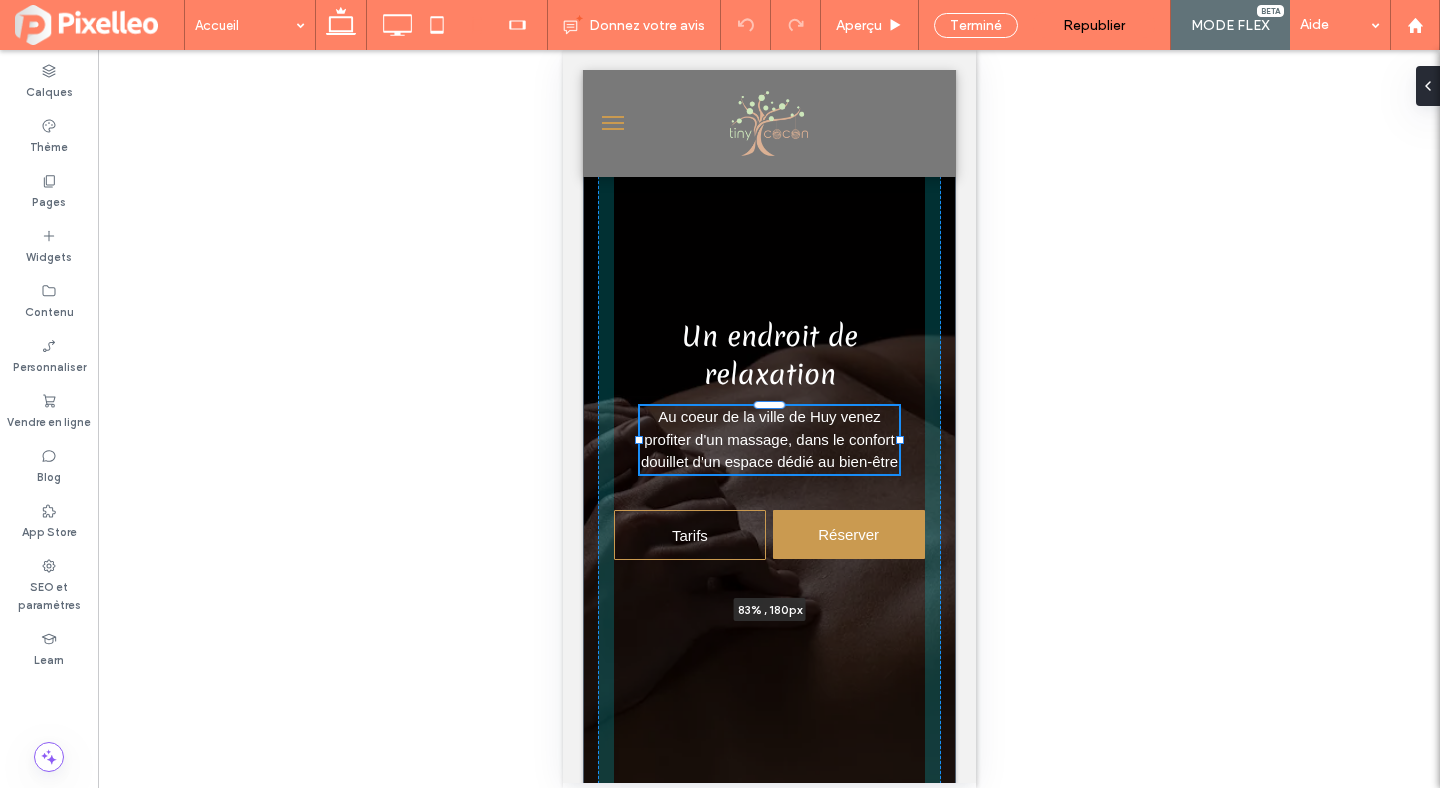 drag, startPoint x: 826, startPoint y: 442, endPoint x: 898, endPoint y: 449, distance: 72.33948 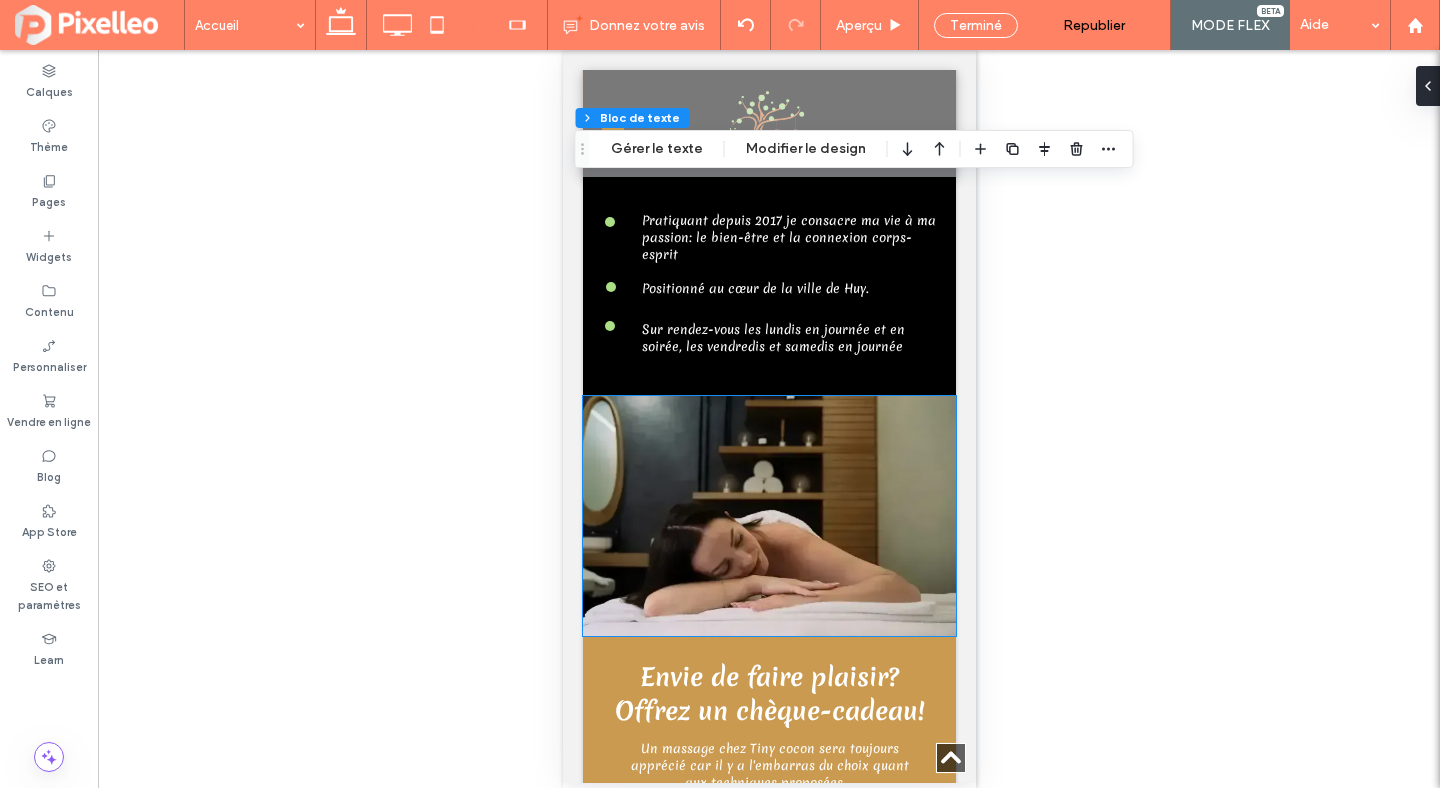 scroll, scrollTop: 1856, scrollLeft: 0, axis: vertical 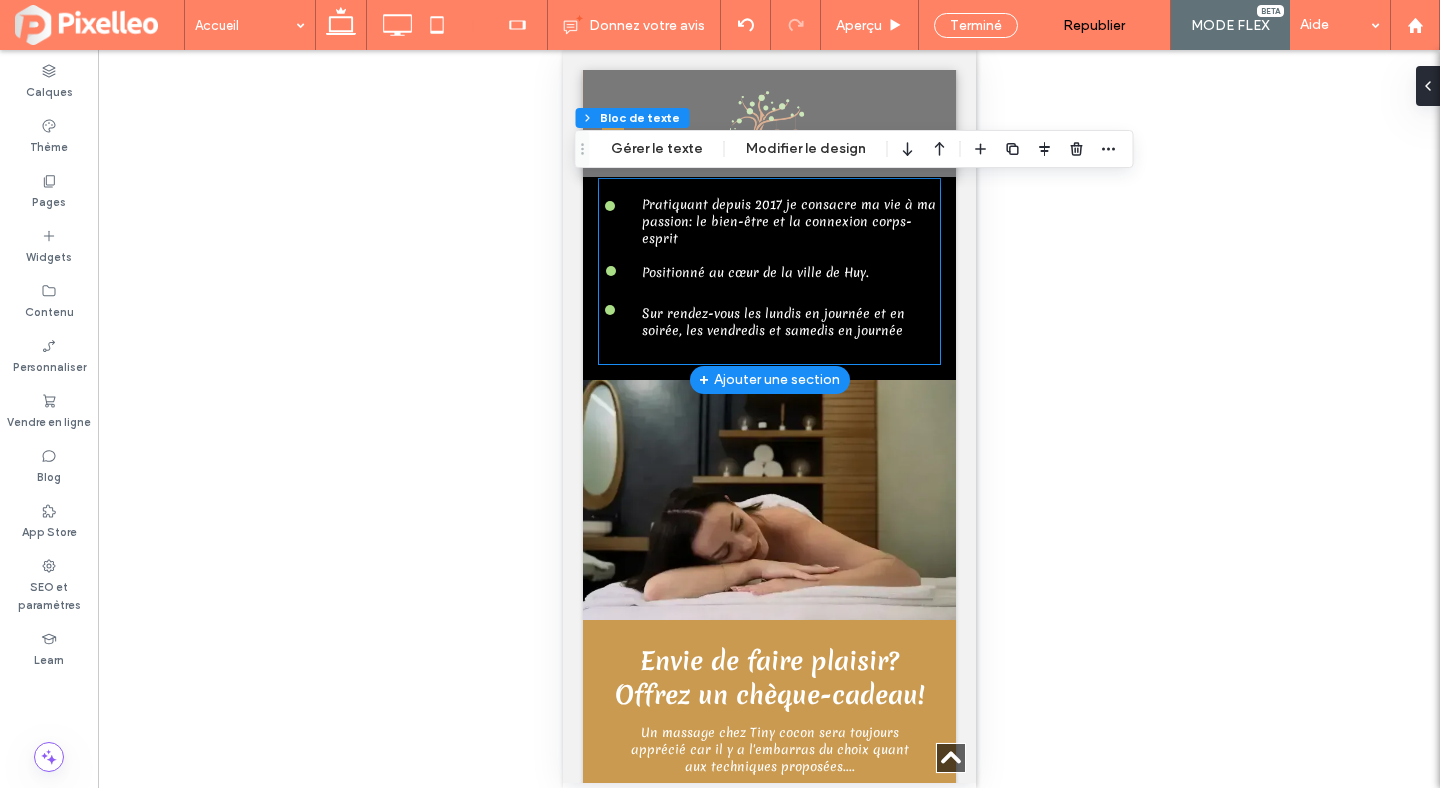 click on "Sur rendez-vous les lundis en journée et en soirée, les vendredis et samedis en journée" at bounding box center (772, 322) 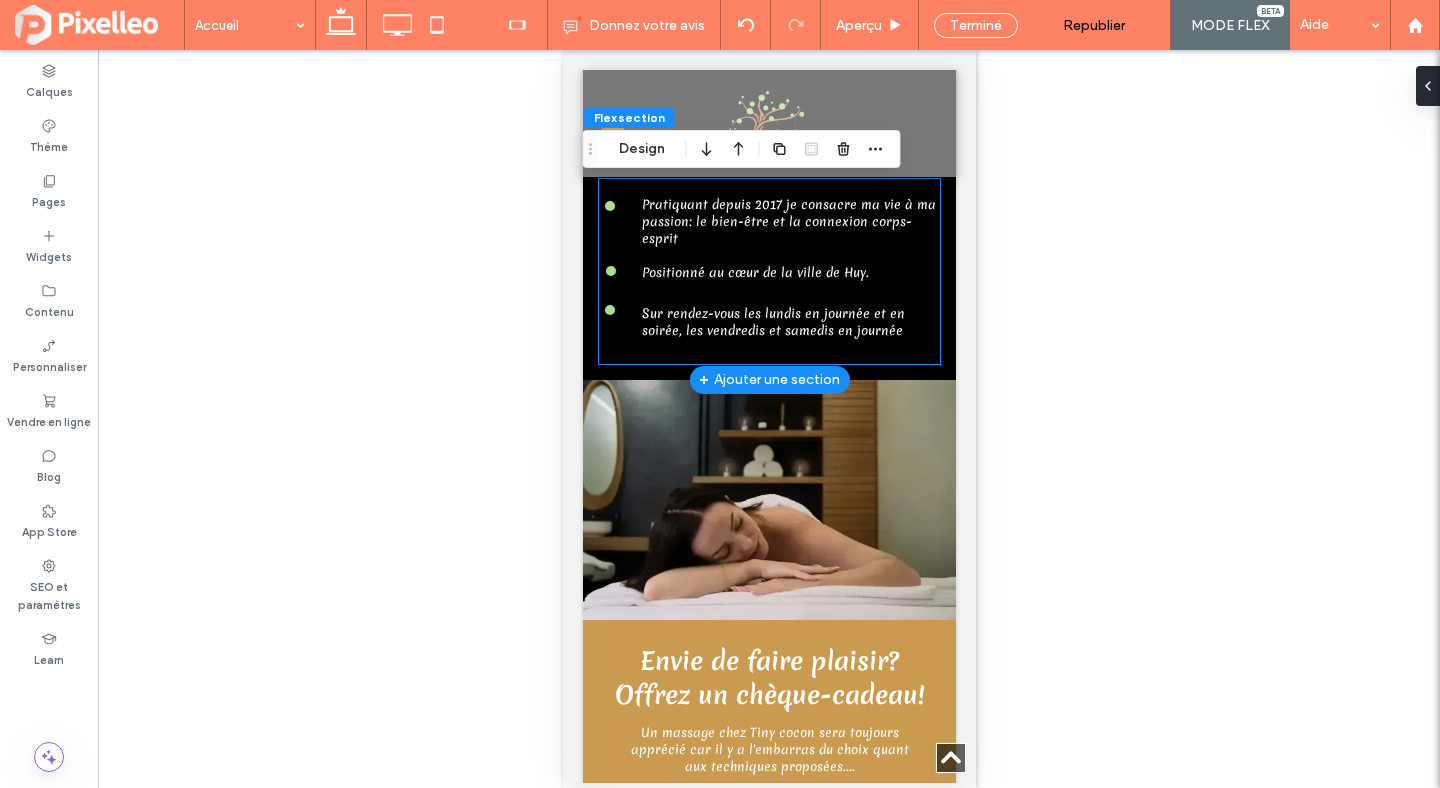 click on "Positionné au cœur de la ville de Huy.
Pratiquant depuis [YEAR] je consacre ma vie à ma passion: le bien-être et la connexion corps-esprit
Sur rendez-vous les lundis en journée et en soirée, les vendredis et samedis en journée" at bounding box center (768, 271) 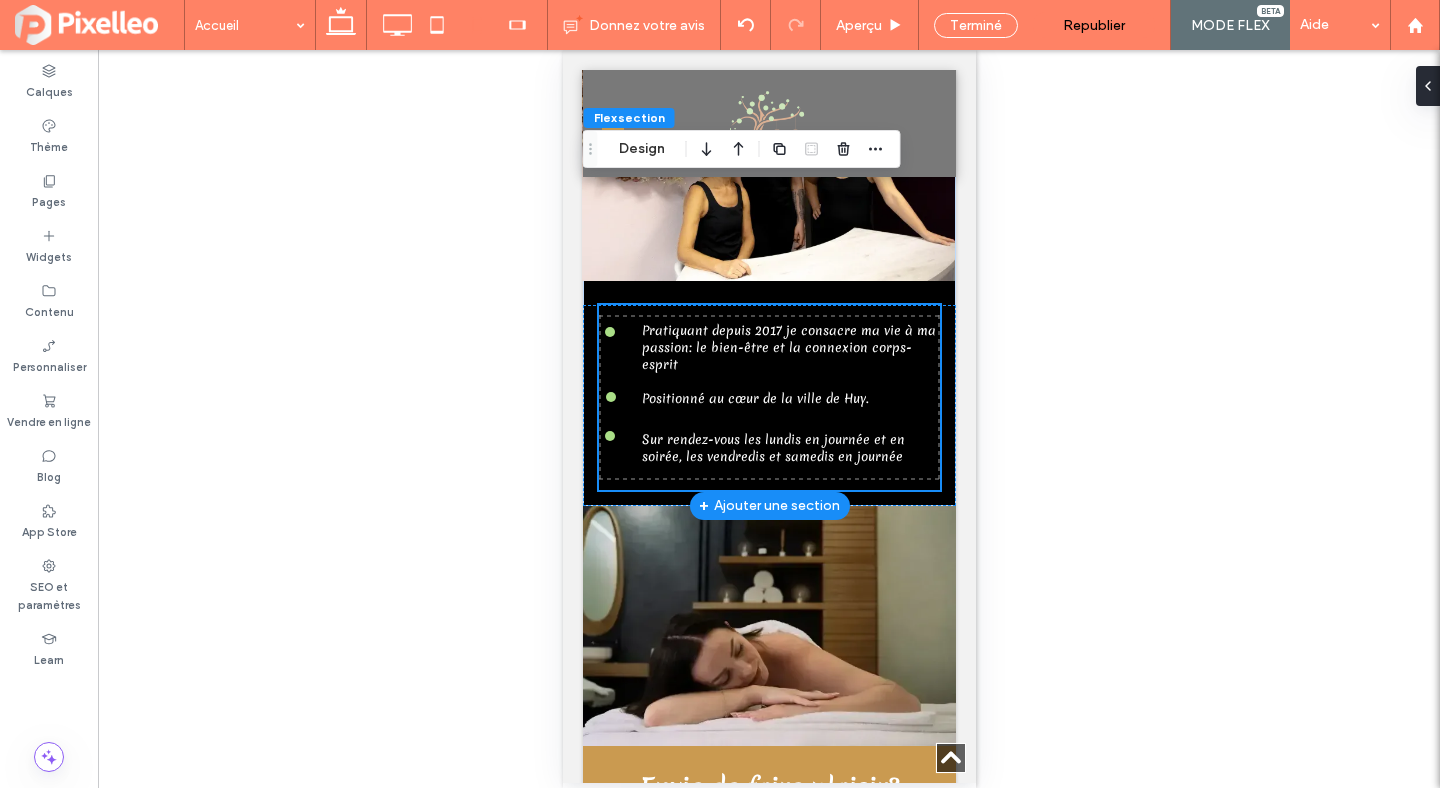 click on "Positionné au cœur de la ville de Huy.
Pratiquant depuis [YEAR] je consacre ma vie à ma passion: le bien-être et la connexion corps-esprit
Sur rendez-vous les lundis en journée et en soirée, les vendredis et samedis en journée" at bounding box center [768, 257] 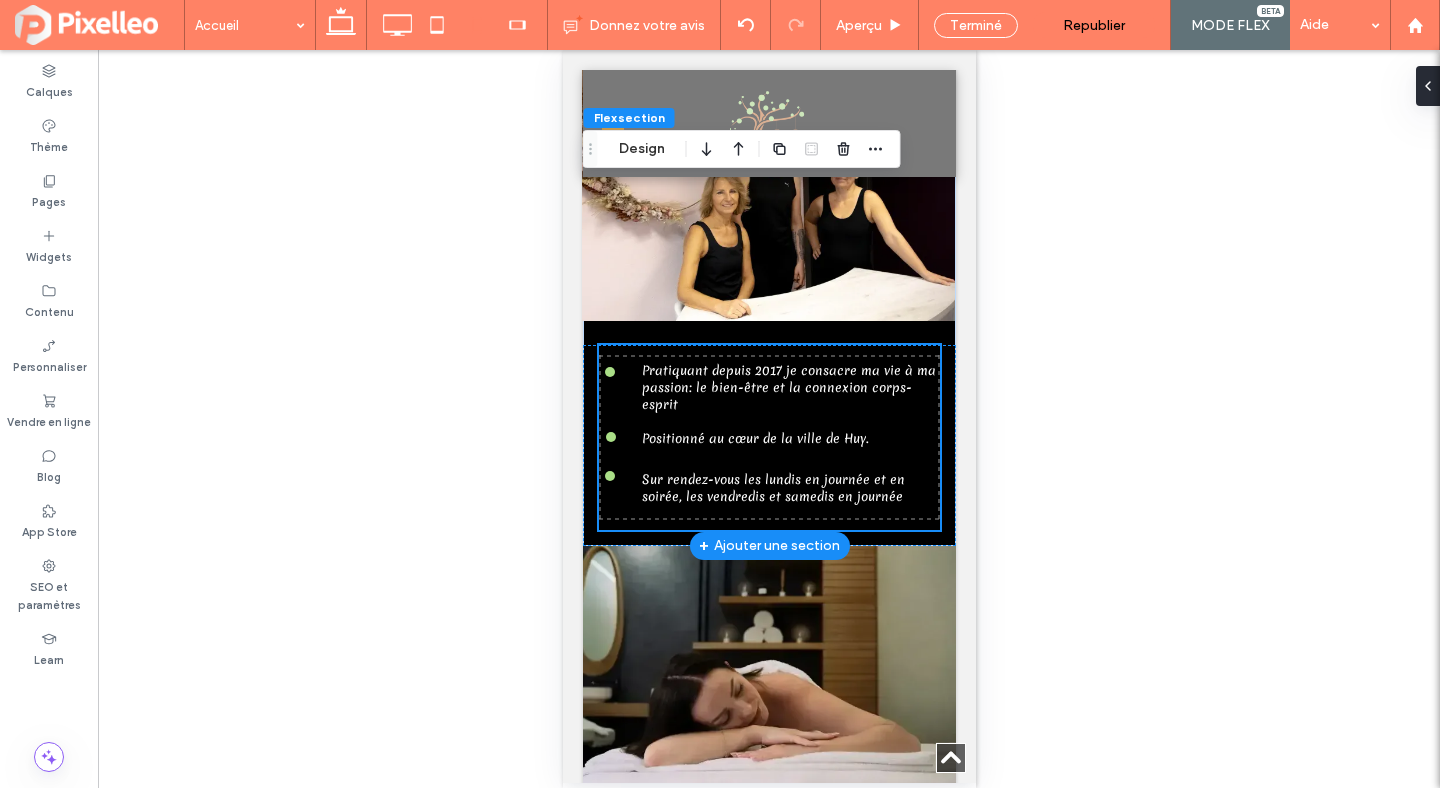 scroll, scrollTop: 1689, scrollLeft: 0, axis: vertical 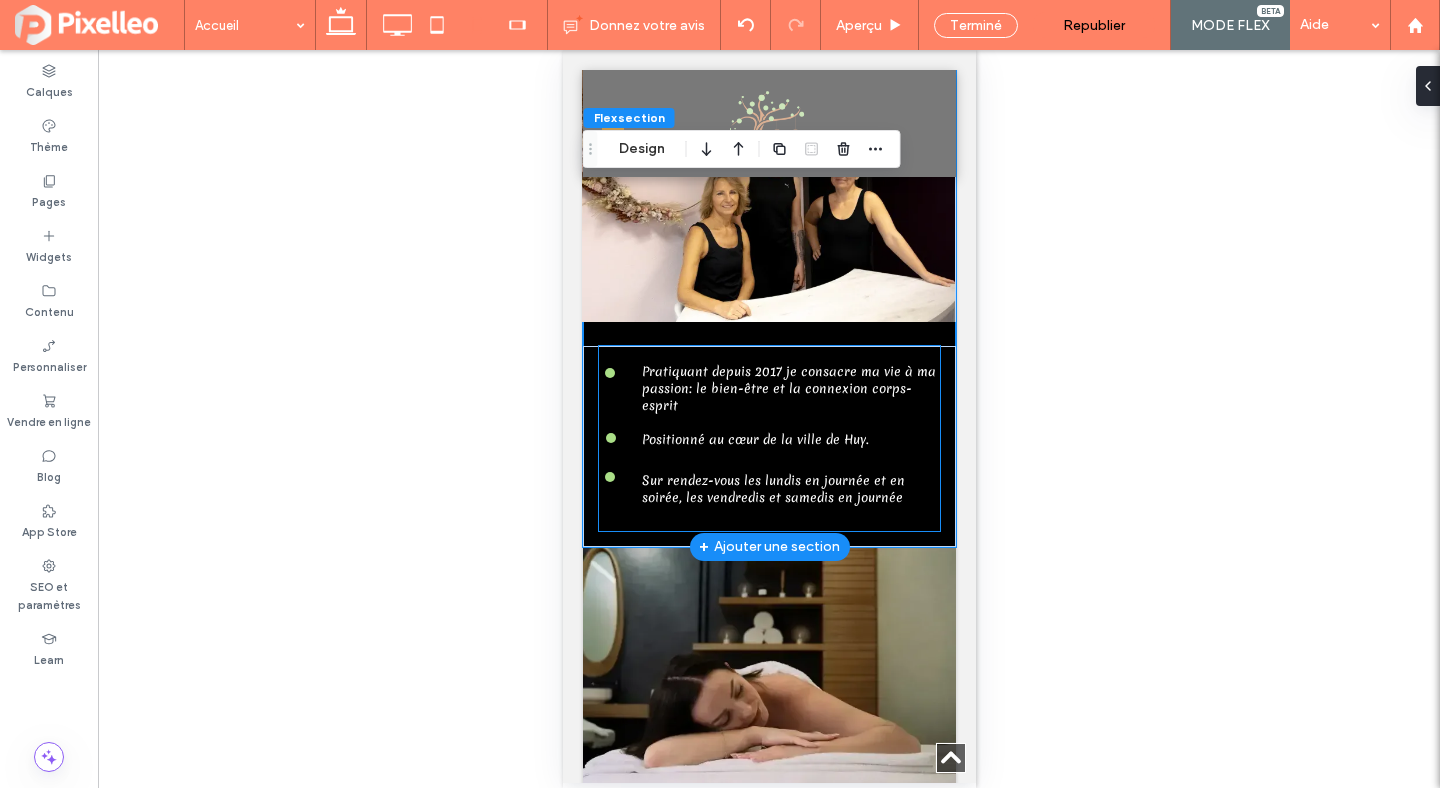 click on "Sur rendez-vous les lundis en journée et en soirée, les vendredis et samedis en journée" at bounding box center [772, 489] 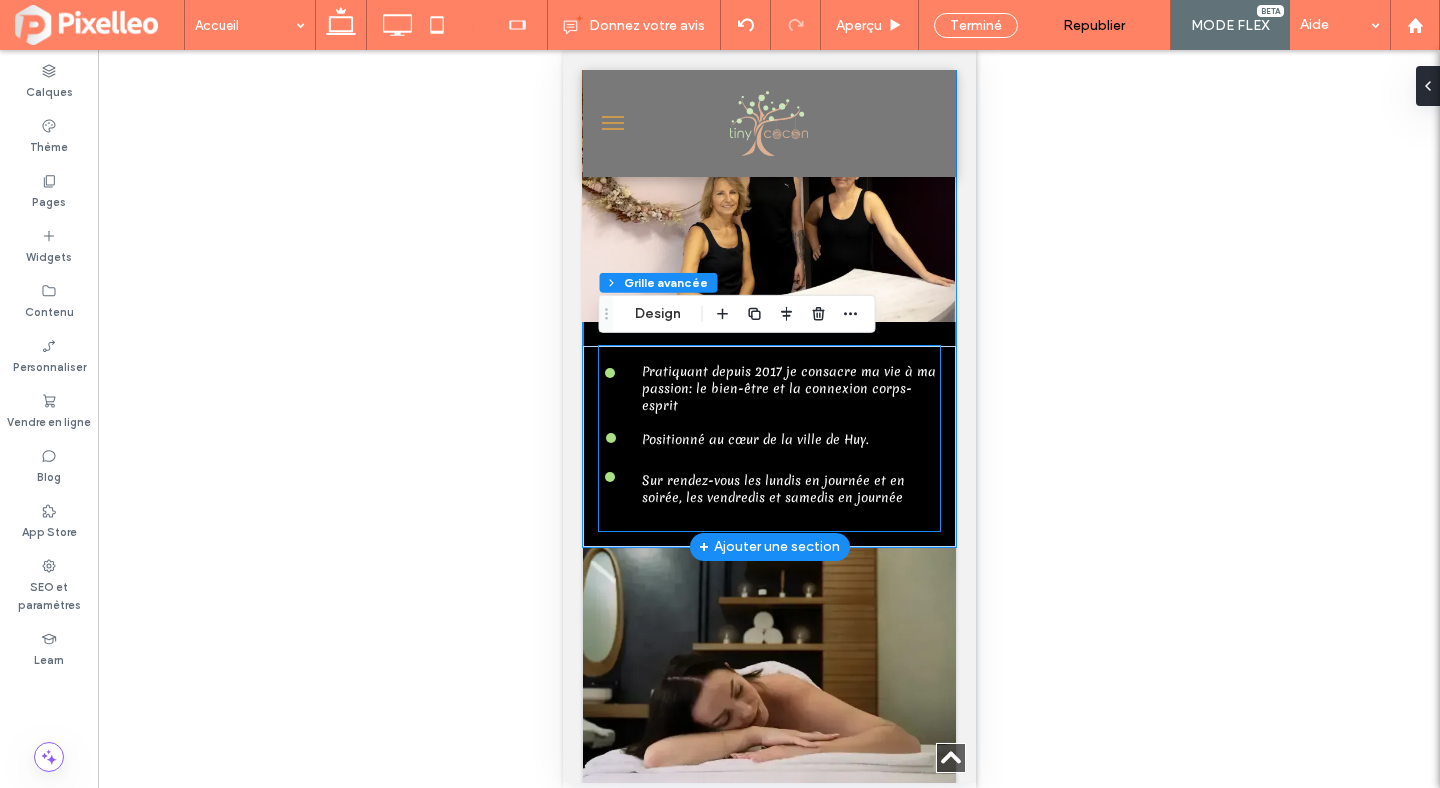 click on "Sur rendez-vous les lundis en journée et en soirée, les vendredis et samedis en journée" at bounding box center [772, 489] 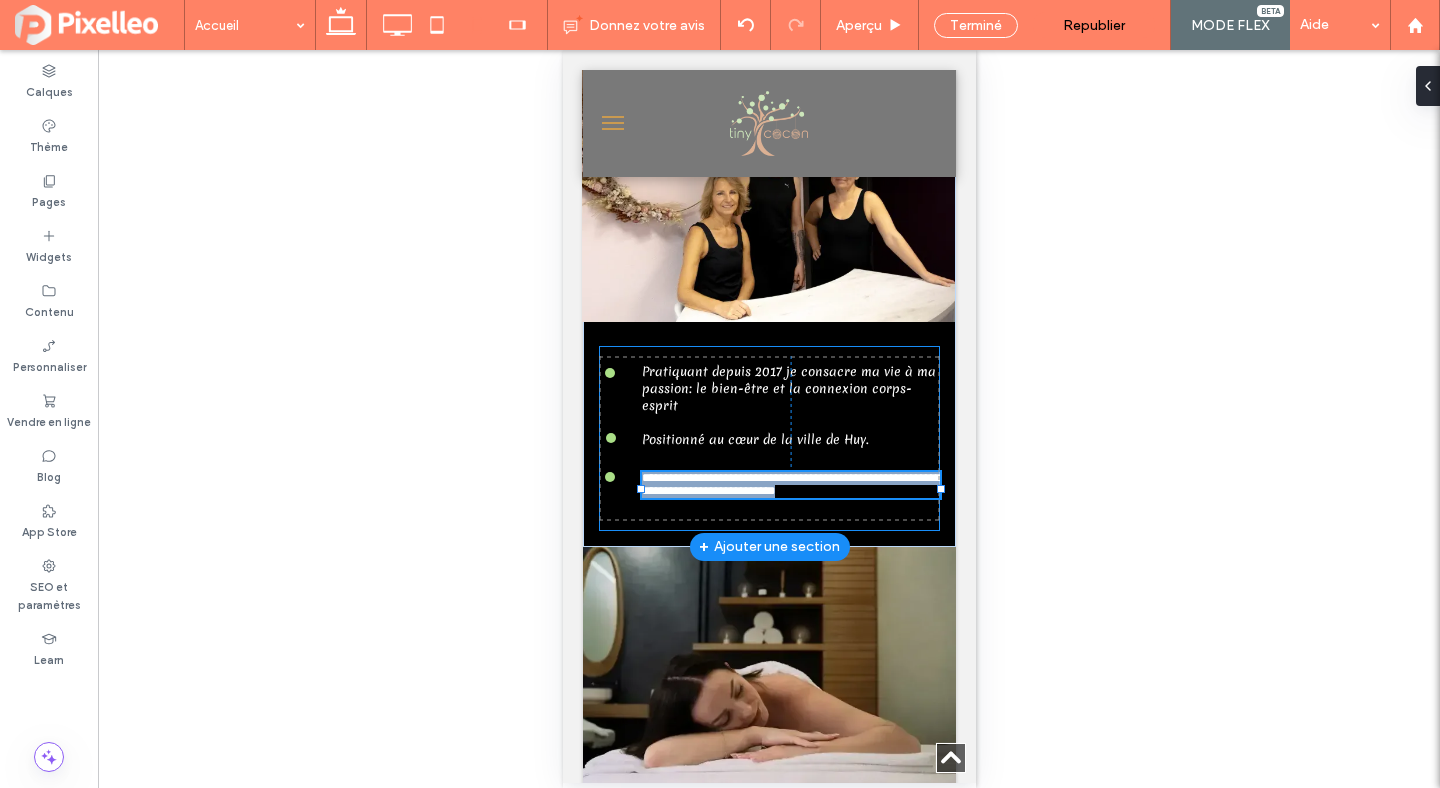 type on "********" 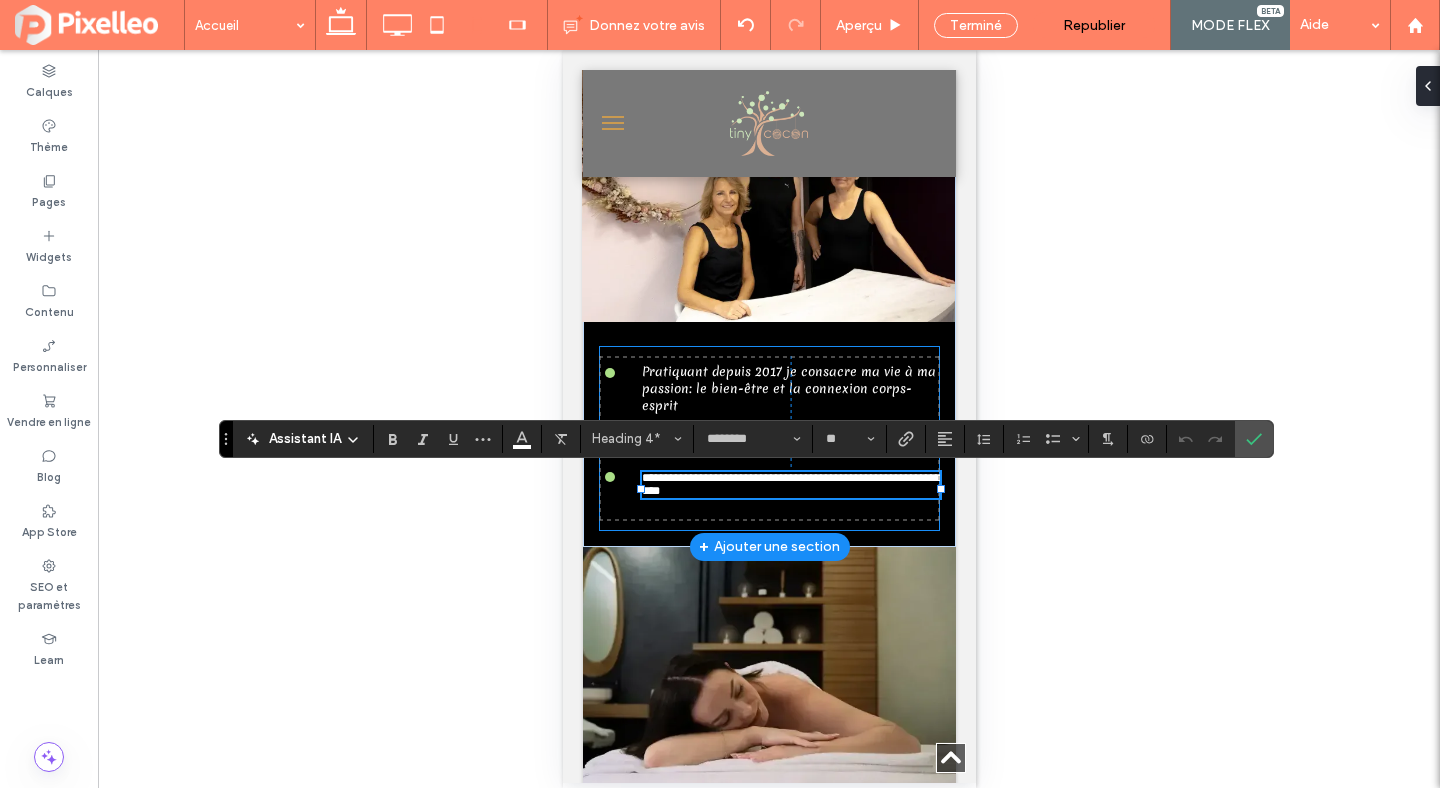 type on "*****" 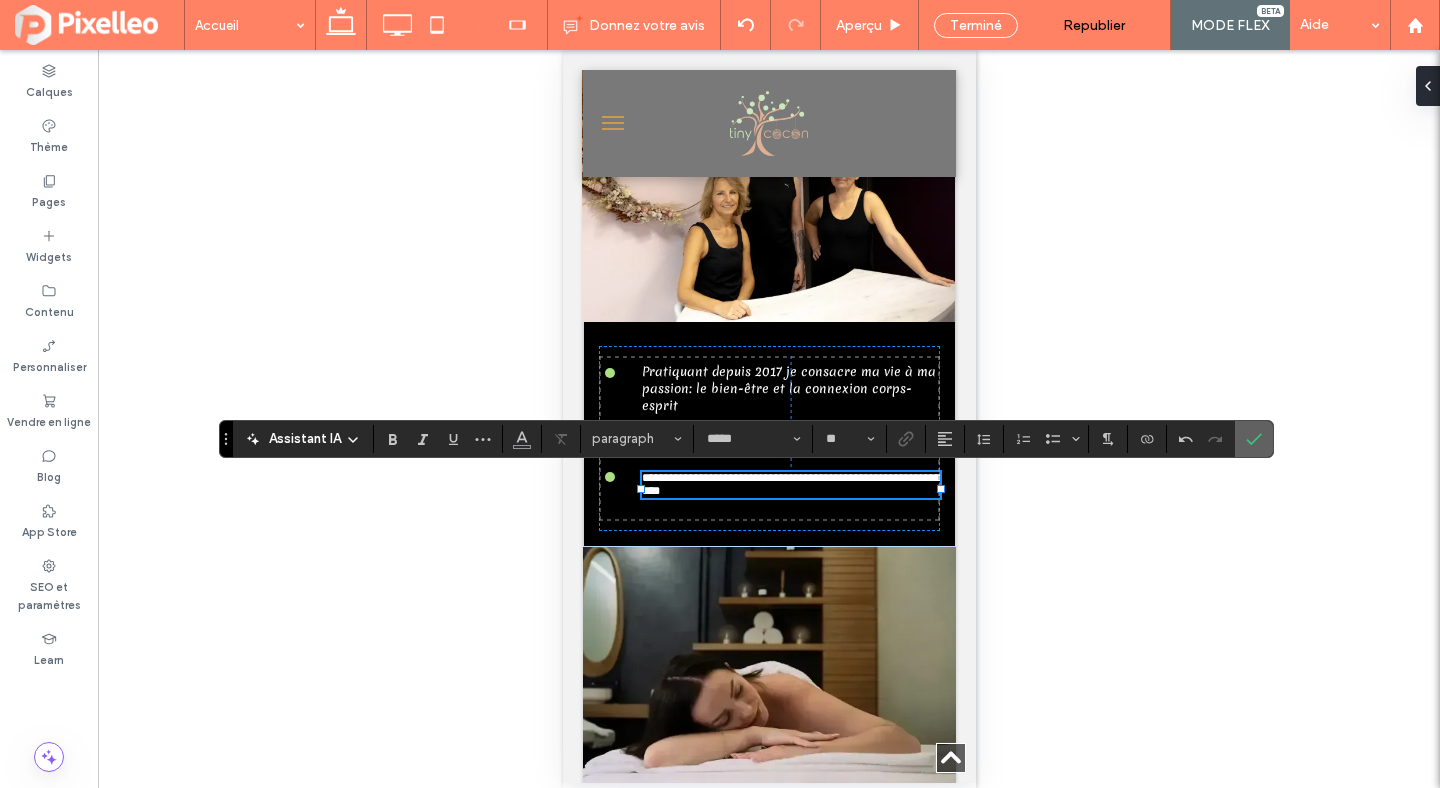 click at bounding box center [1254, 439] 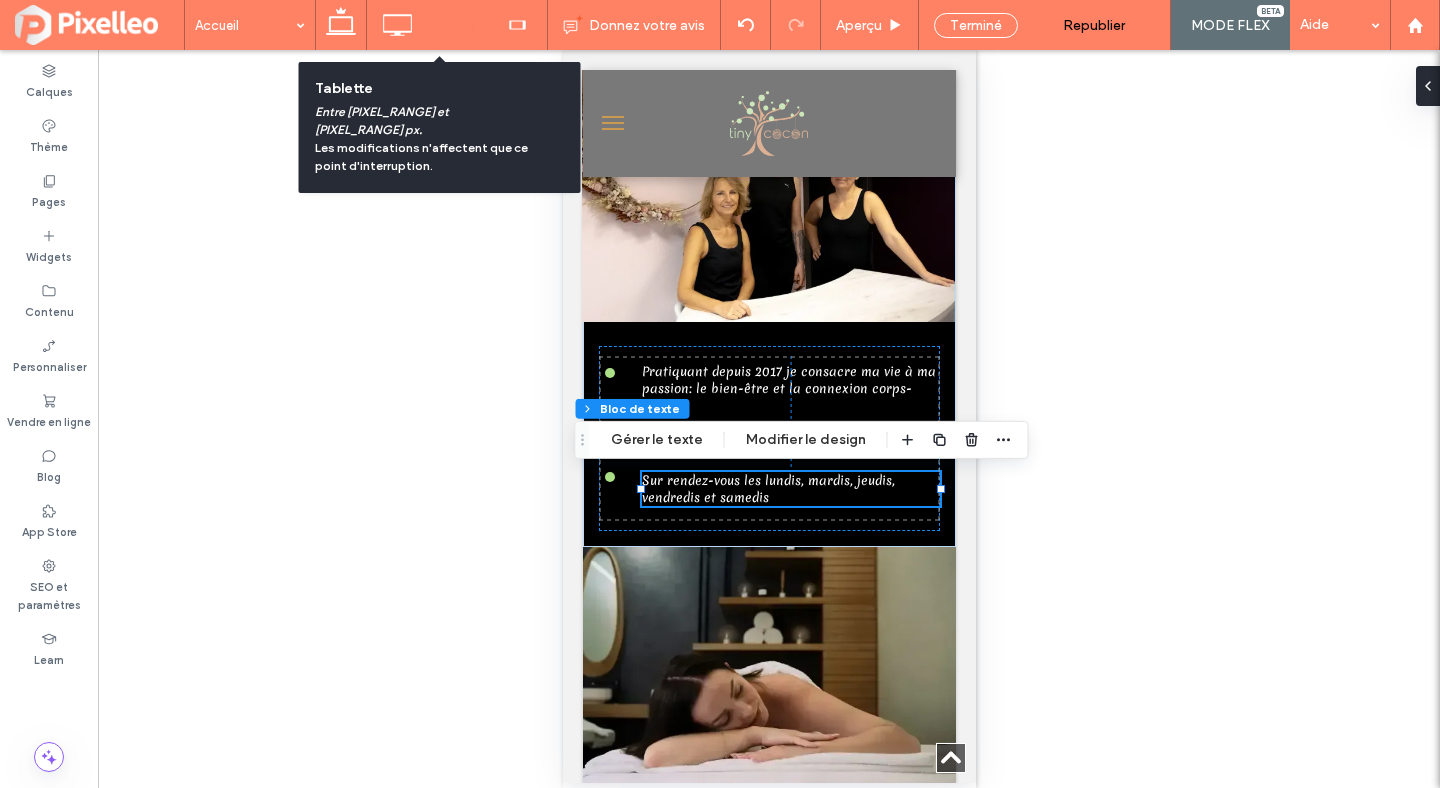 click 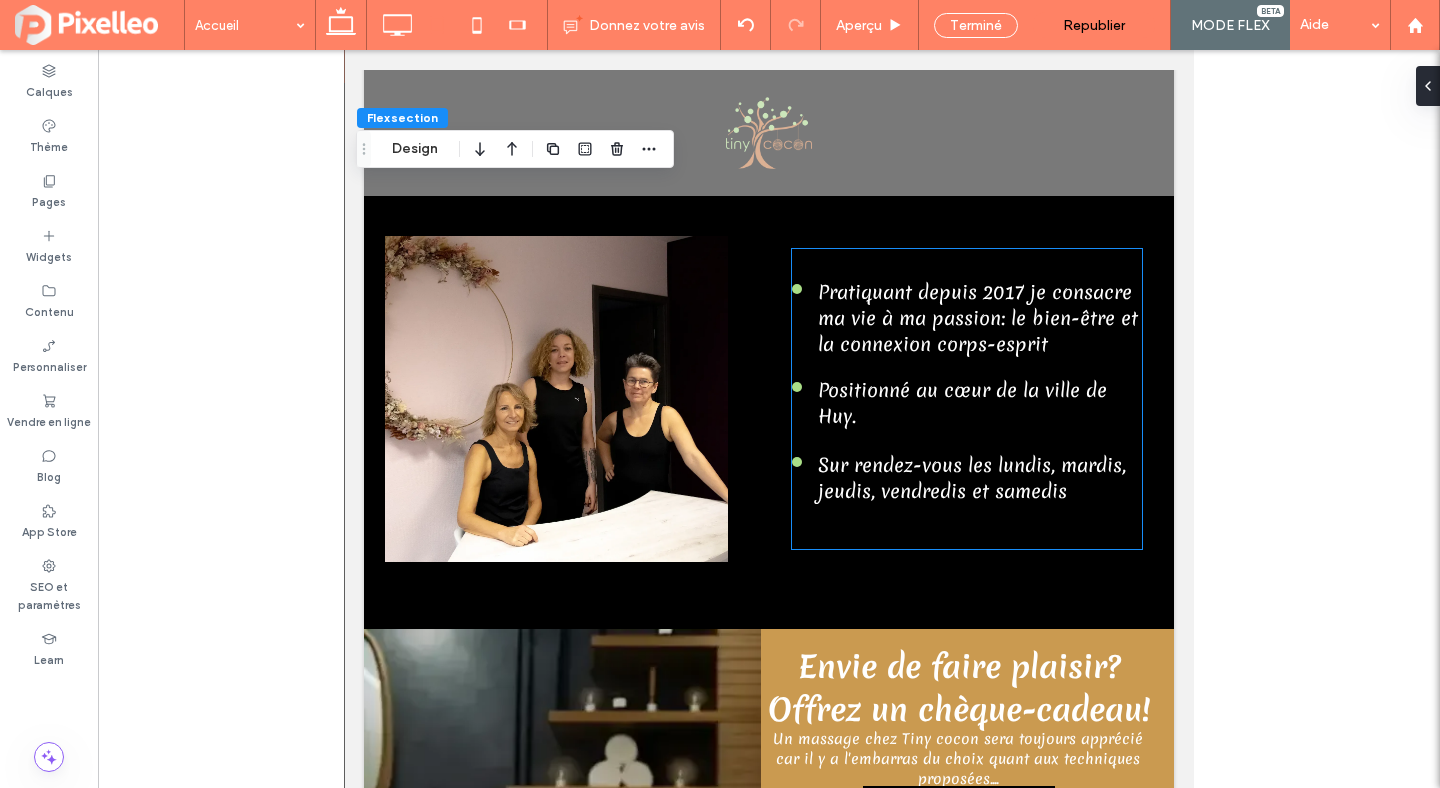 scroll, scrollTop: 1259, scrollLeft: 0, axis: vertical 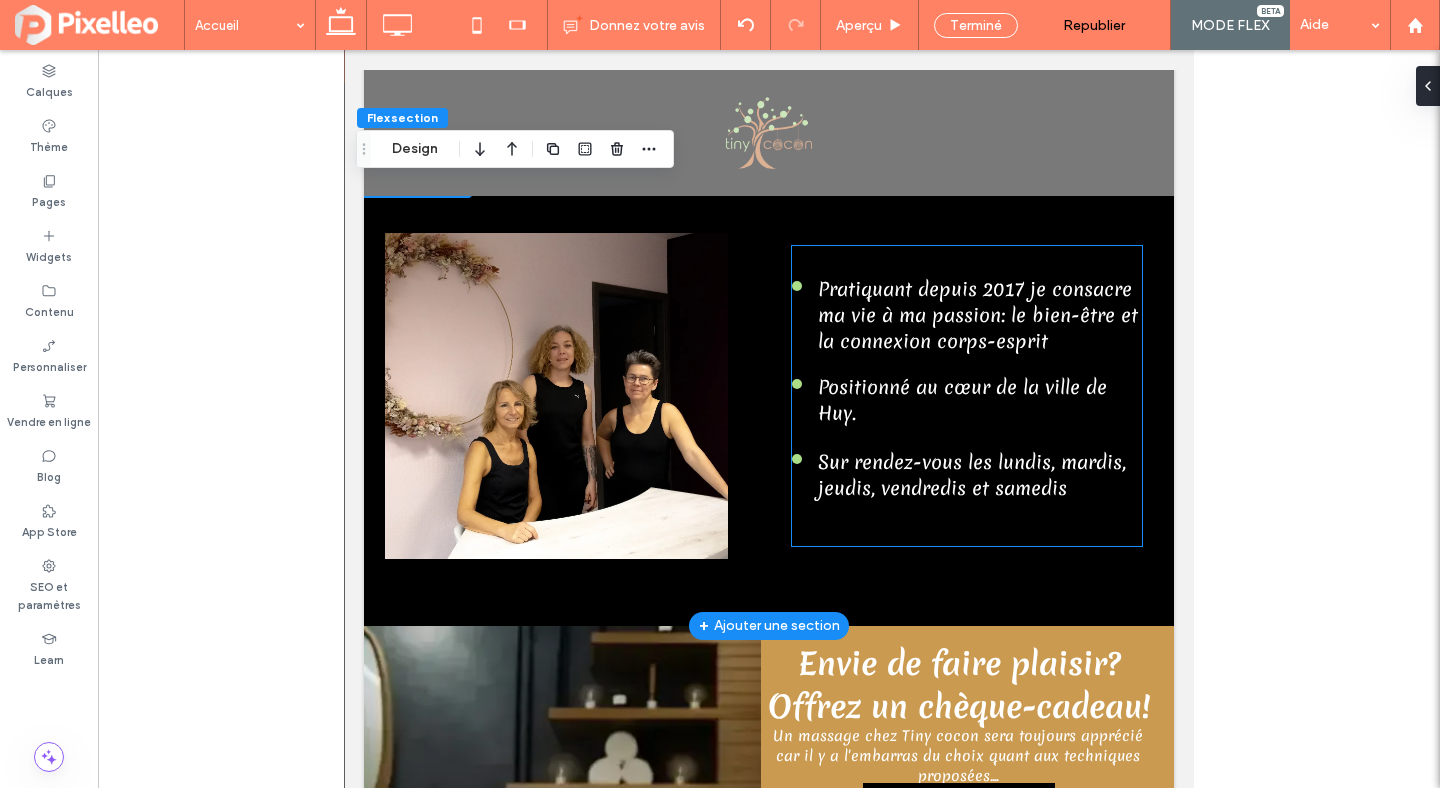 click on "Sur rendez-vous les lundis, mardis, jeudis, vendredis et samedis" at bounding box center (972, 475) 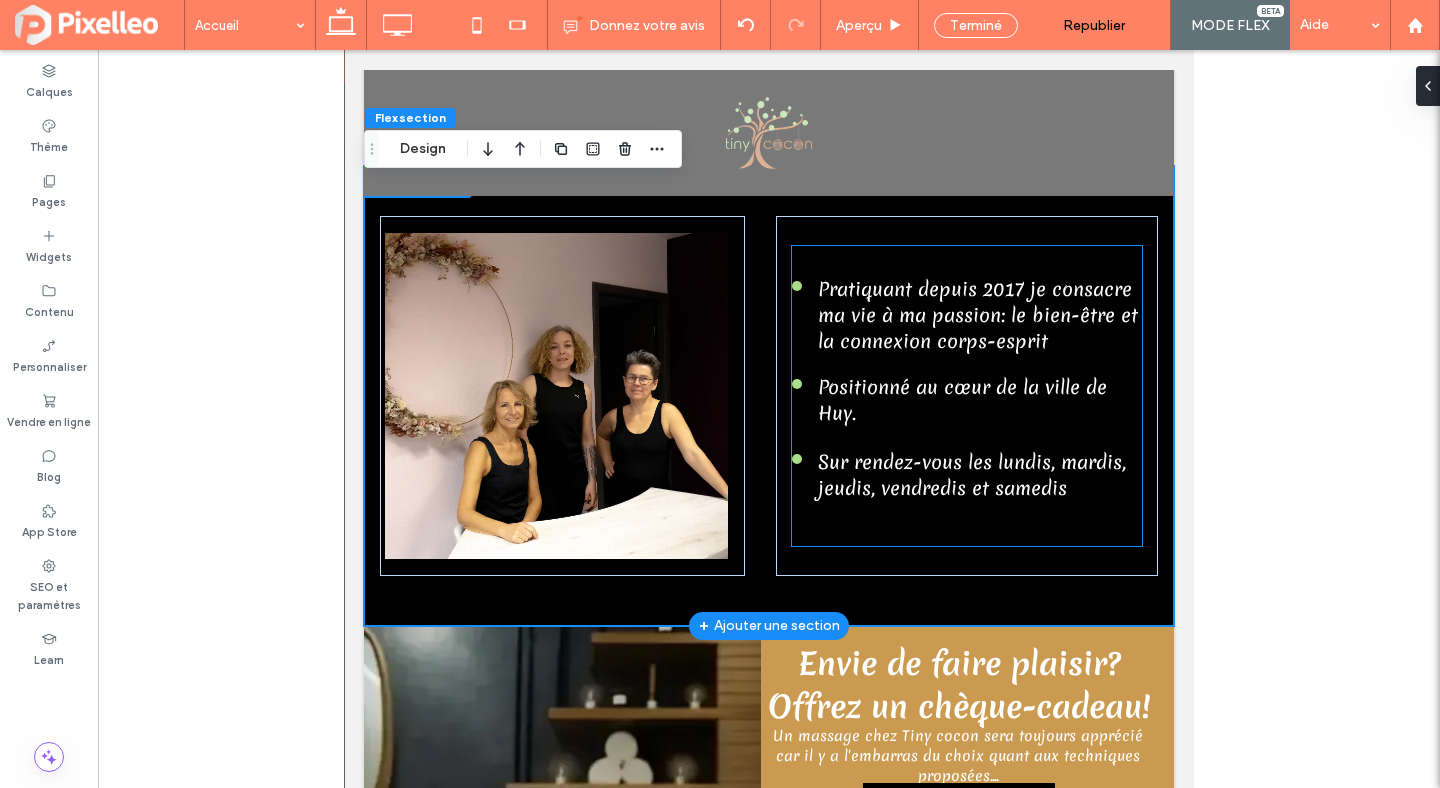click on "Sur rendez-vous les lundis, mardis, jeudis, vendredis et samedis" at bounding box center [972, 475] 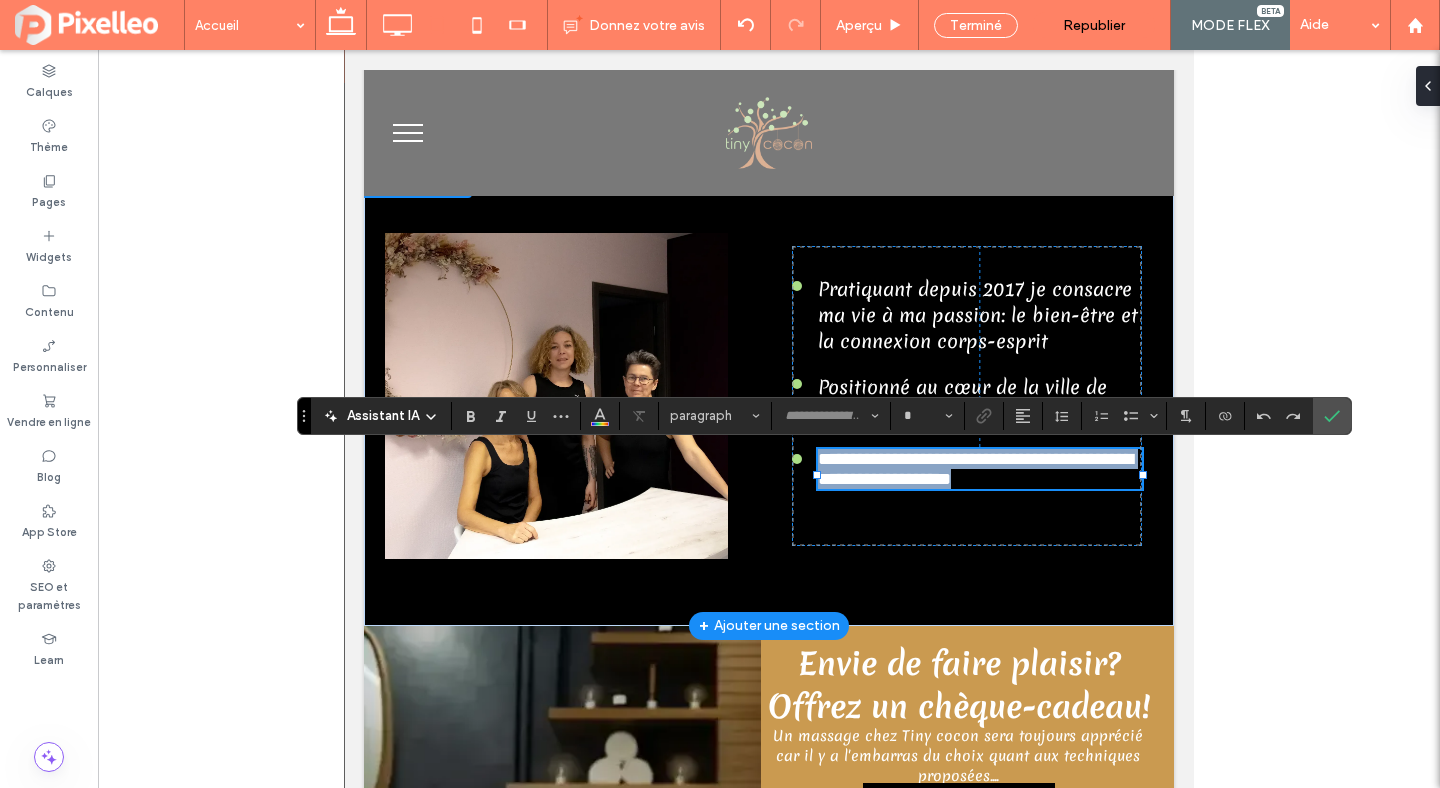 type on "********" 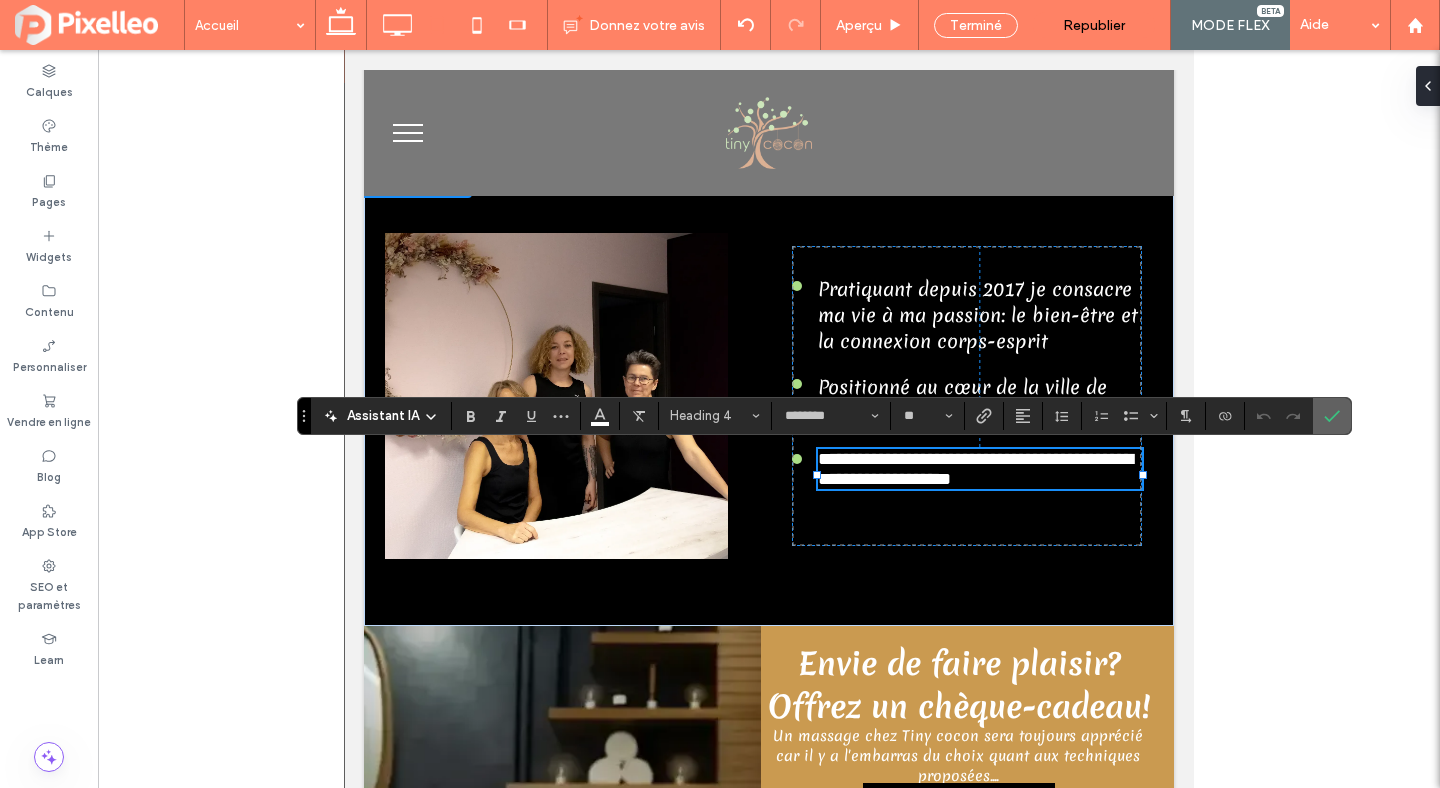 click 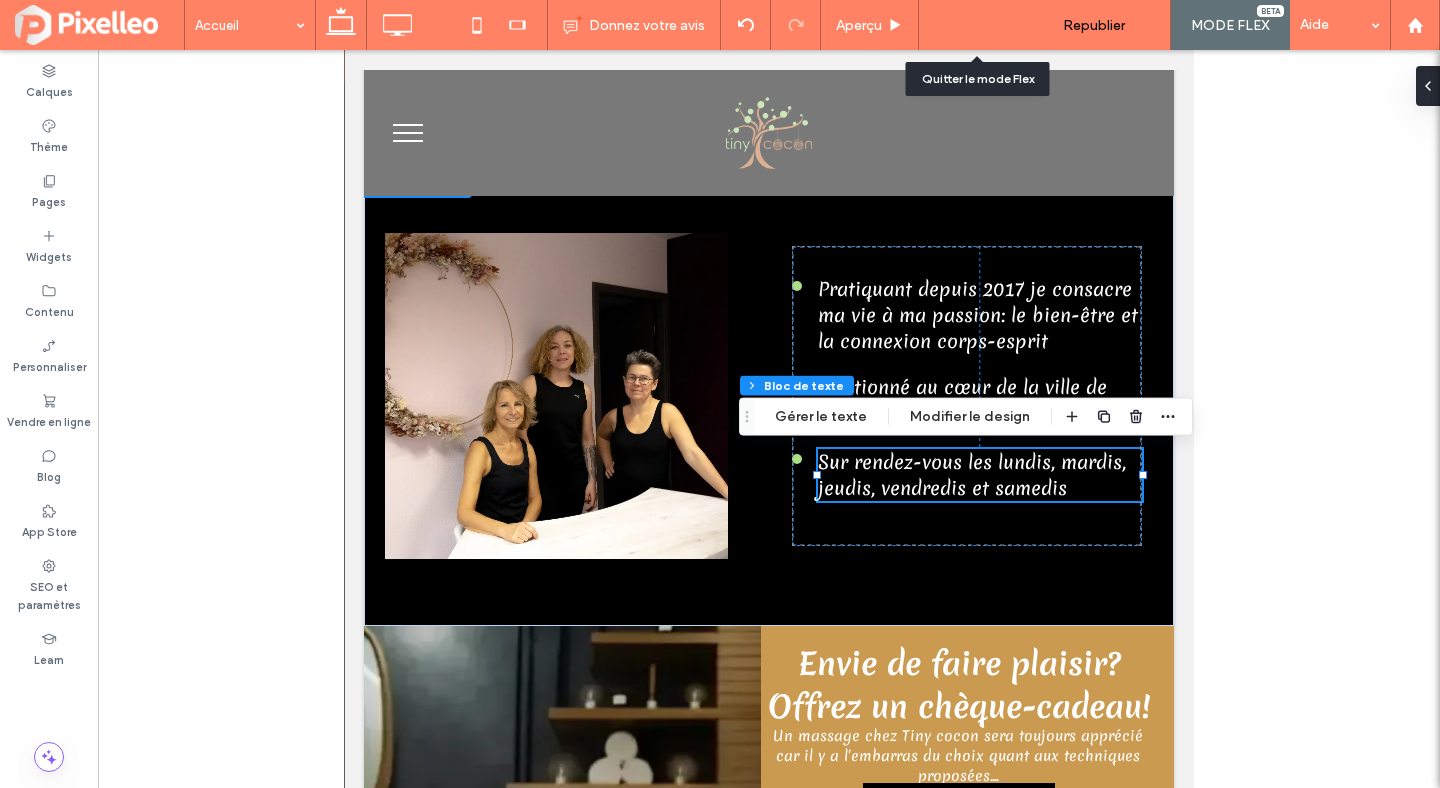 click on "Terminé" at bounding box center (976, 25) 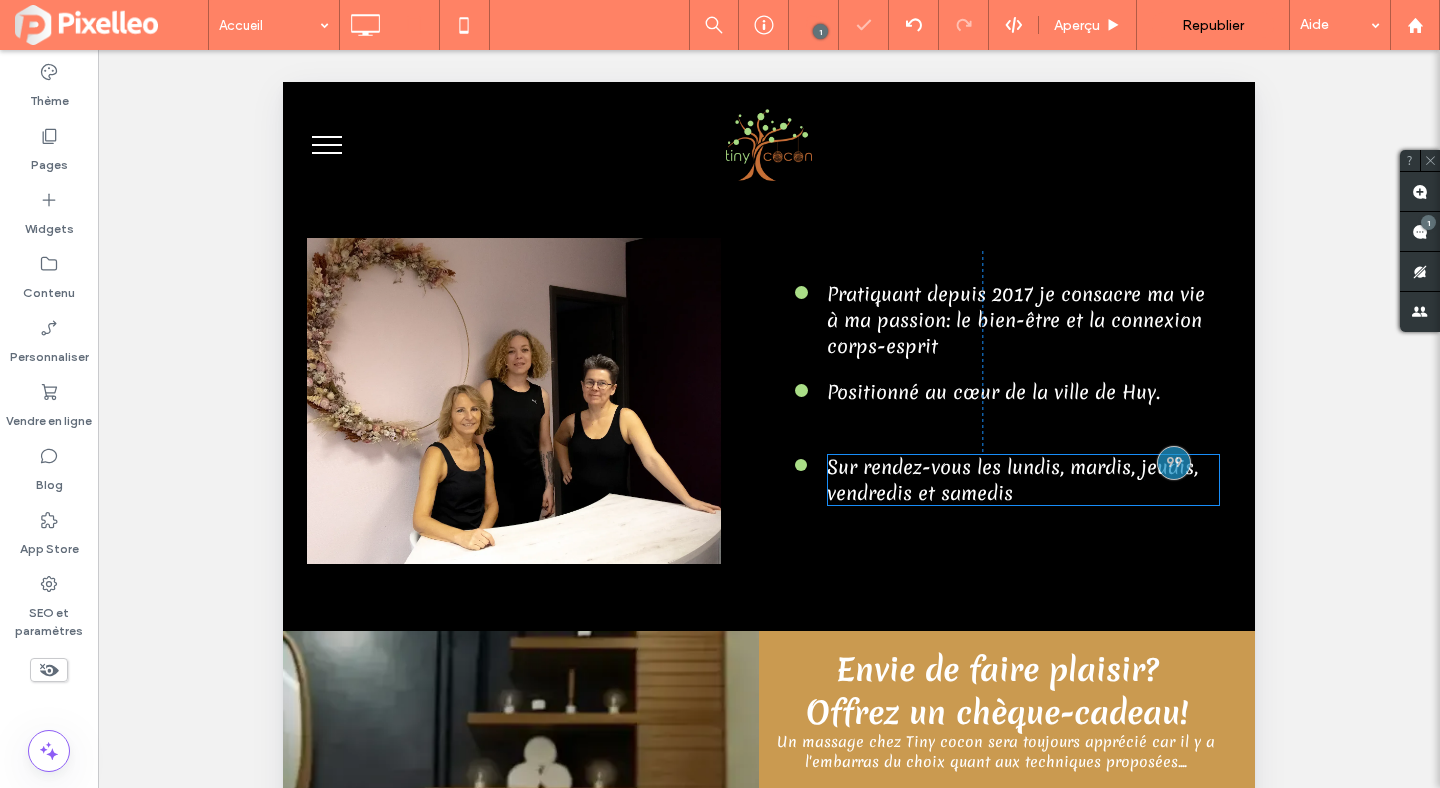 scroll, scrollTop: 1268, scrollLeft: 0, axis: vertical 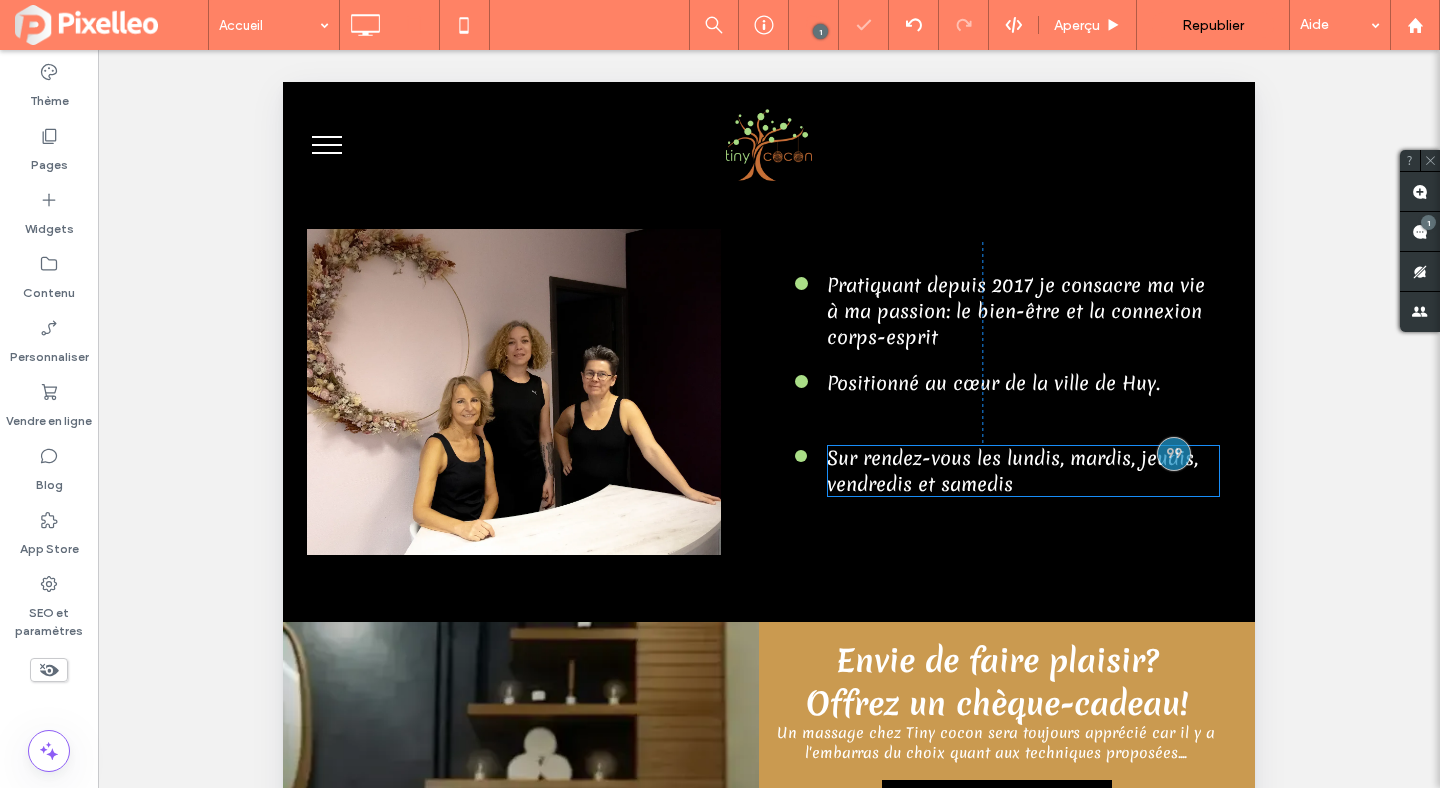 click at bounding box center [963, 25] 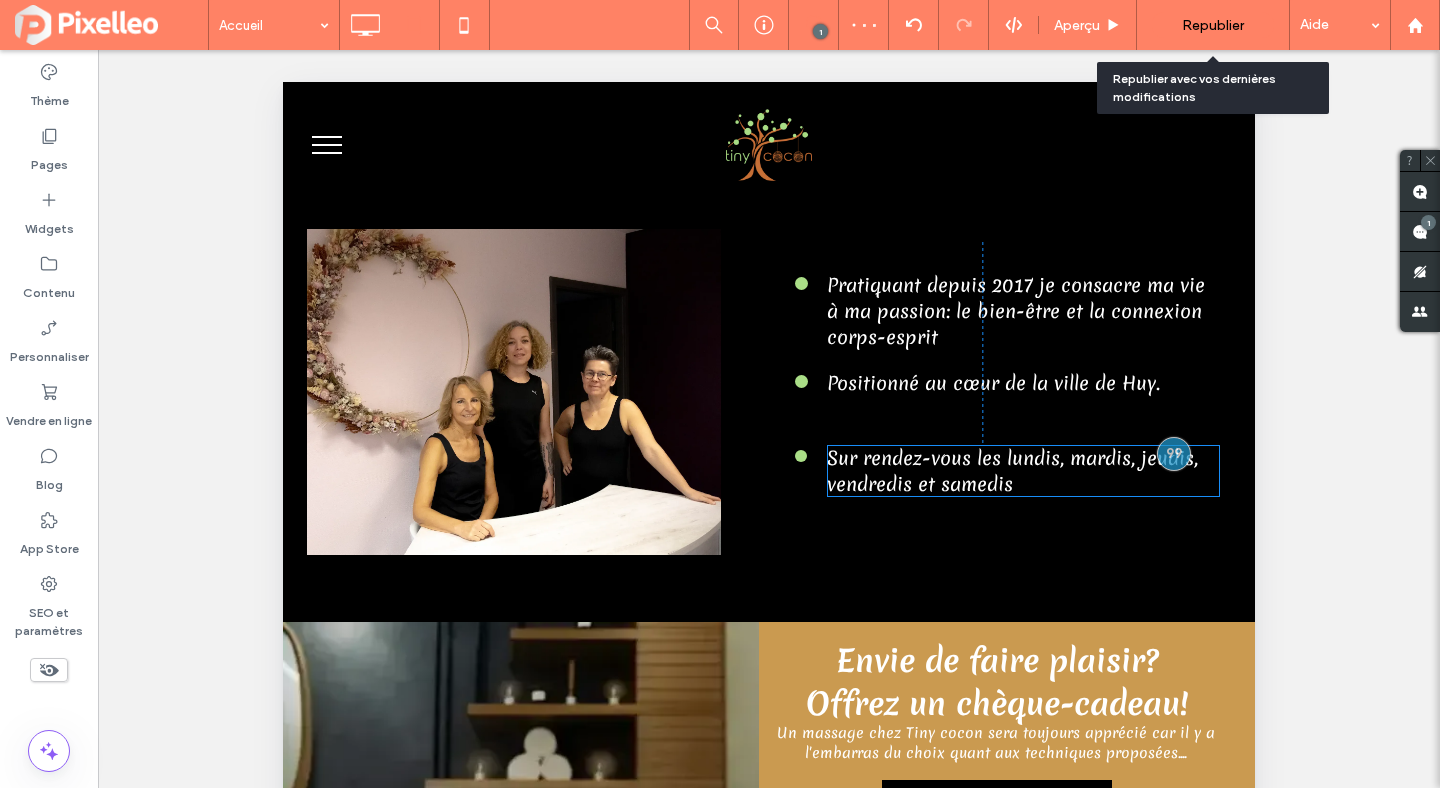 click on "Republier" at bounding box center (1213, 25) 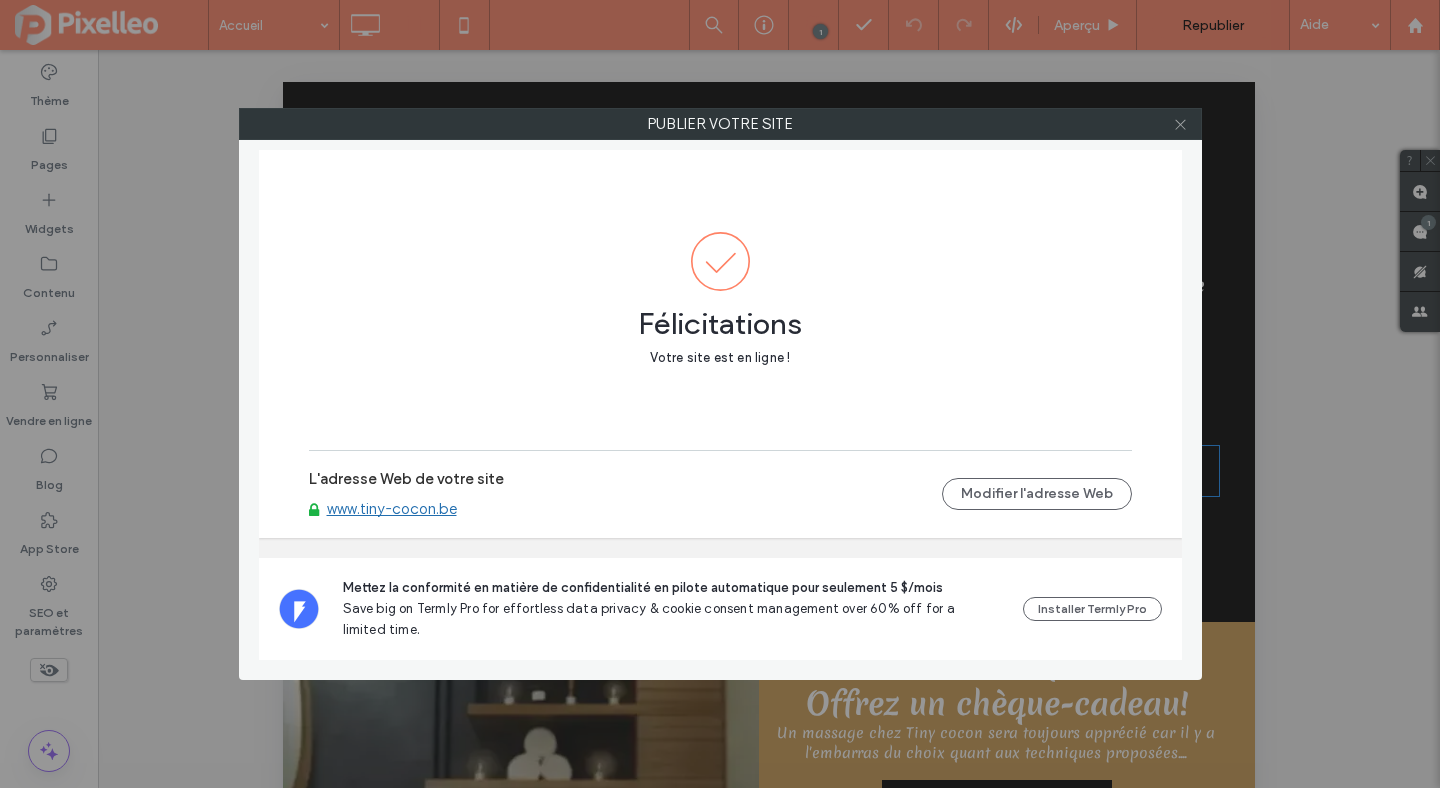 click 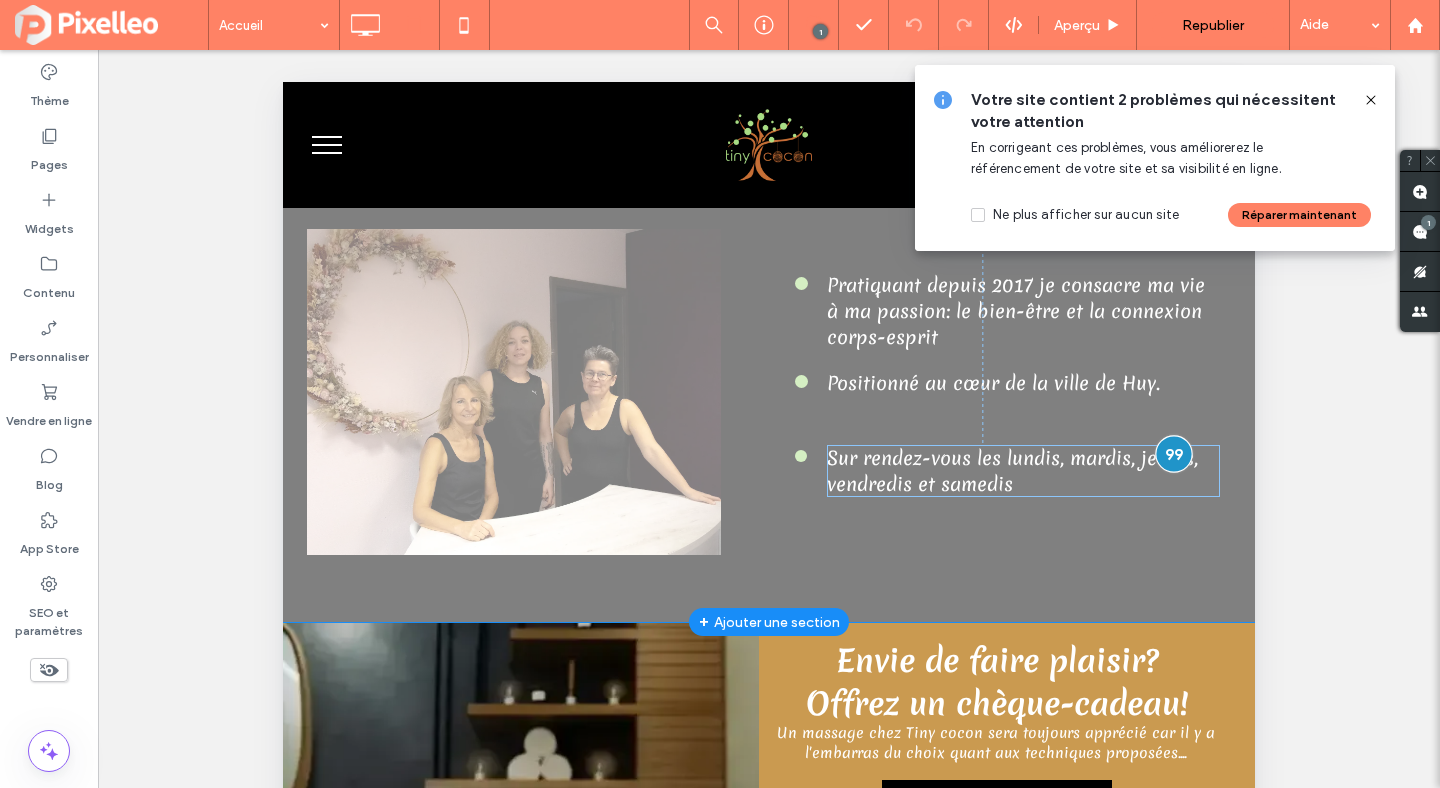 click at bounding box center (1174, 453) 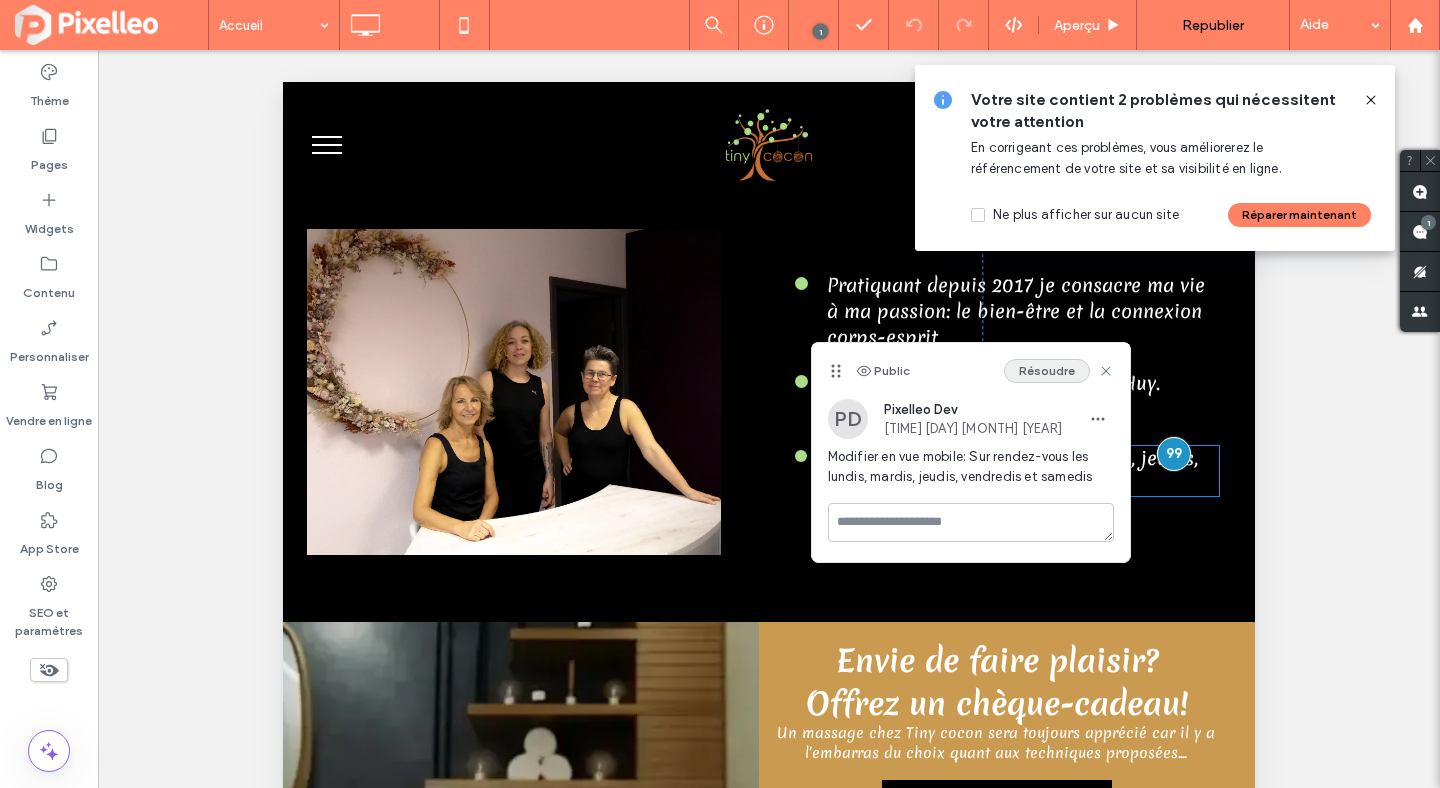 click on "Résoudre" at bounding box center (1047, 371) 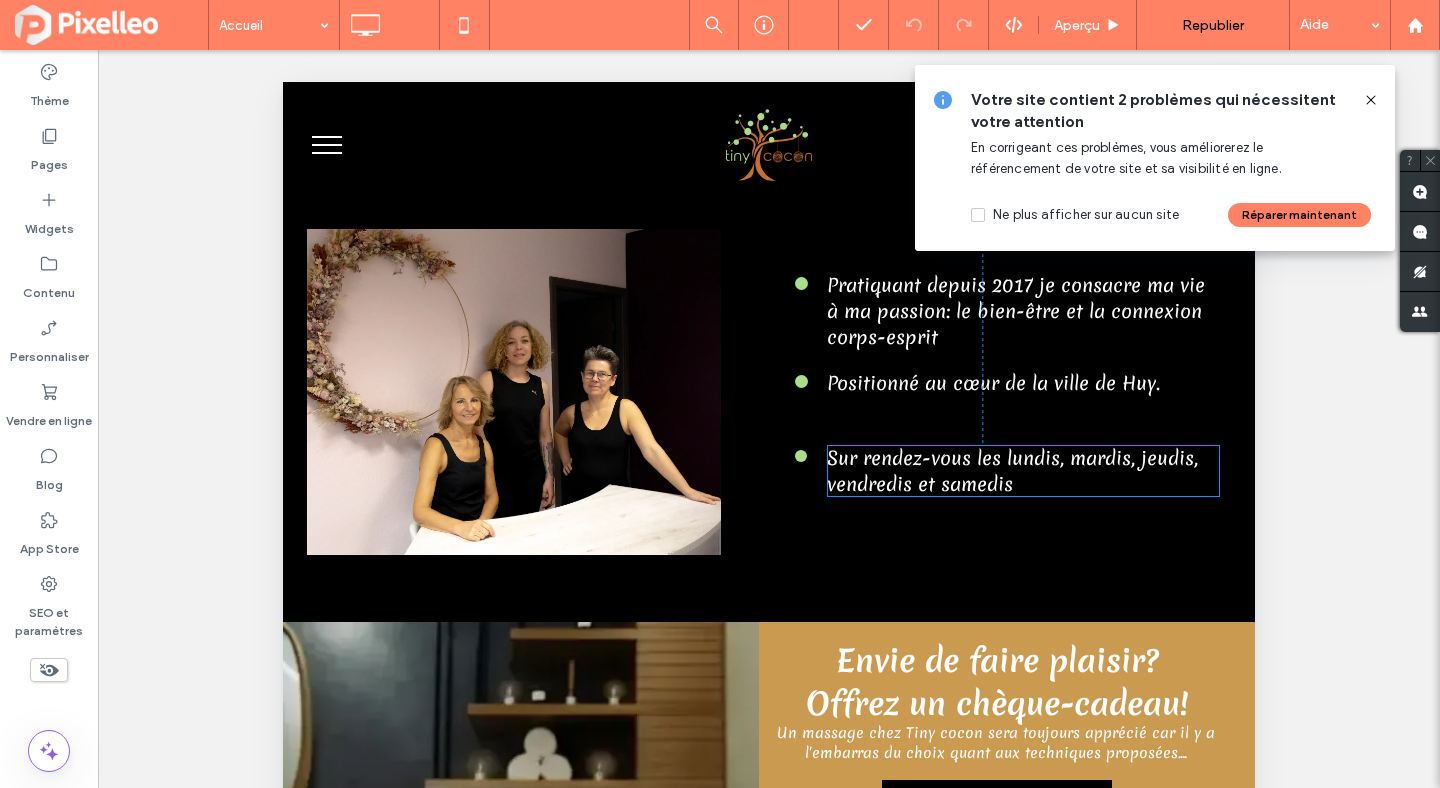 click 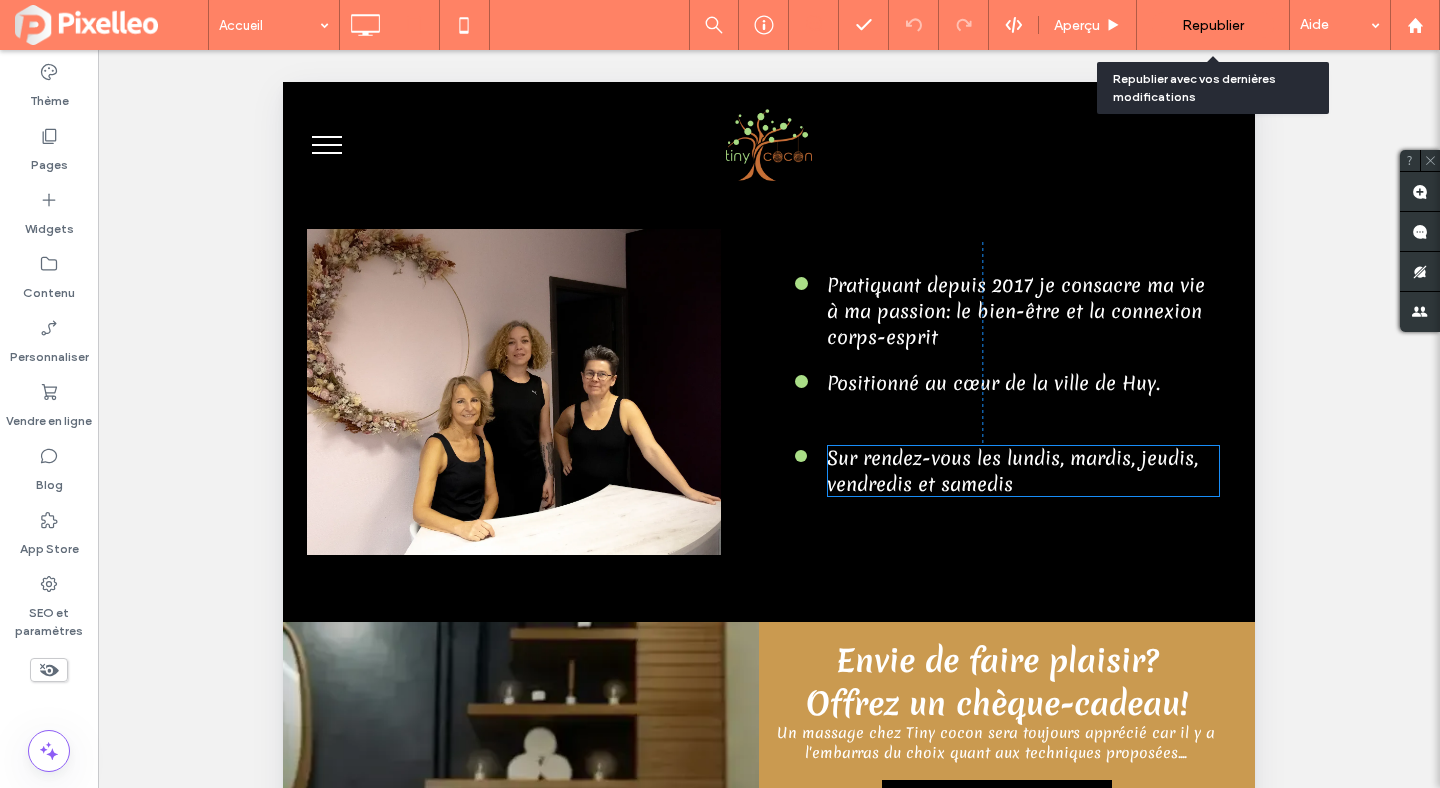 click on "Republier" at bounding box center (1213, 25) 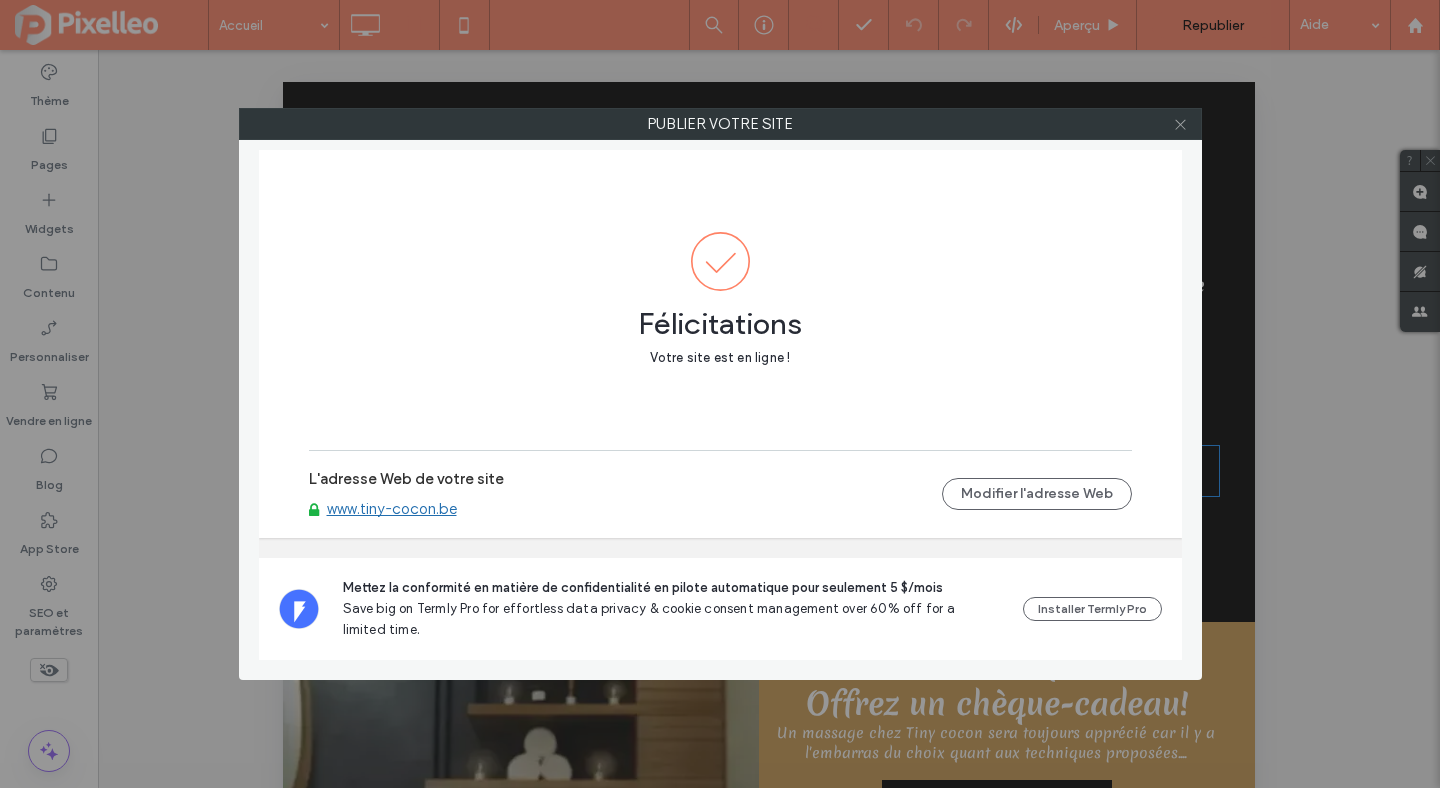 click 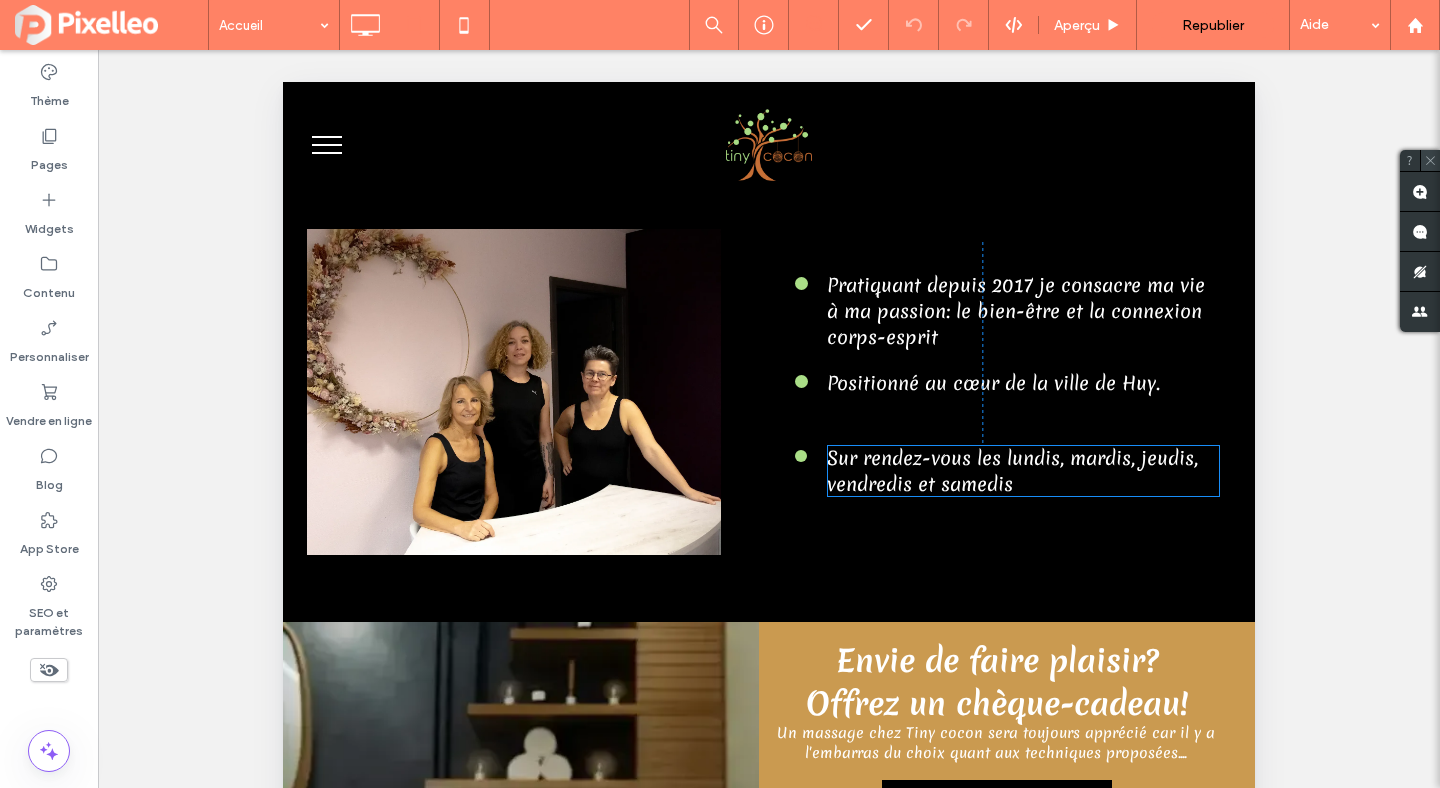click 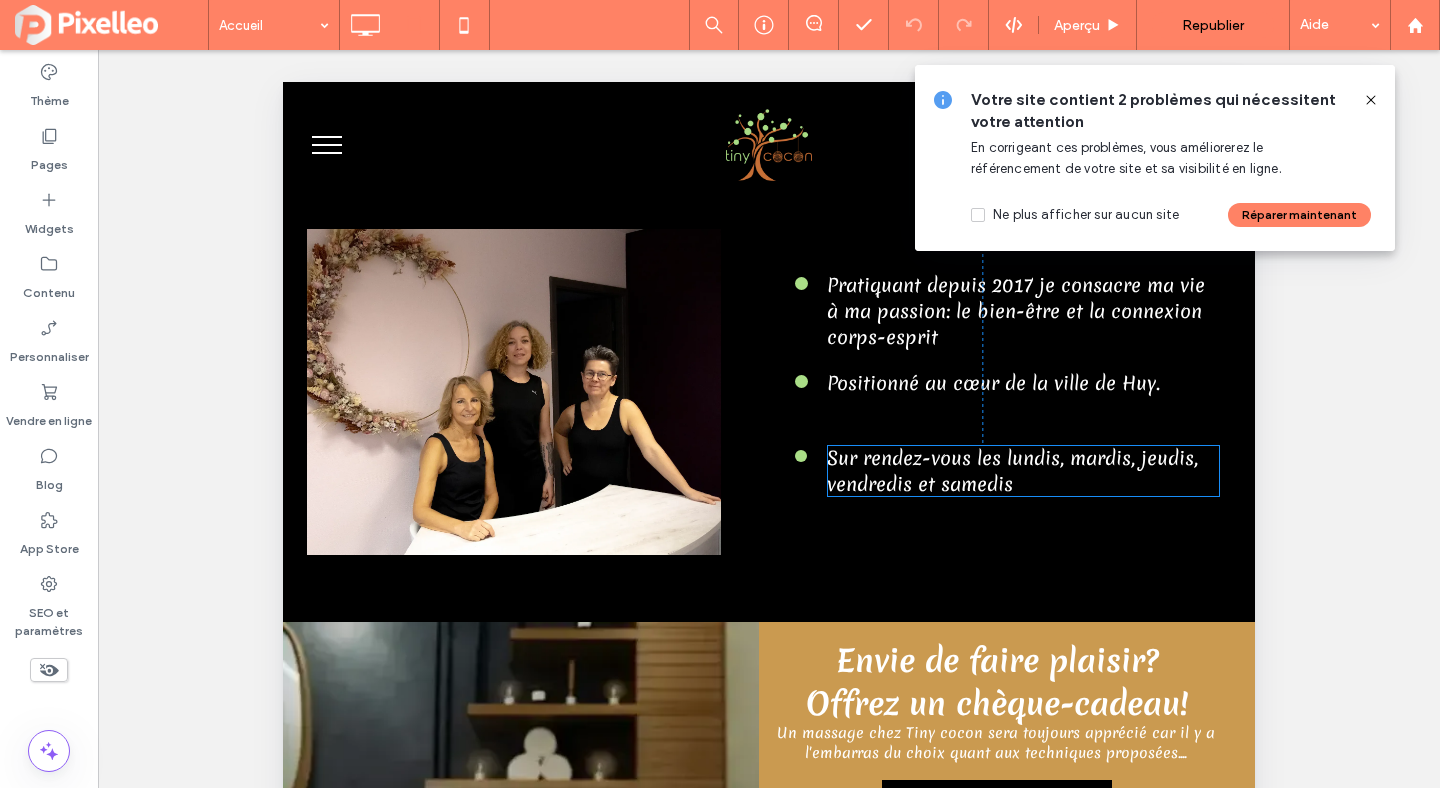 click 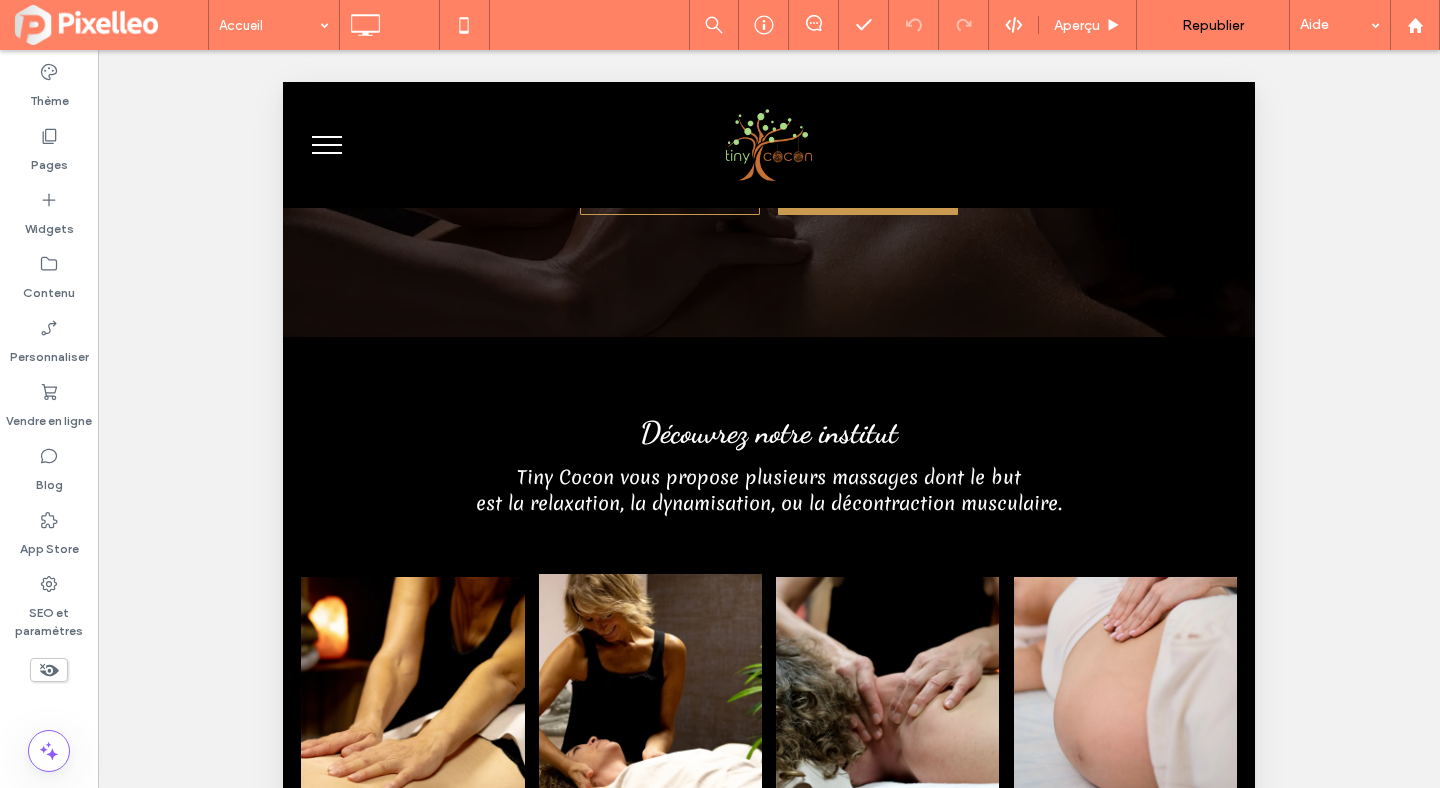 scroll, scrollTop: 0, scrollLeft: 0, axis: both 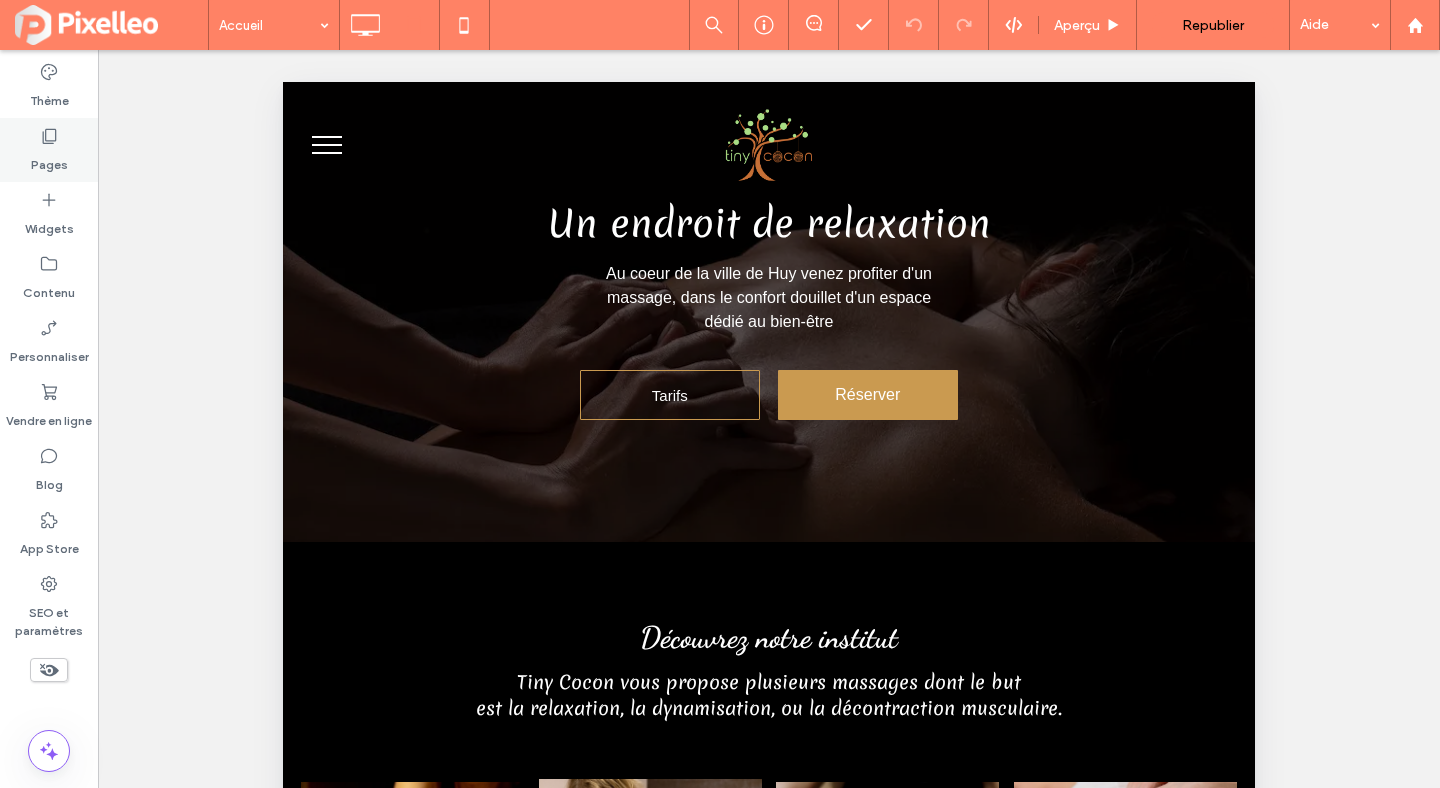 click on "Pages" at bounding box center (49, 150) 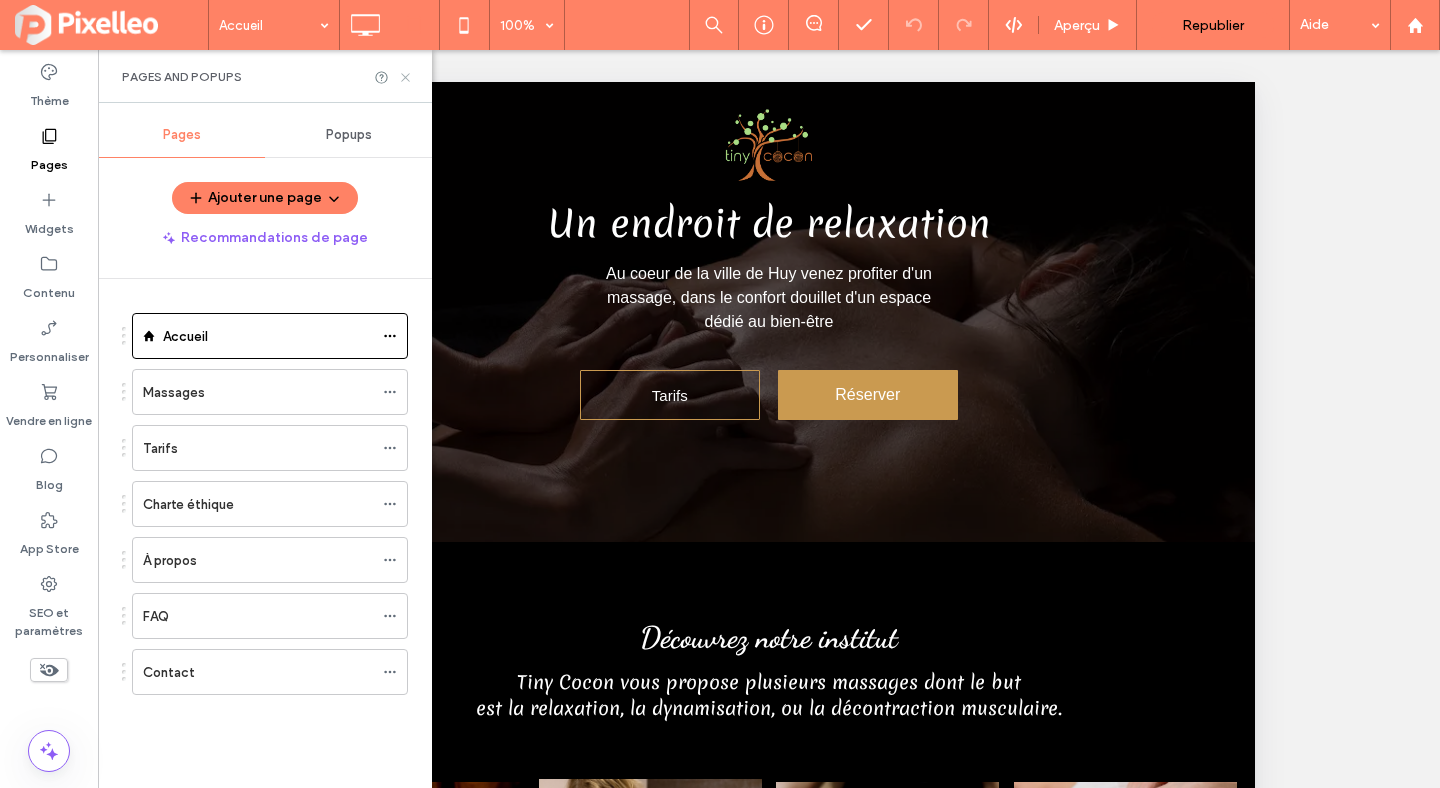 click 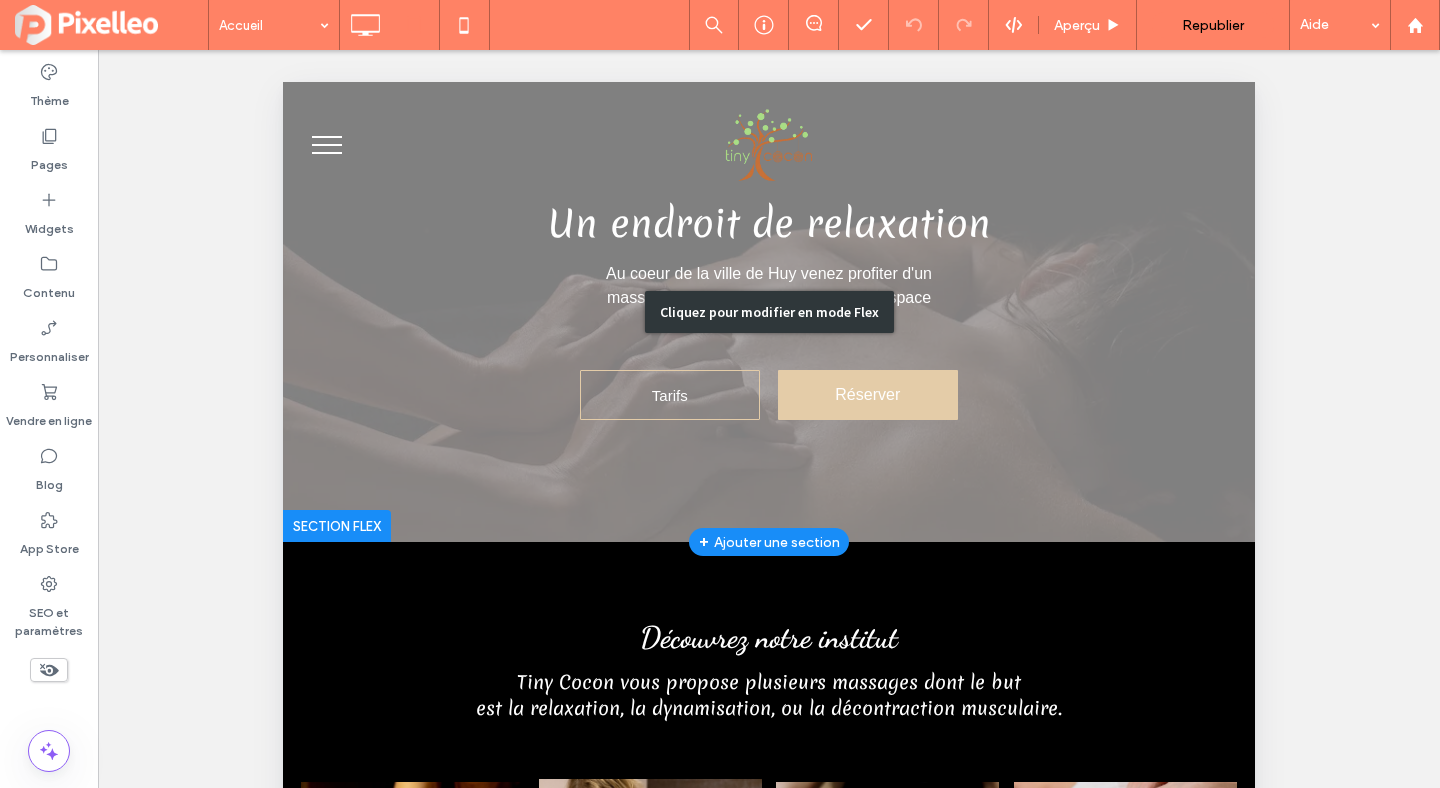 click on "Cliquez pour modifier en mode Flex" at bounding box center (769, 312) 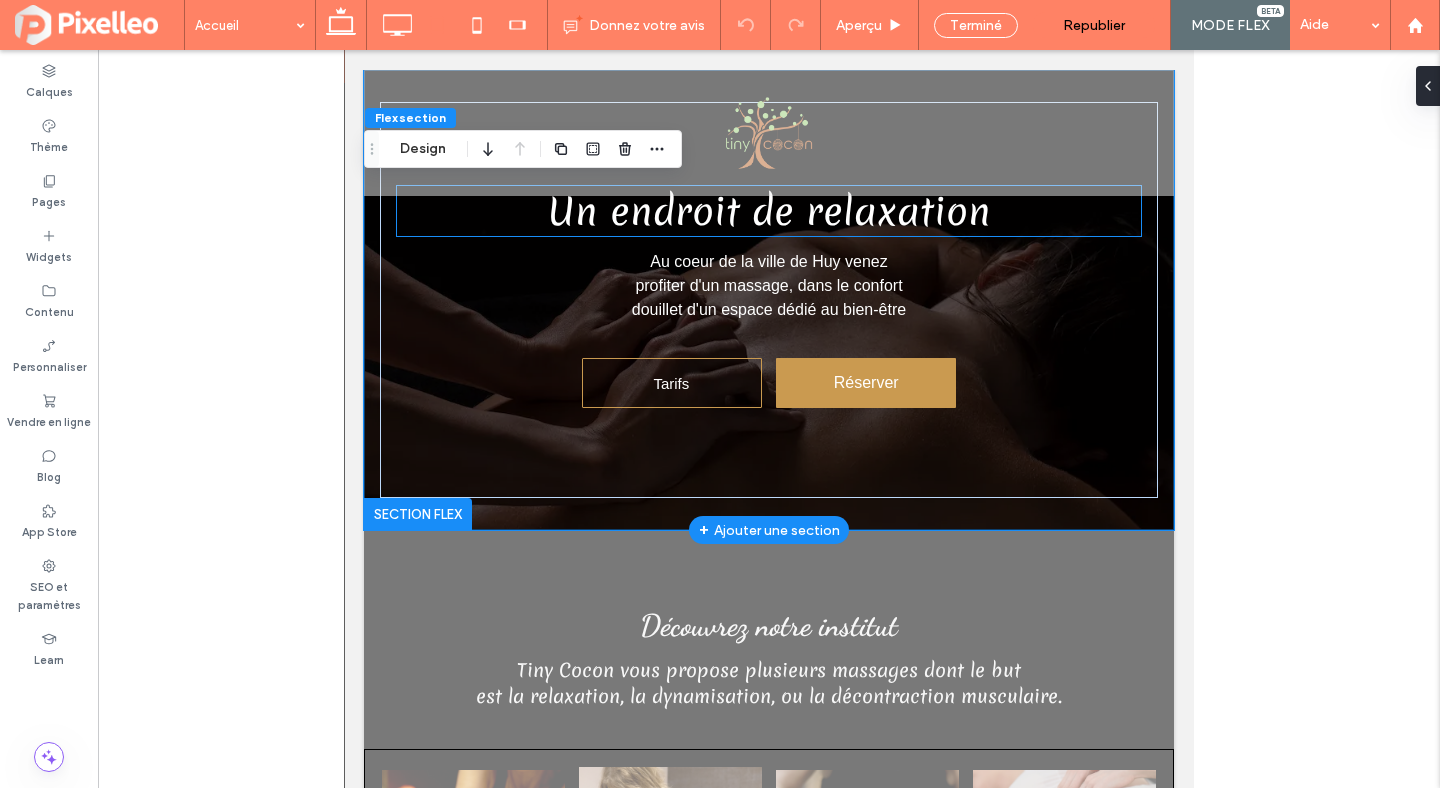 click on "Un endroit de relaxation" at bounding box center [769, 211] 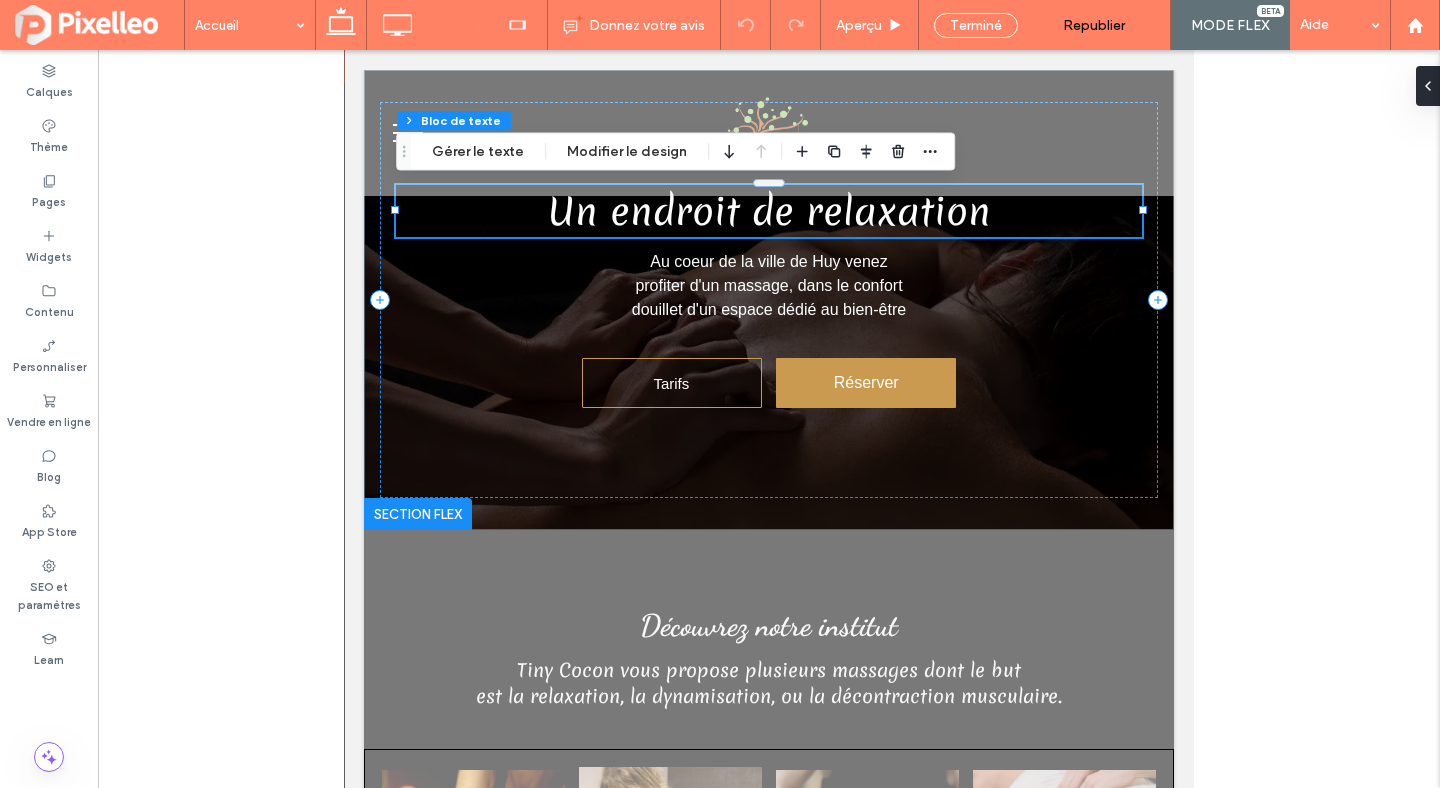 click 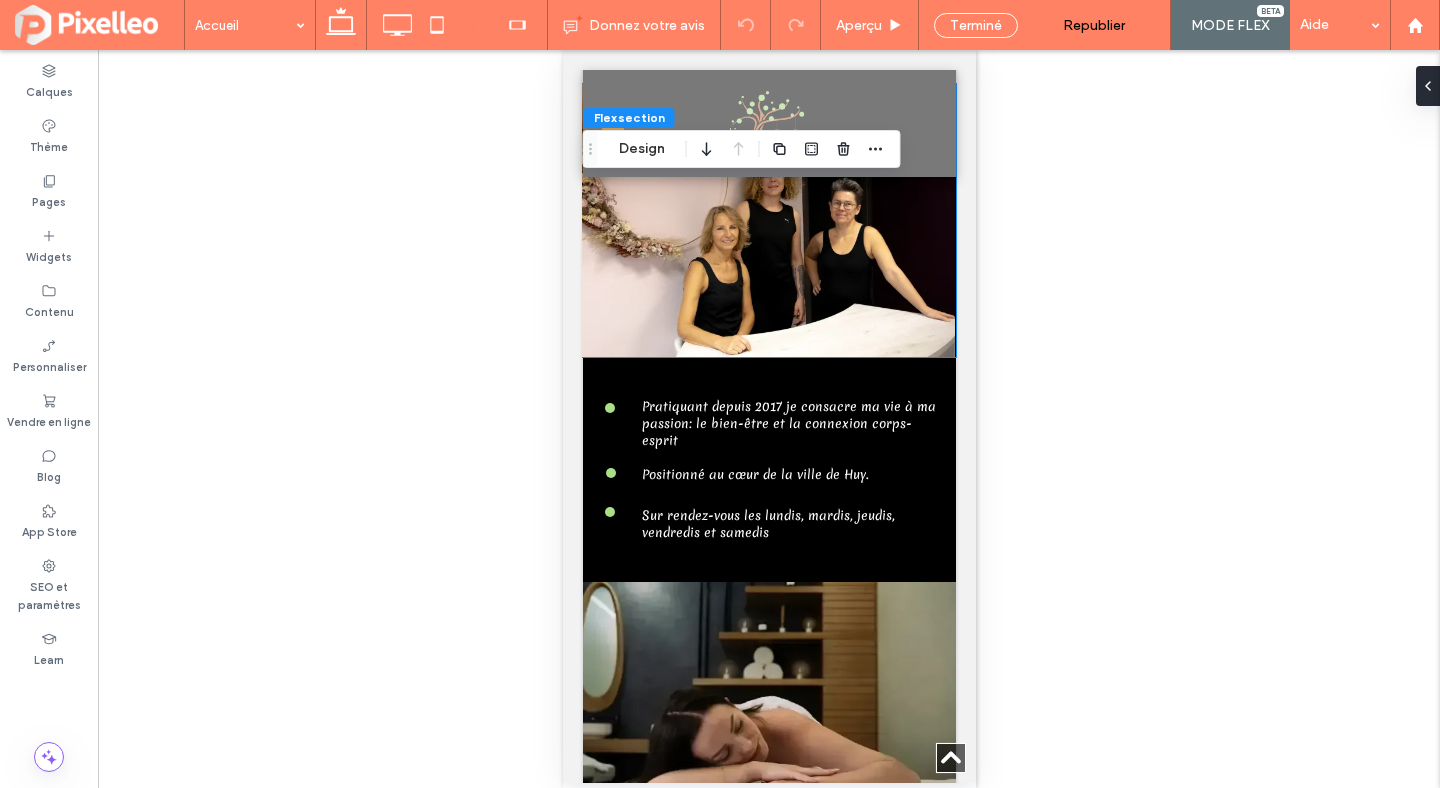 scroll, scrollTop: 1773, scrollLeft: 0, axis: vertical 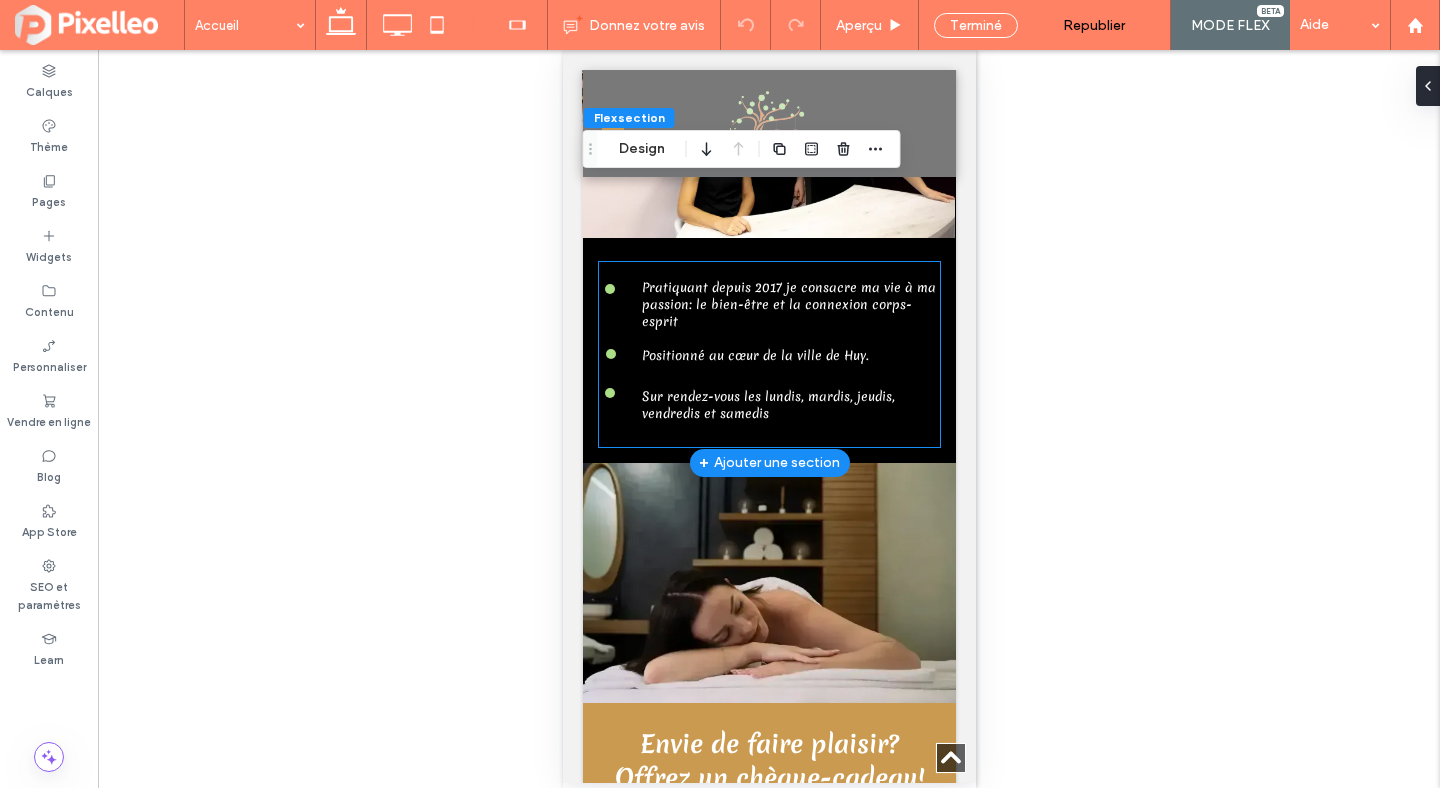 click on "Sur rendez-vous les lundis, mardis, jeudis, vendredis et samedis" at bounding box center (767, 405) 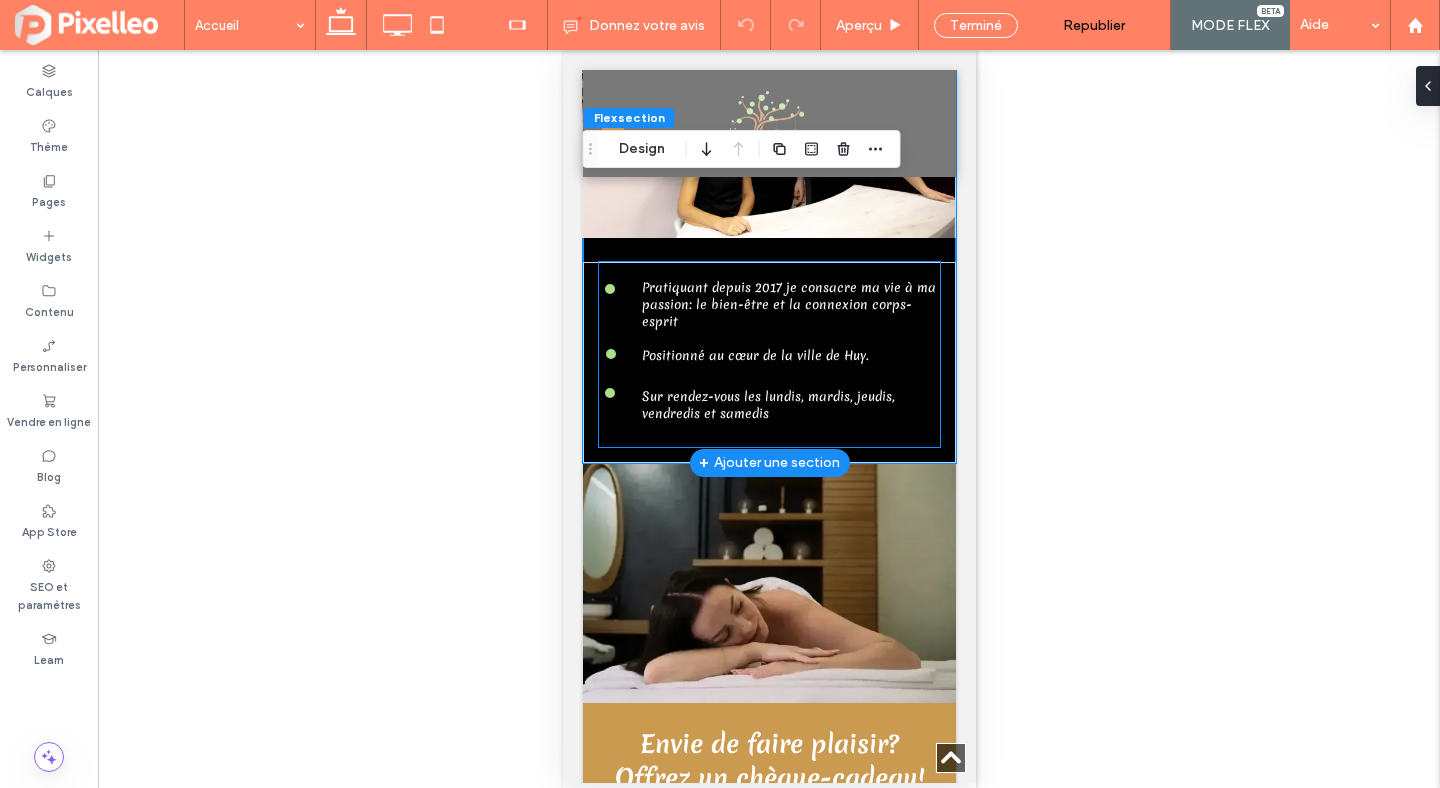 scroll, scrollTop: 1689, scrollLeft: 0, axis: vertical 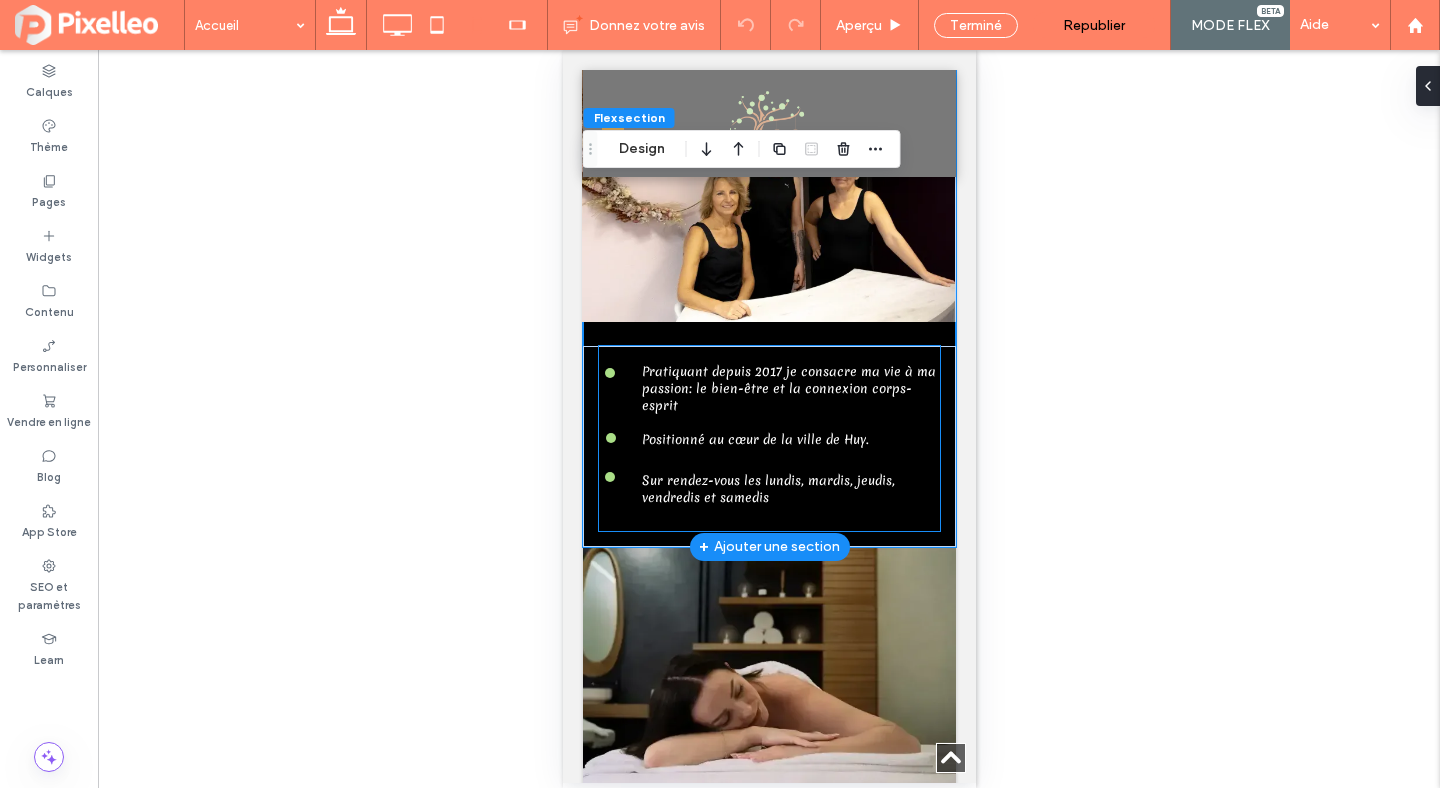 click on "Sur rendez-vous les lundis, mardis, jeudis, vendredis et samedis" at bounding box center [767, 489] 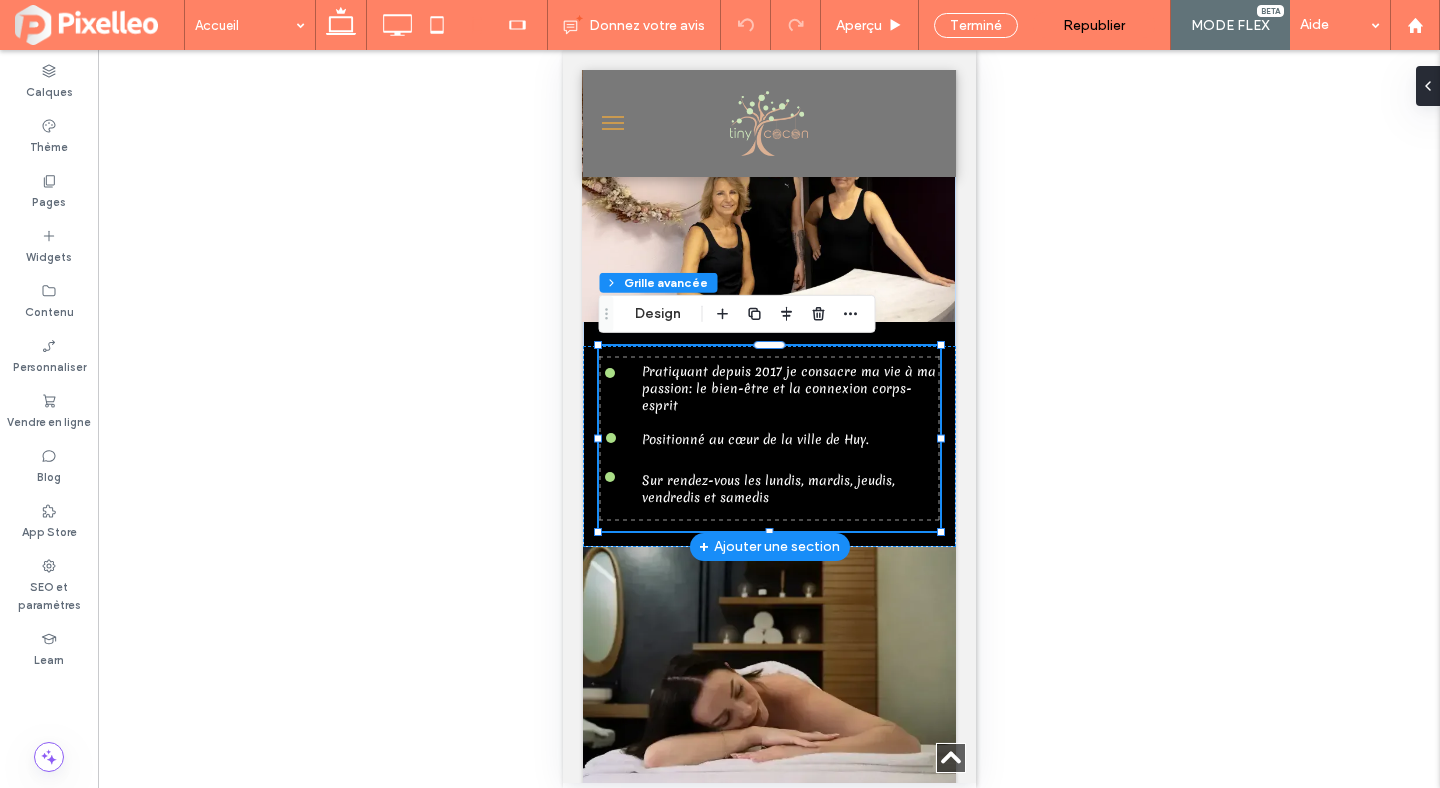 click on "Sur rendez-vous les lundis, mardis, jeudis, vendredis et samedis" at bounding box center [767, 489] 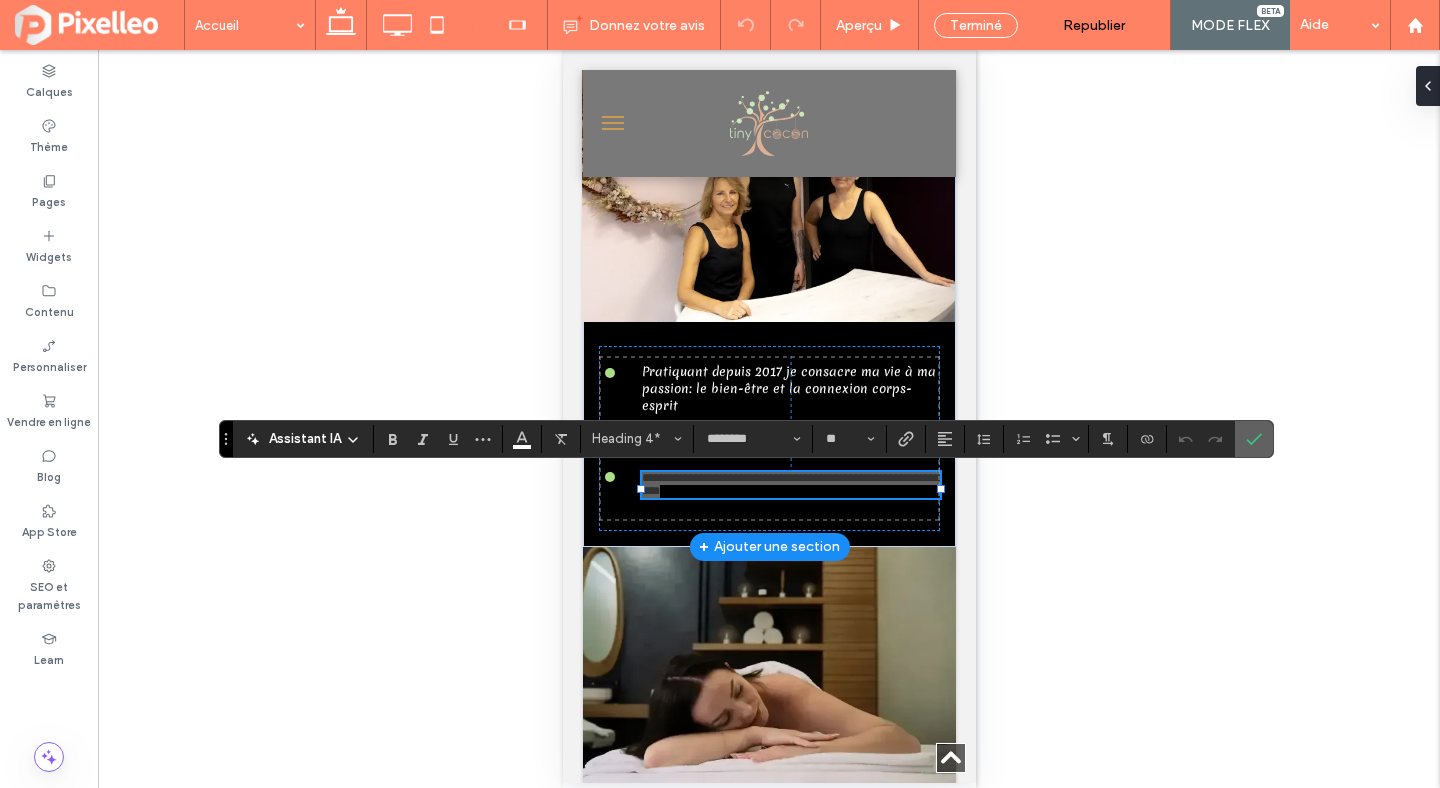 click 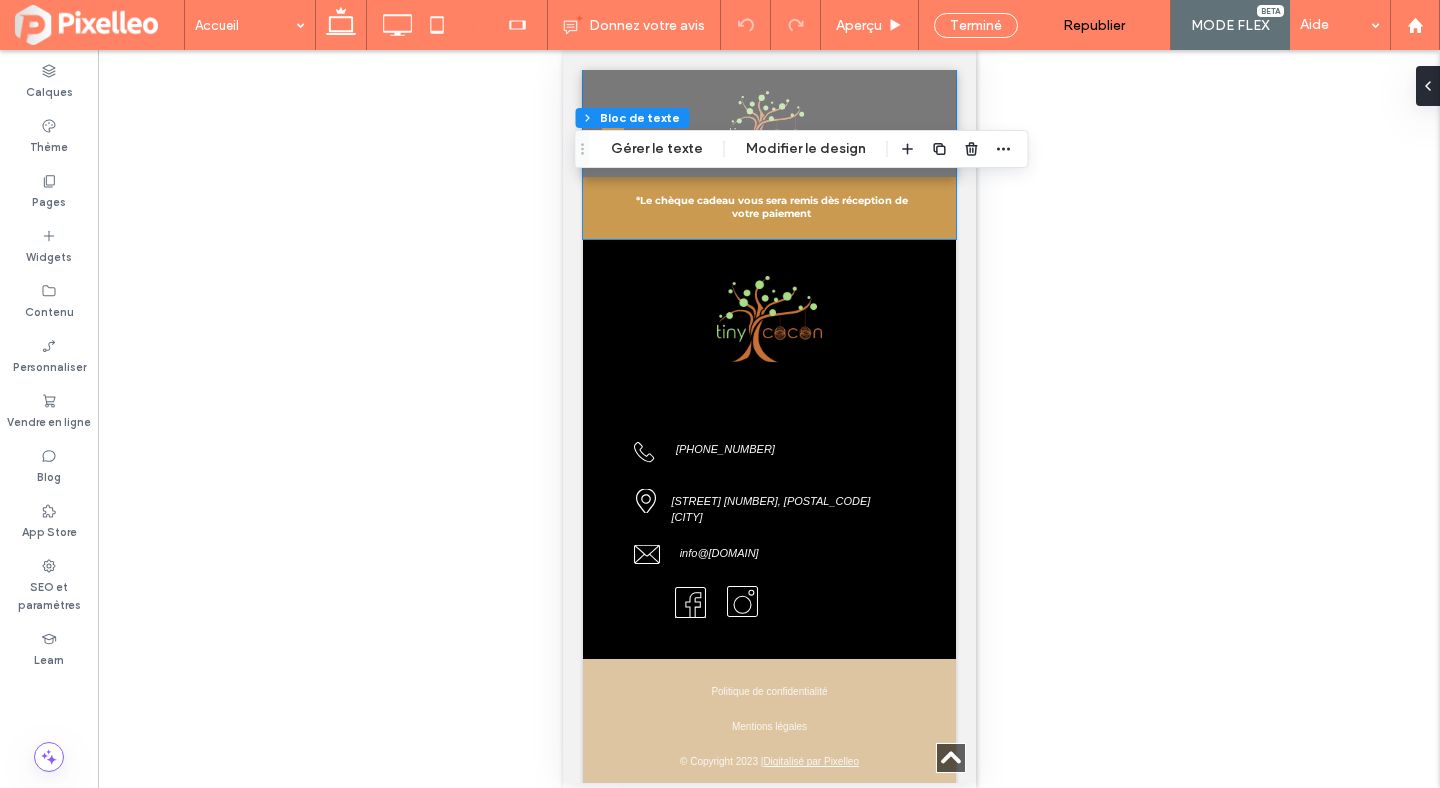 scroll, scrollTop: 2635, scrollLeft: 0, axis: vertical 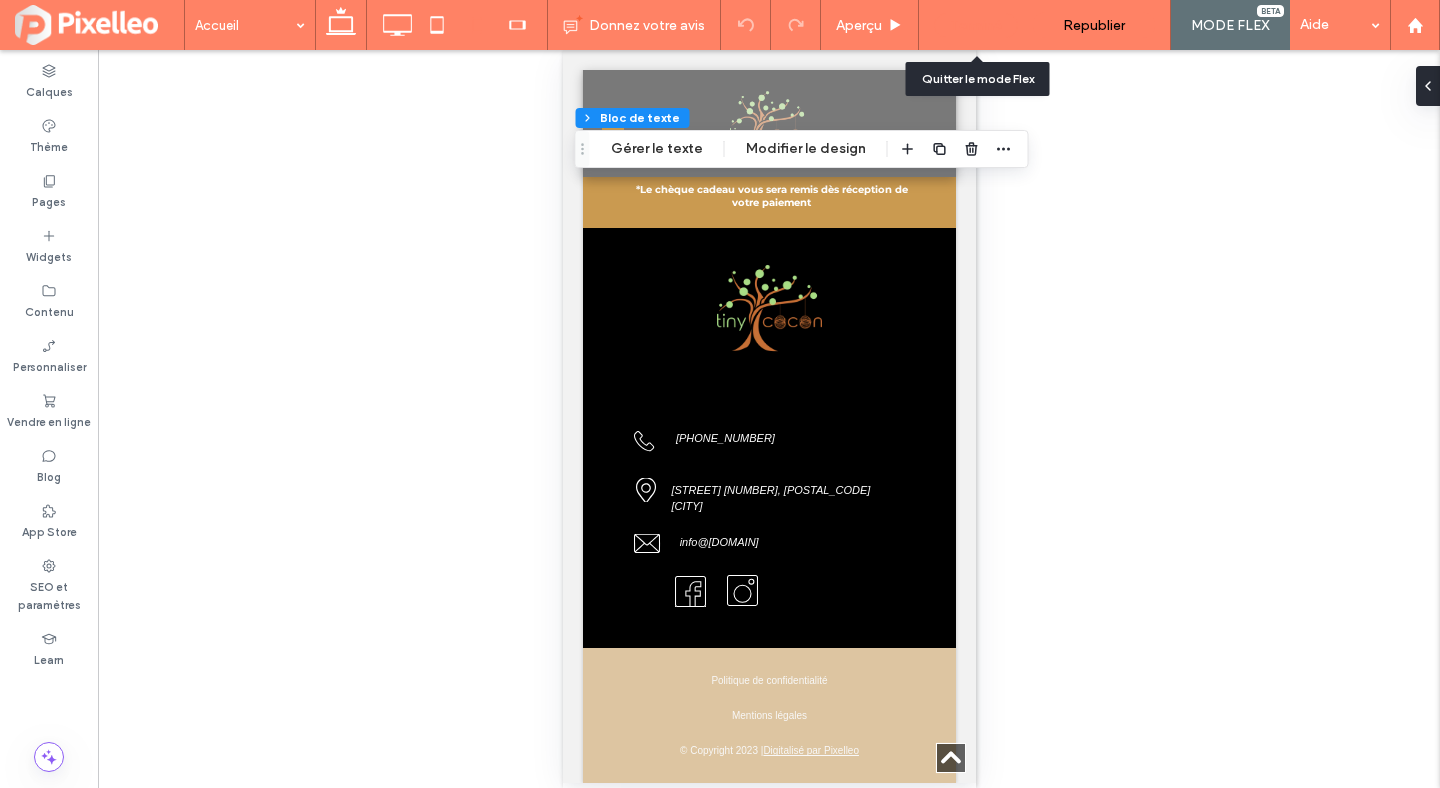 click on "Terminé" at bounding box center [976, 25] 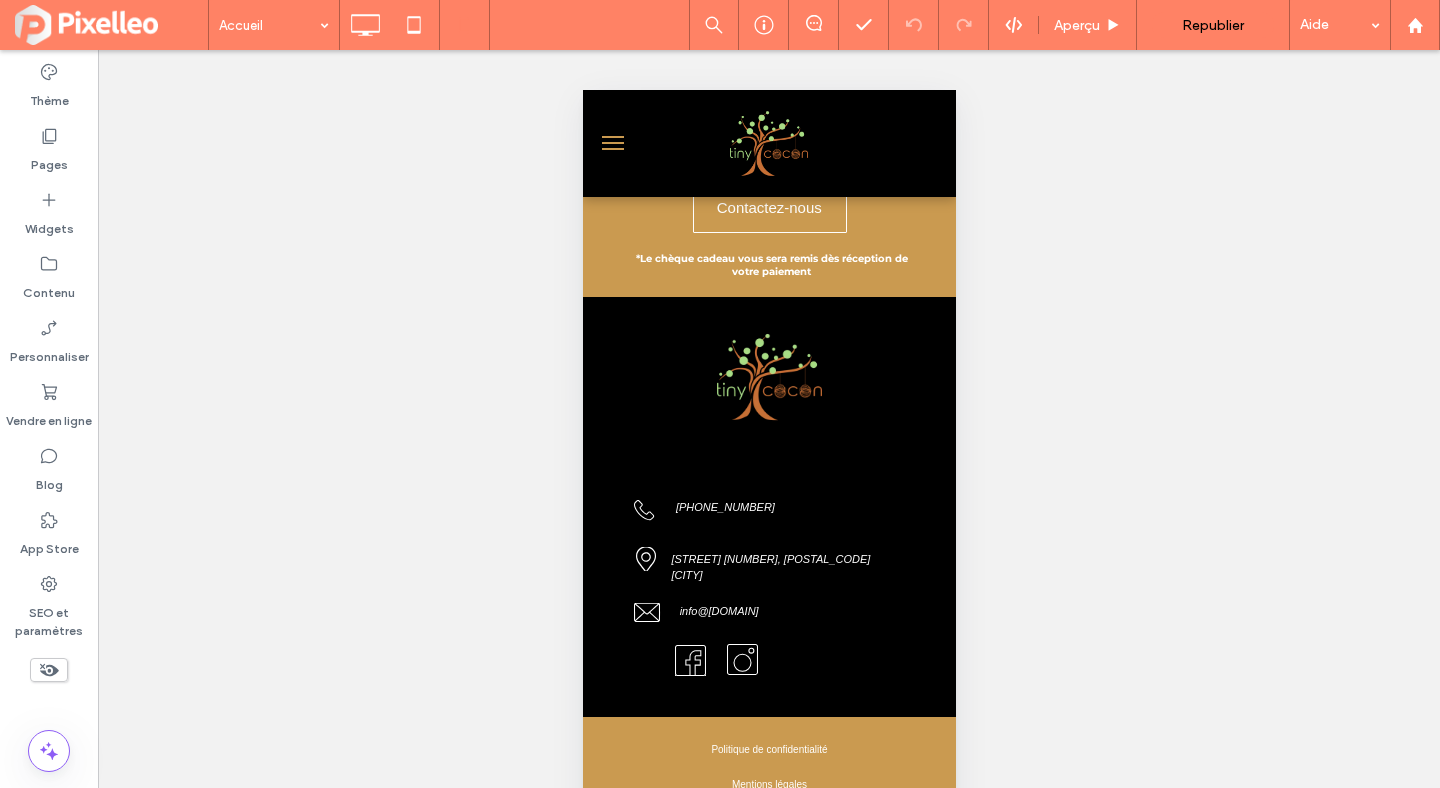 scroll, scrollTop: 2615, scrollLeft: 0, axis: vertical 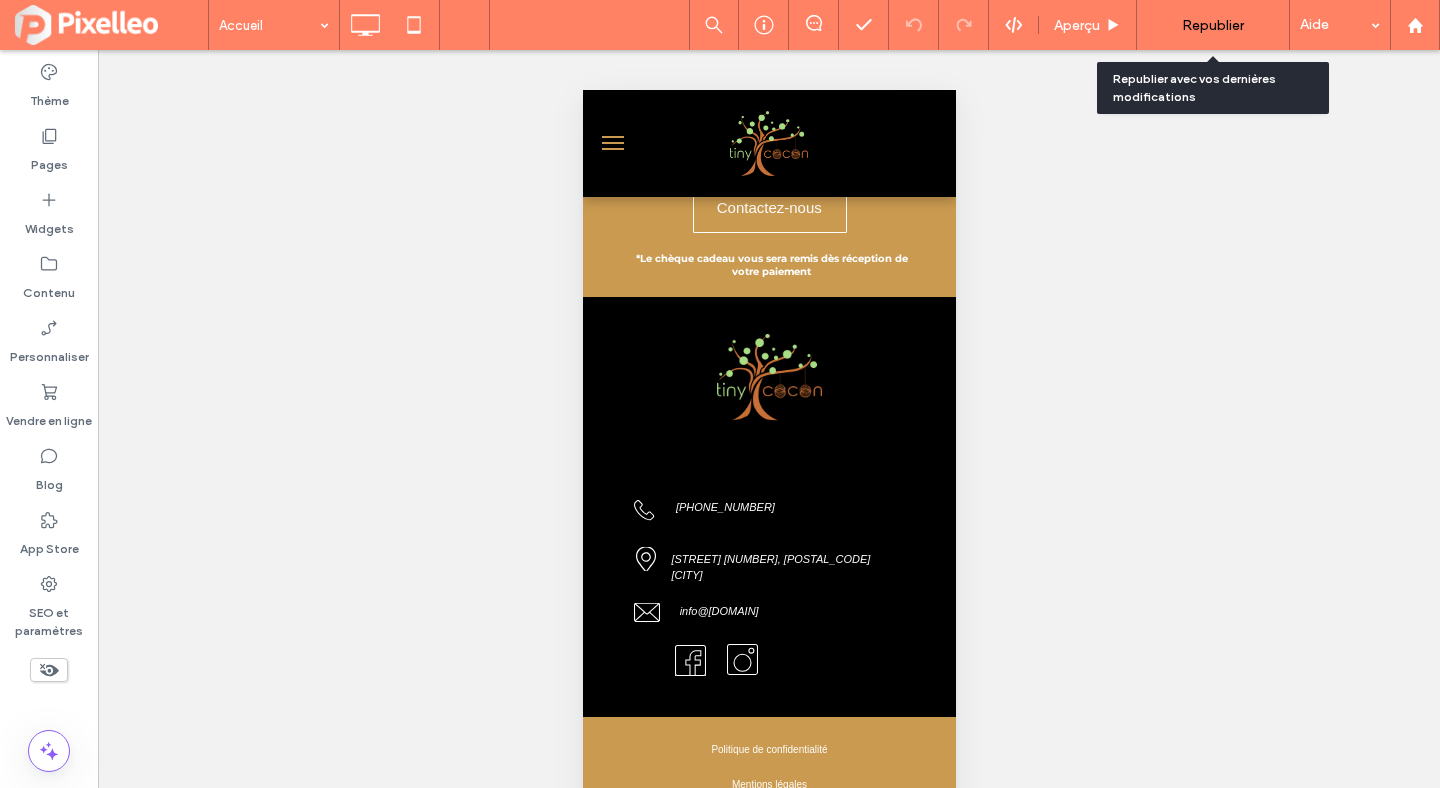 click on "Republier" at bounding box center (1213, 25) 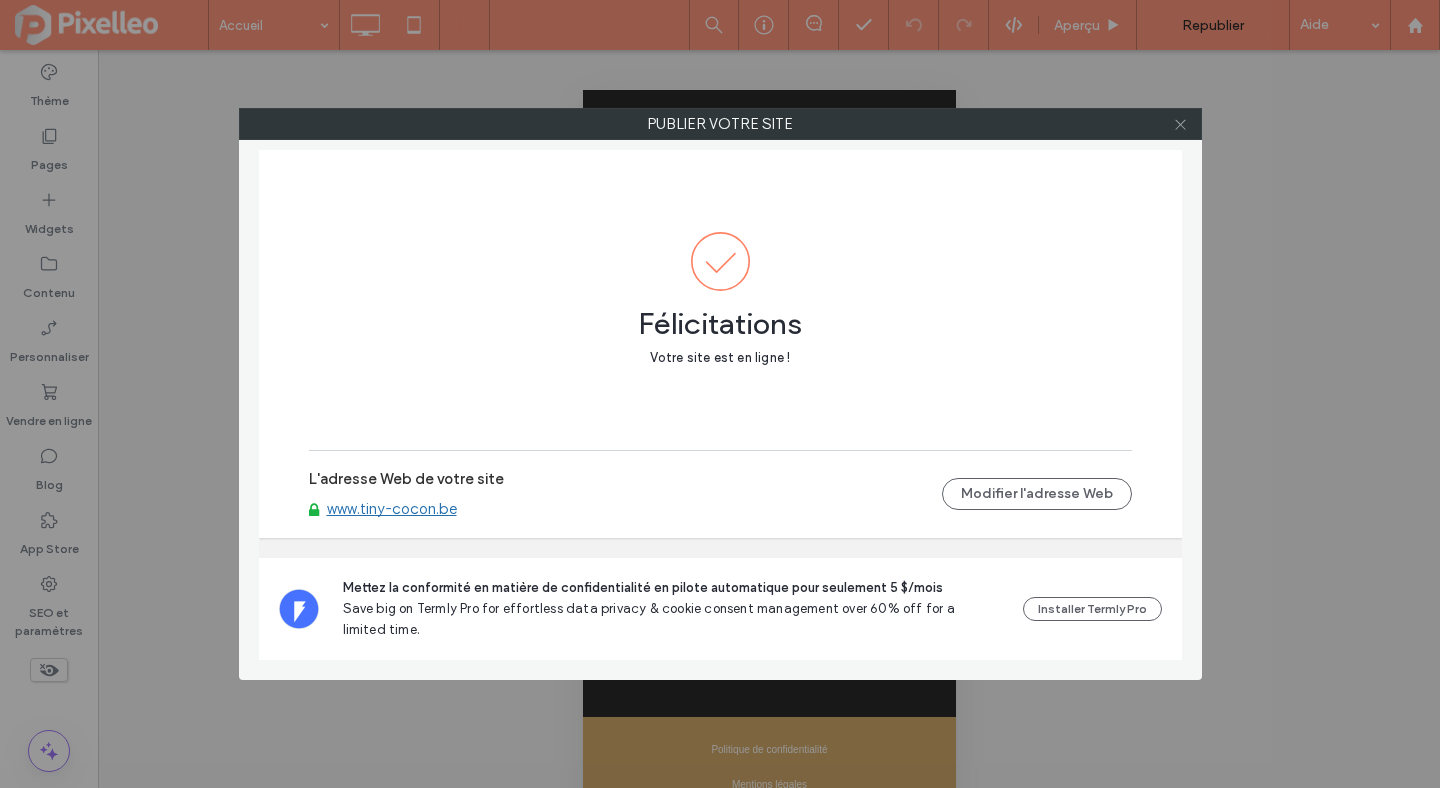 click 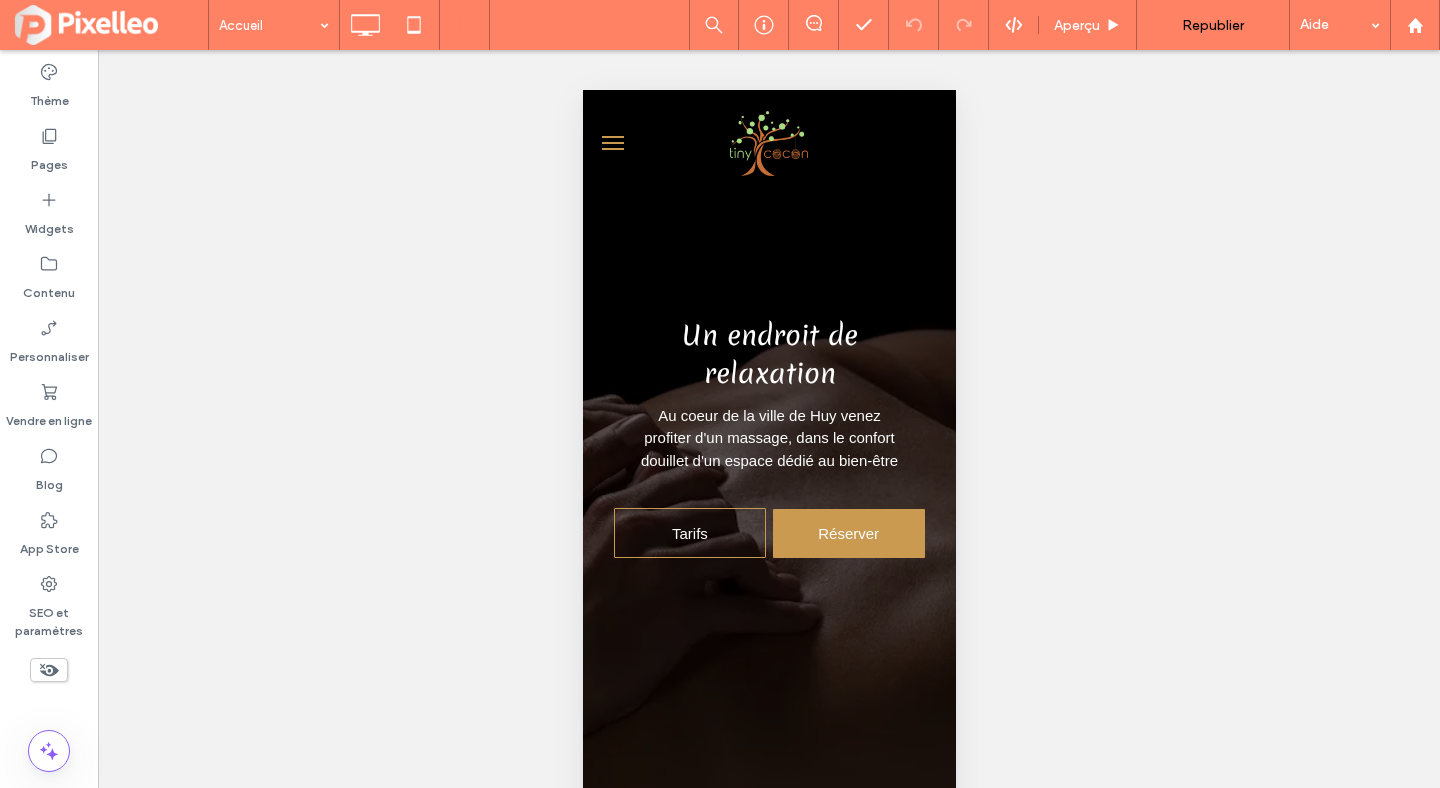 scroll, scrollTop: 0, scrollLeft: 0, axis: both 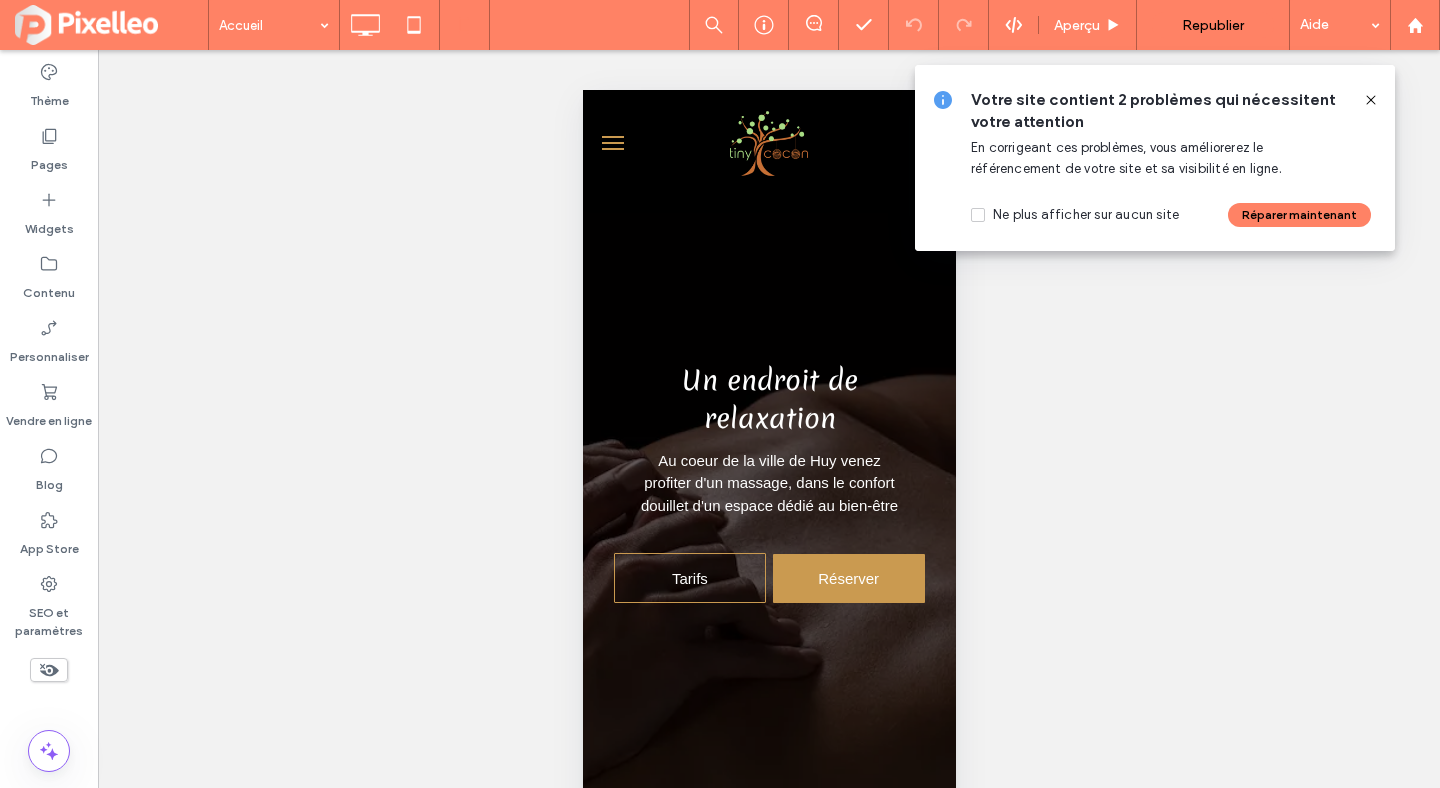 click 